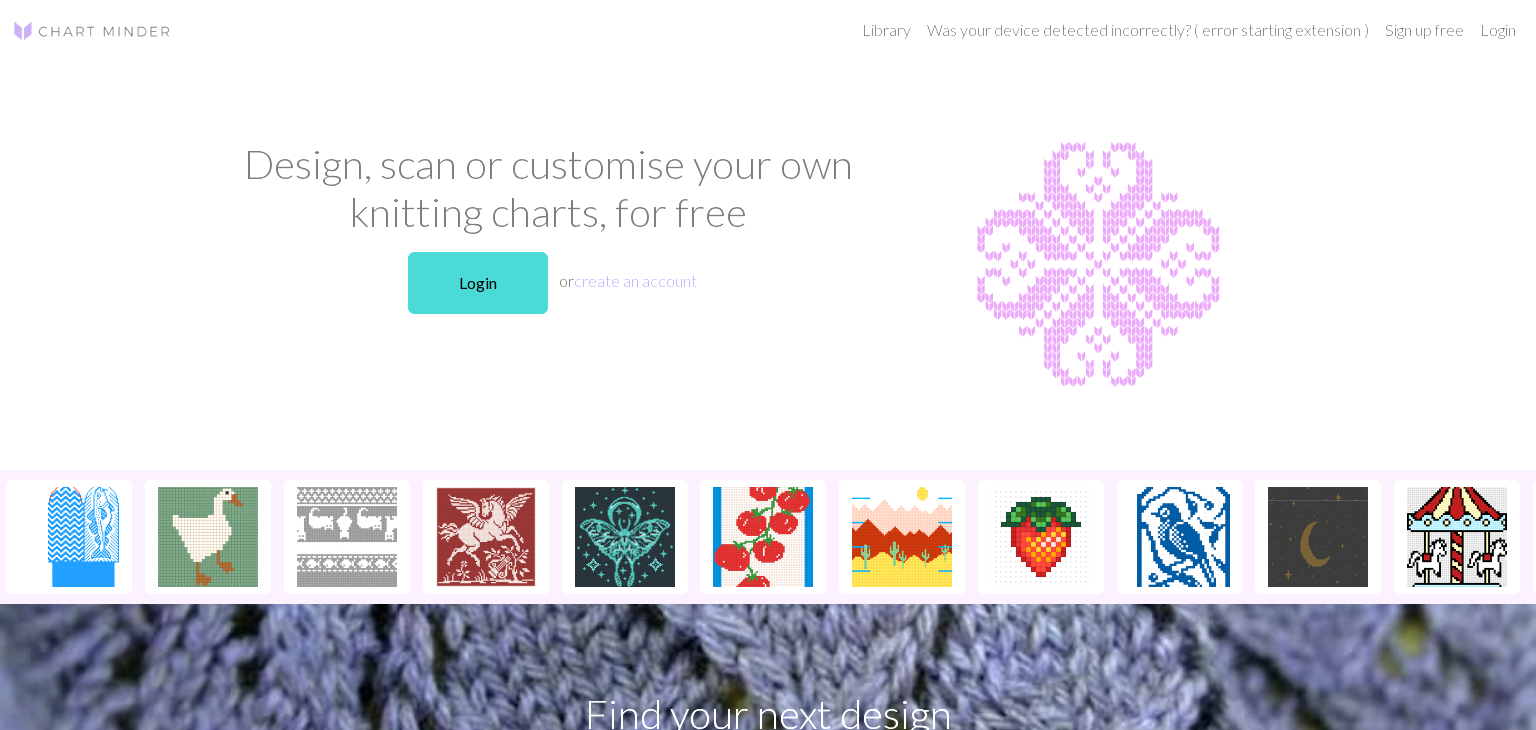 scroll, scrollTop: 0, scrollLeft: 0, axis: both 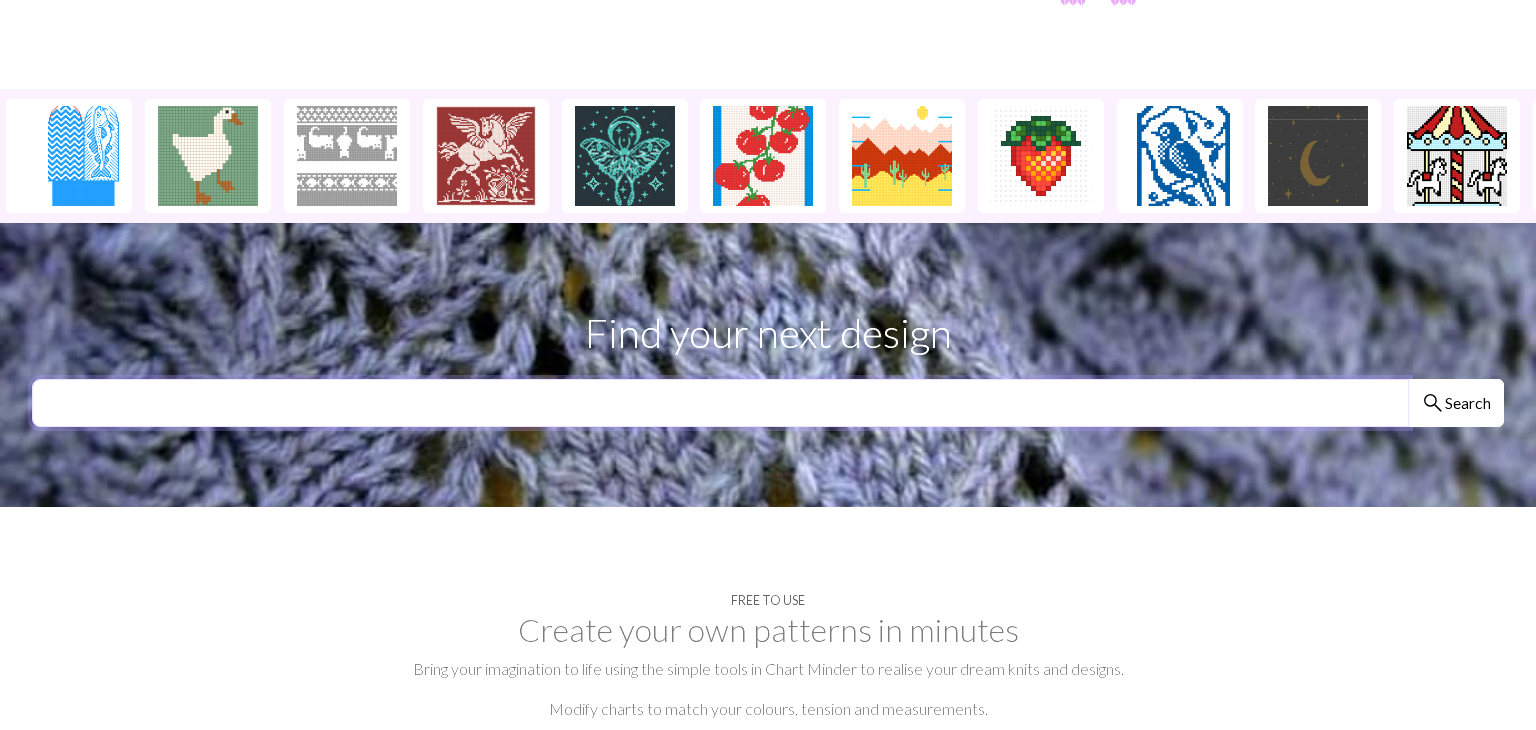 click at bounding box center (720, 403) 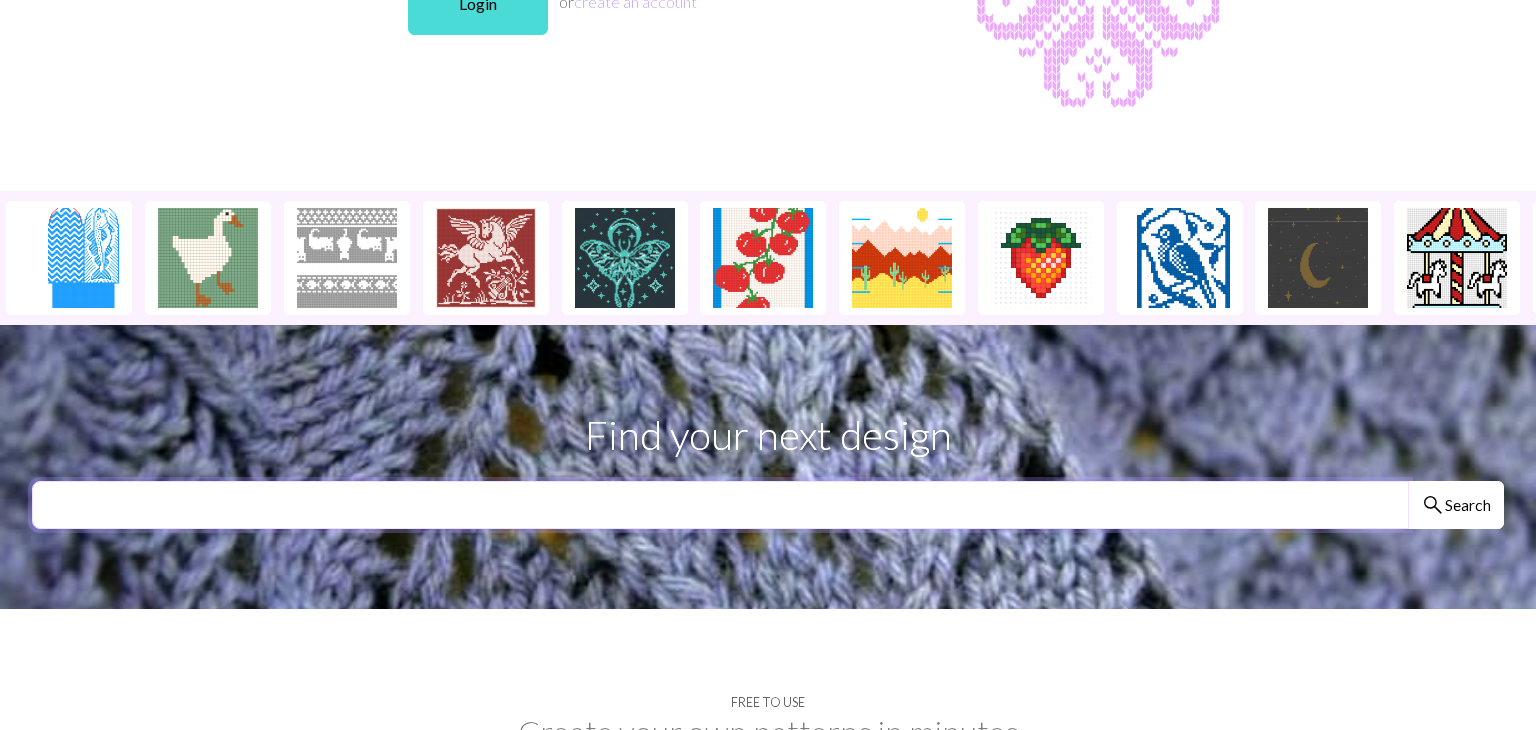 scroll, scrollTop: 312, scrollLeft: 0, axis: vertical 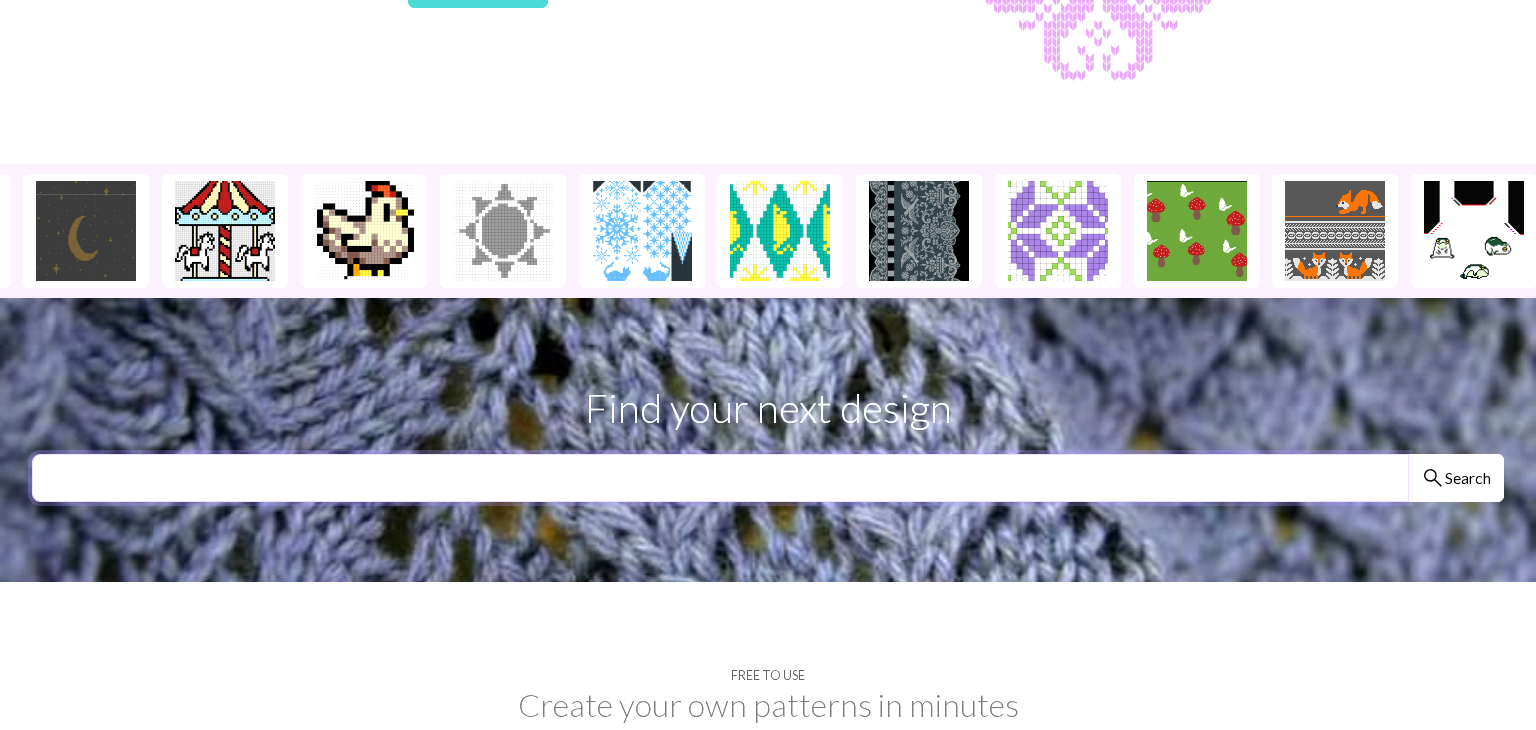 click at bounding box center (720, 478) 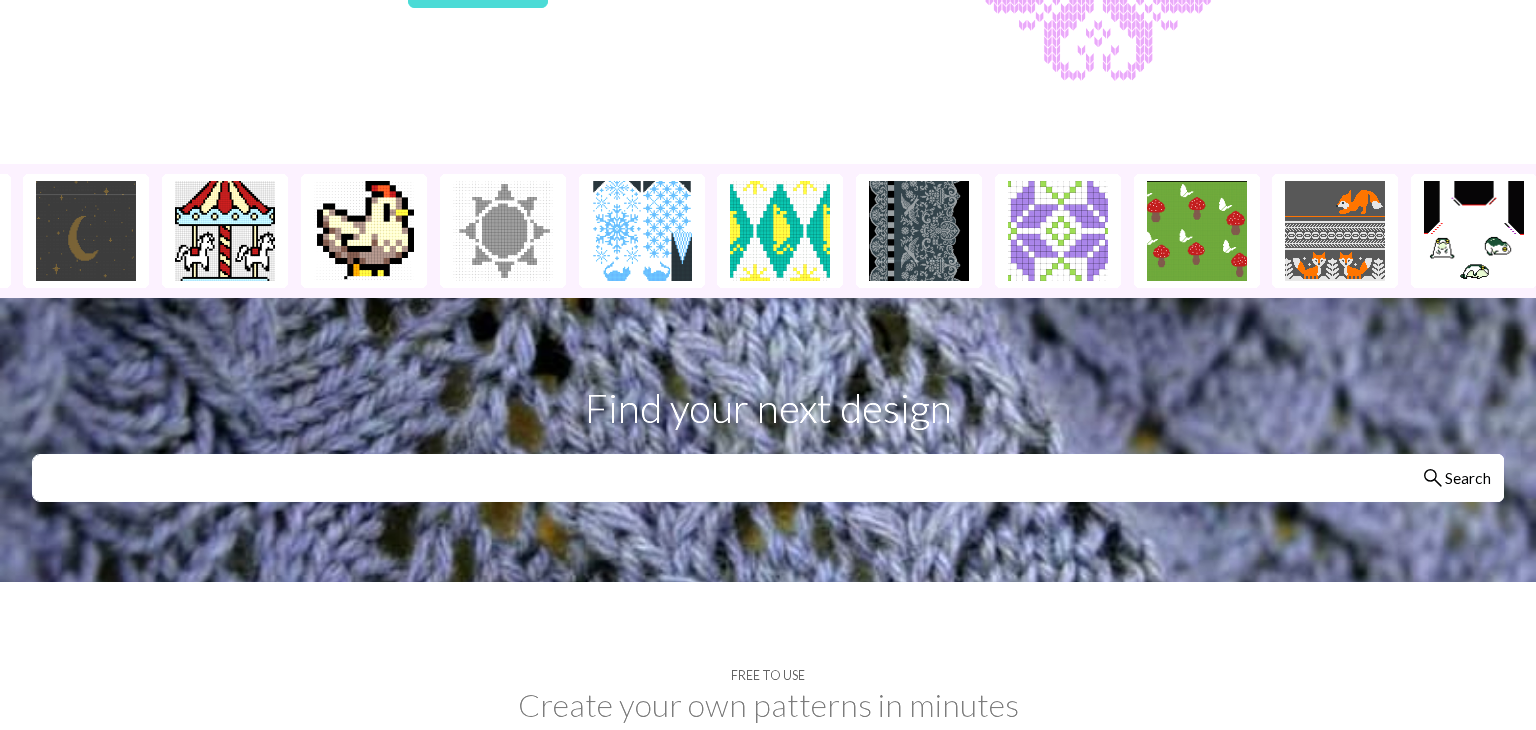 click on "Create your own patterns in minutes" at bounding box center (768, 705) 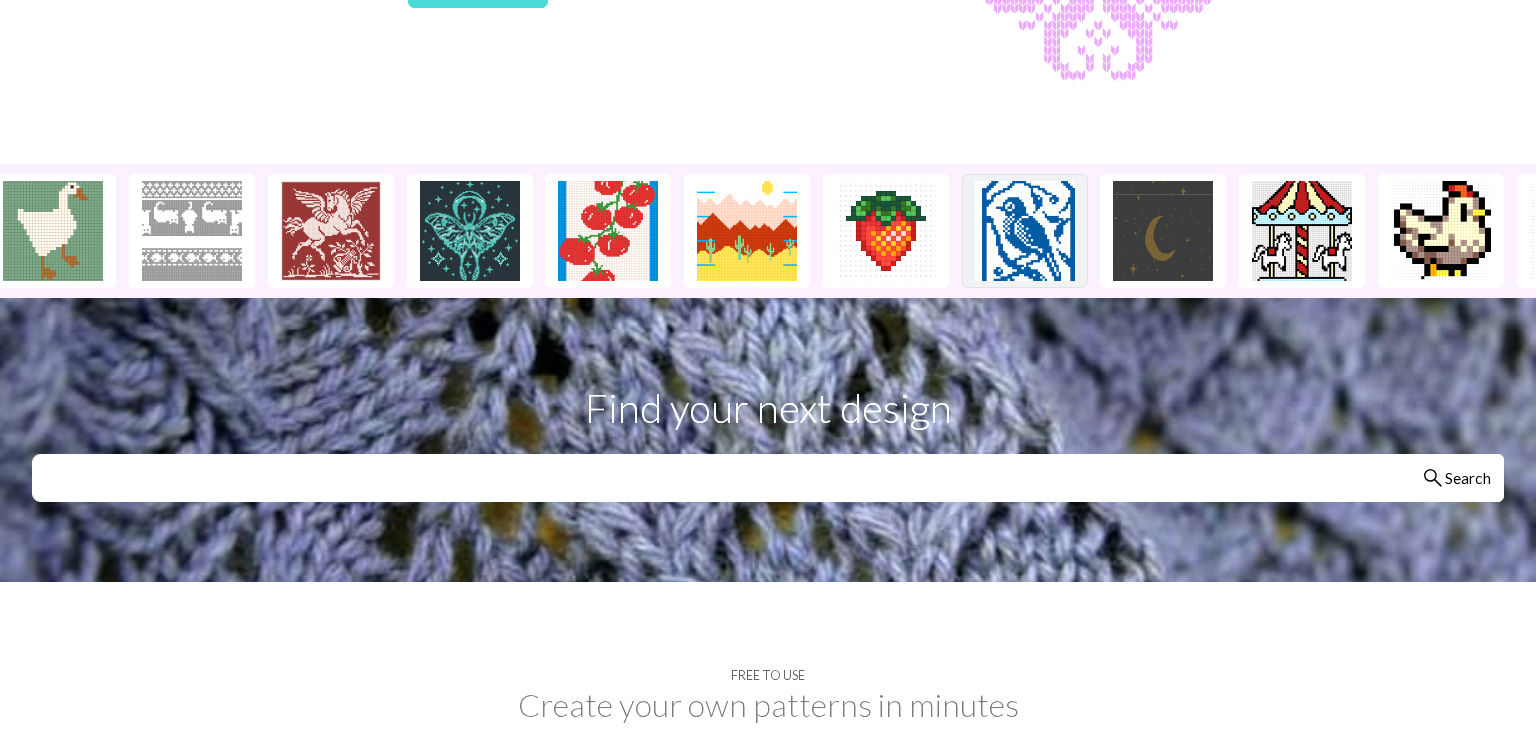 scroll, scrollTop: 0, scrollLeft: 0, axis: both 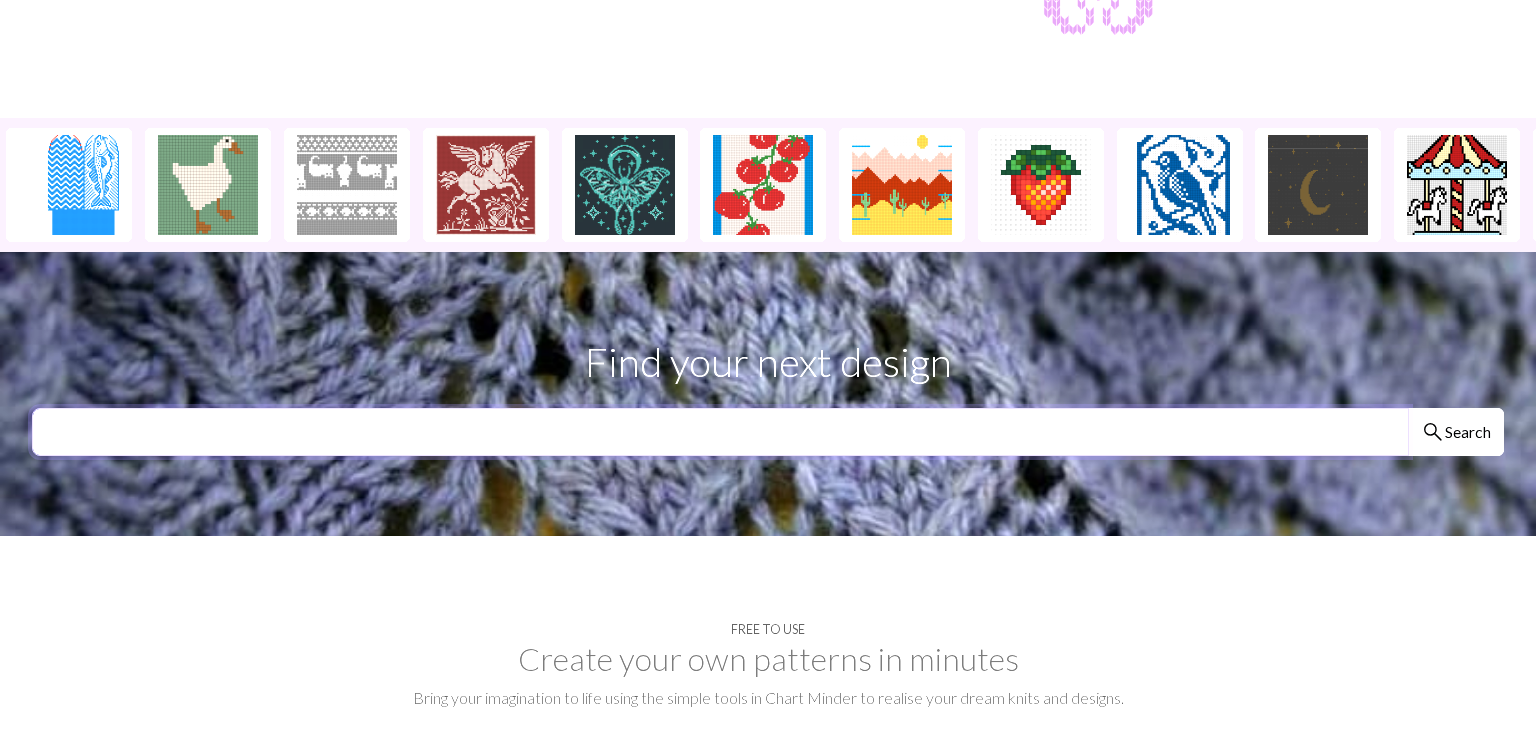 click at bounding box center (720, 432) 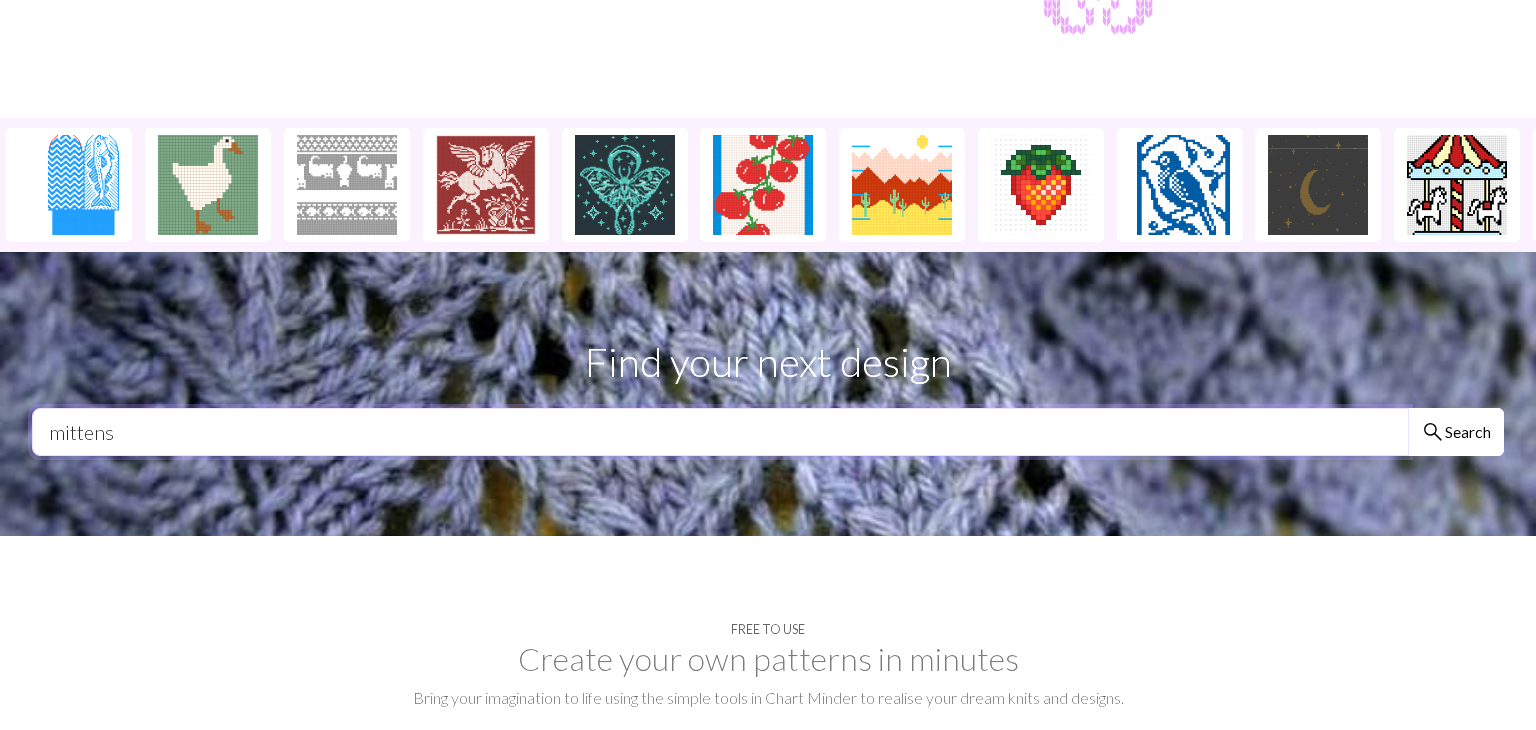 type on "mittens" 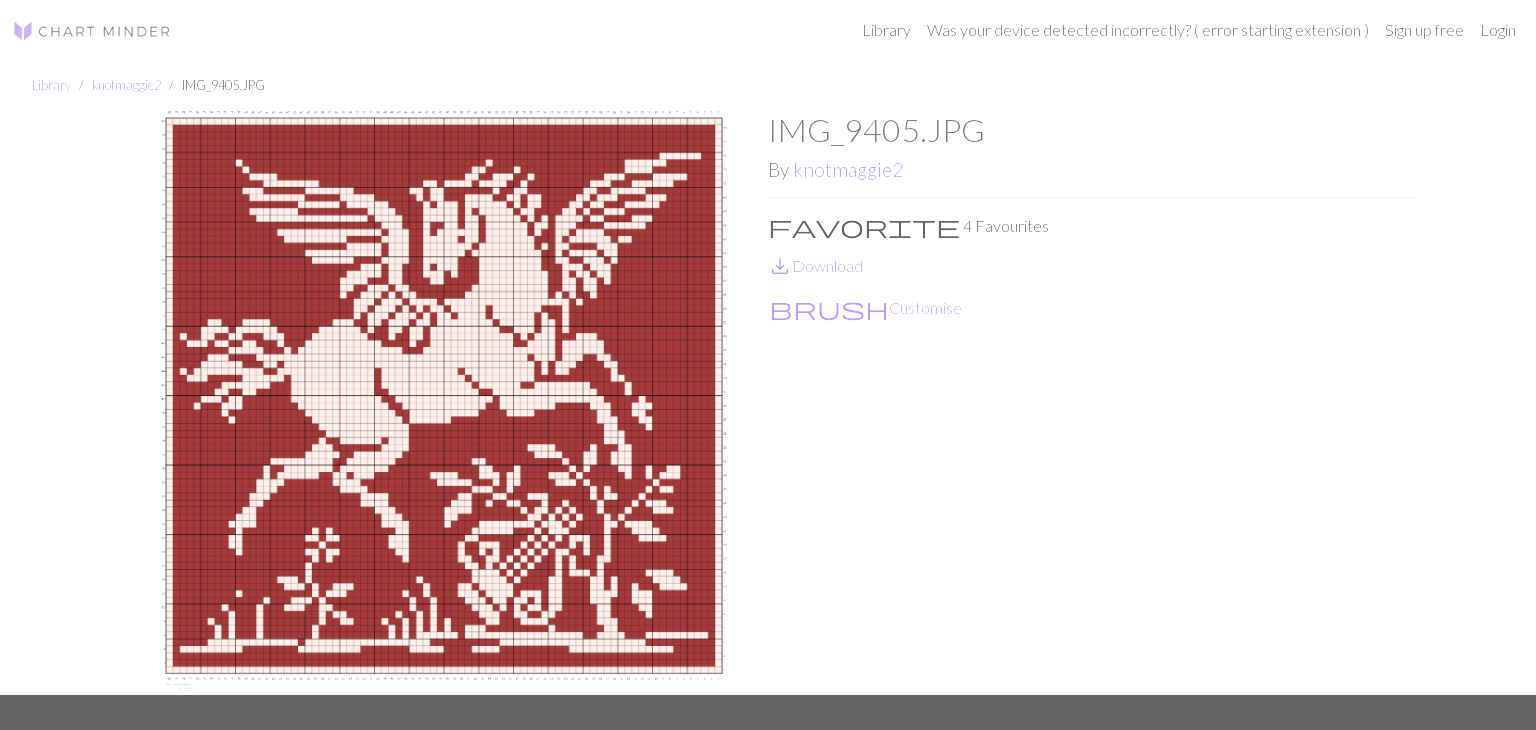 scroll, scrollTop: 0, scrollLeft: 0, axis: both 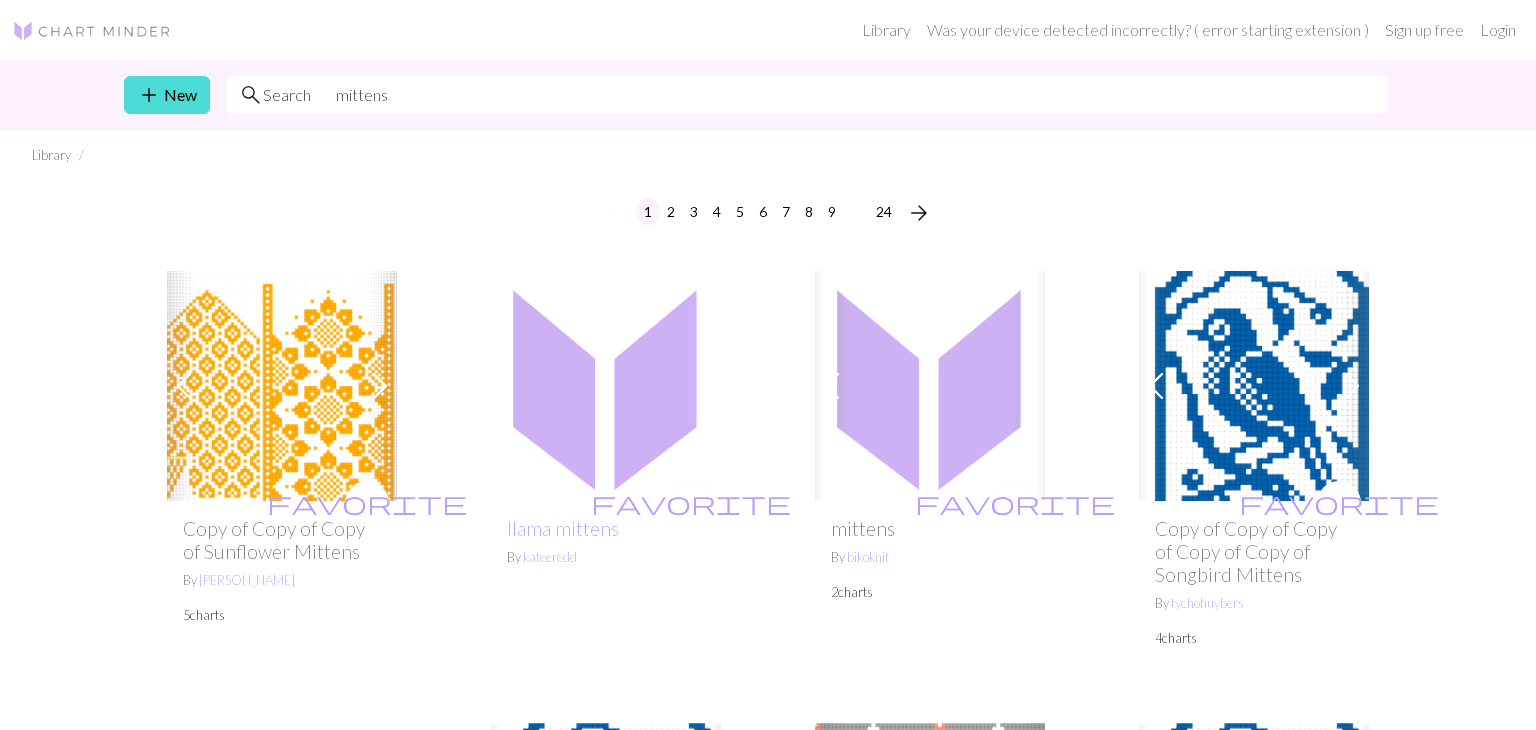 click on "arrow_back 1 2 3 4 5 6 7 8 9 … 24 arrow_forward Previous Next favorite Copy of Copy of Copy of Sunflower Mittens By   Inger Lindström 5  charts favorite llama mittens By   kateeredd Previous Next favorite mittens By   bikoknit 2  charts Previous Next favorite Copy of Copy of Copy of Copy of Copy of Songbird Mittens By   tychohuybers 4  charts favorite Mitten Design By   Chevydog12 Previous Next favorite Copy of Copy of Copy of Copy of Songbird Mittens By   Donna 4  charts Previous Next favorite Copy of Fjellsol Mittens By   boba 4  charts Previous Next favorite Copy of Copy of Copy of Songbird Mittens By   xz 4  charts Previous Next favorite selbu mittens By   Kelly 5  charts favorite Snowflake Mittens By   Chevydog12 Previous Next favorite Copy of Copy of Songbird Mittens By   ladybirdneon 4  charts Previous Next favorite Copy of Copy of Totoro Mittens By   Loftysloth22 3  charts Previous Next favorite Copy of Copy of Totoro Mittens By   Loftysloth22 2  charts favorite Modified Sundal Mittens By   Next By" at bounding box center [768, 3076] 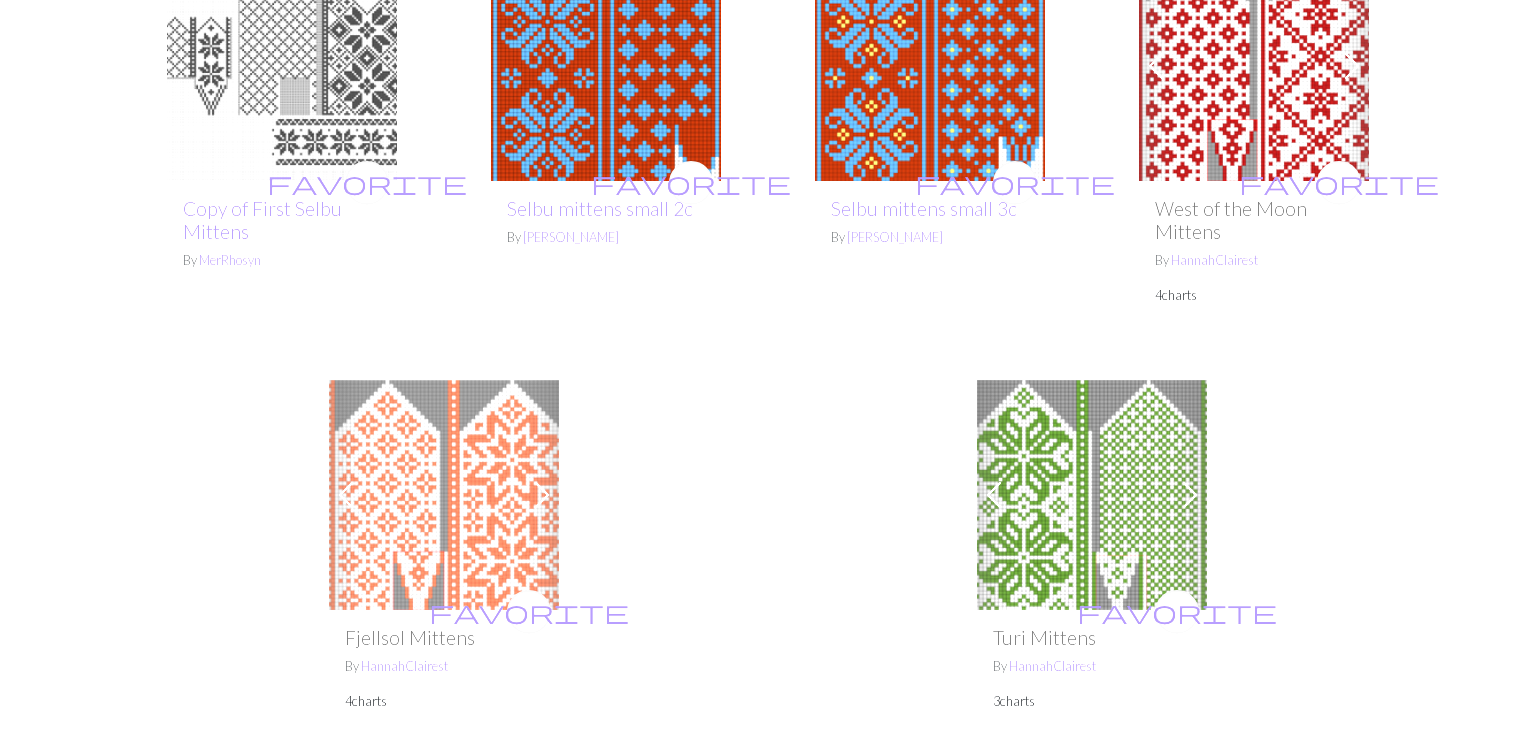 scroll, scrollTop: 5571, scrollLeft: 0, axis: vertical 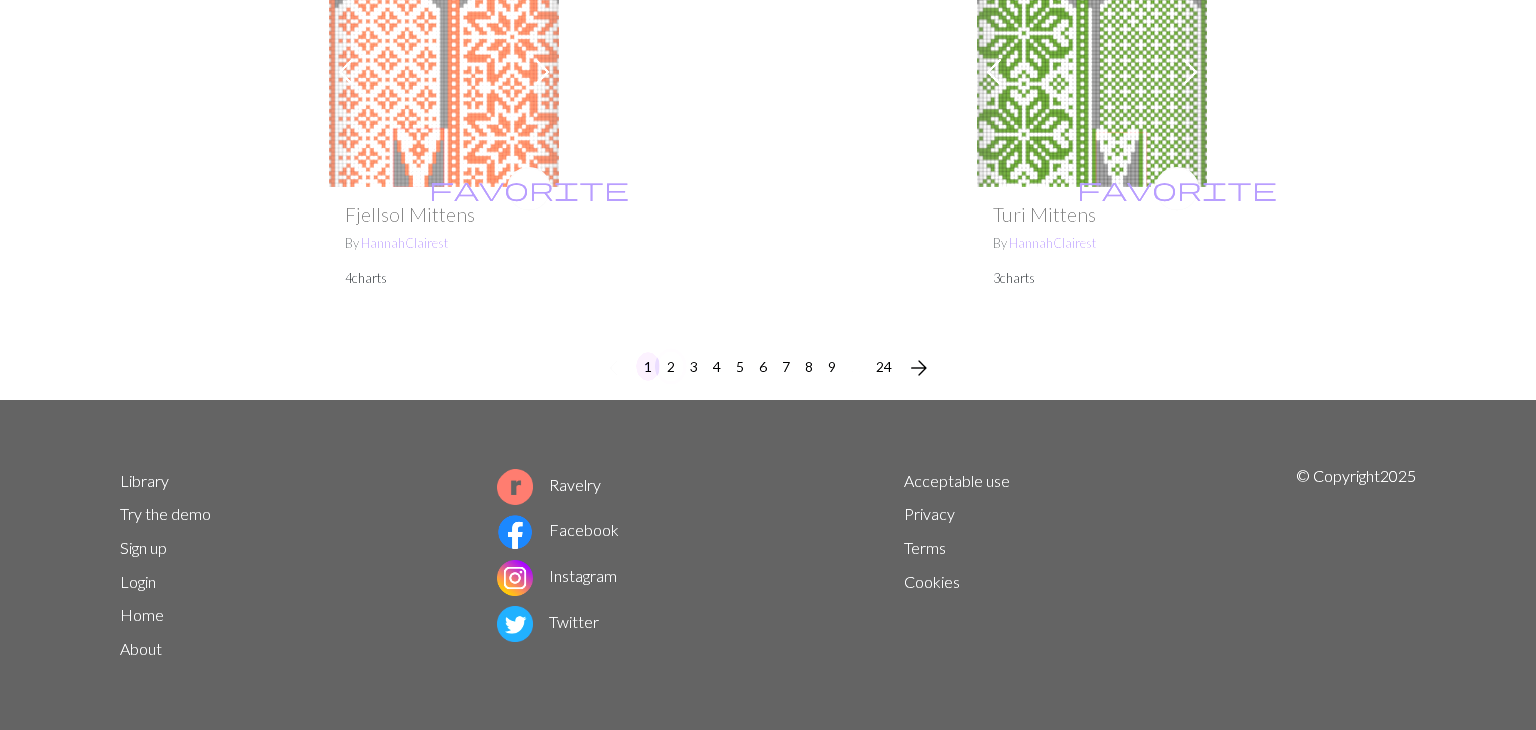click on "2" at bounding box center (671, 366) 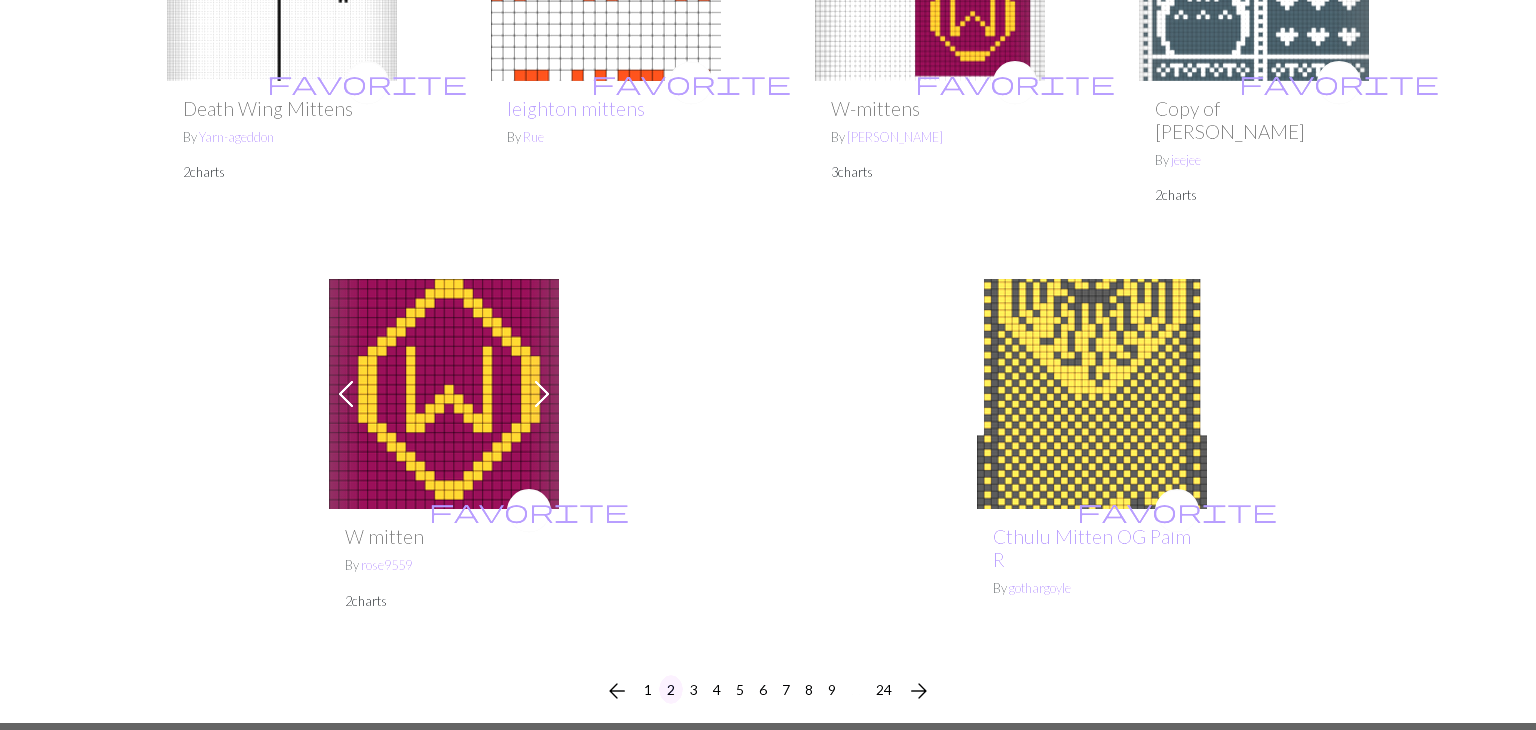scroll, scrollTop: 5145, scrollLeft: 0, axis: vertical 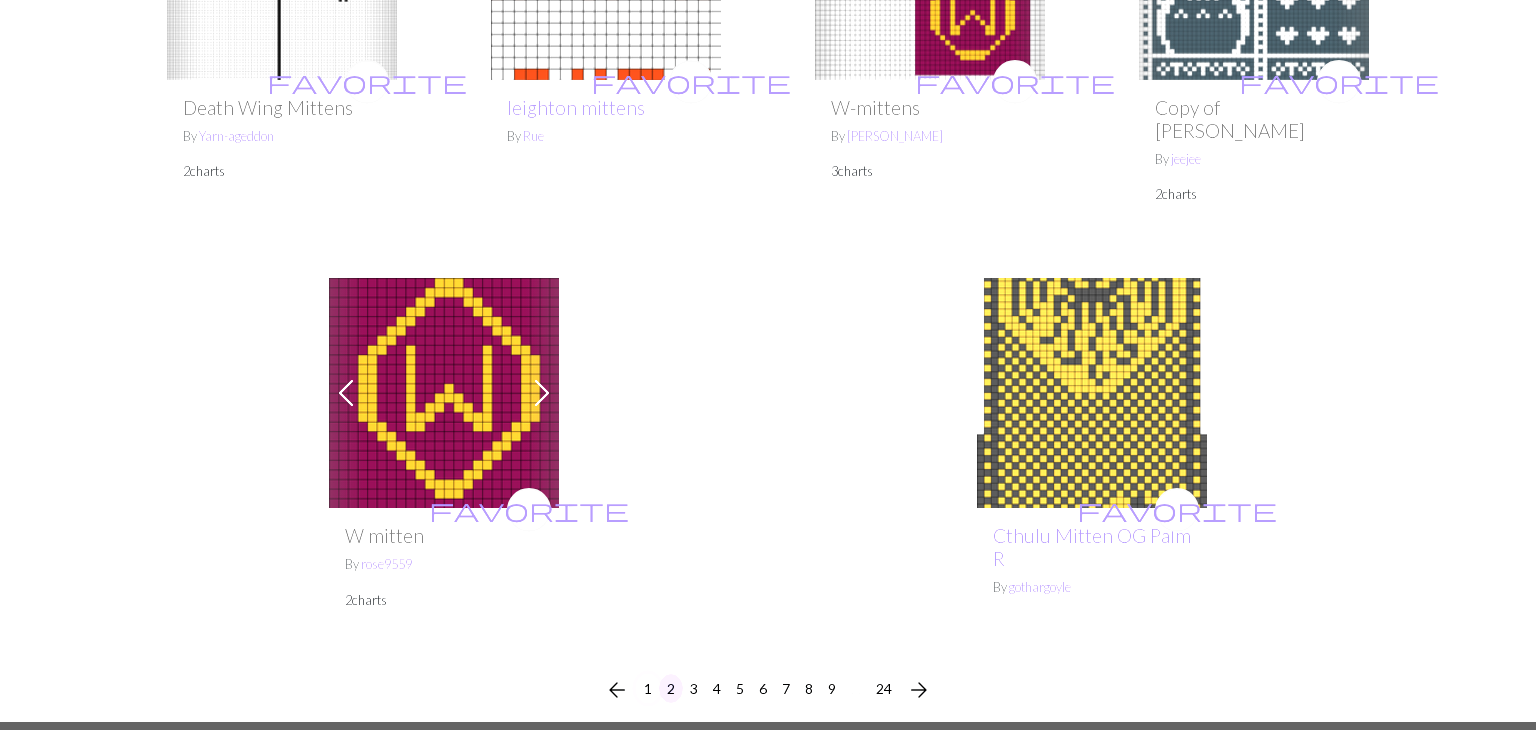 click on "1" at bounding box center (648, 688) 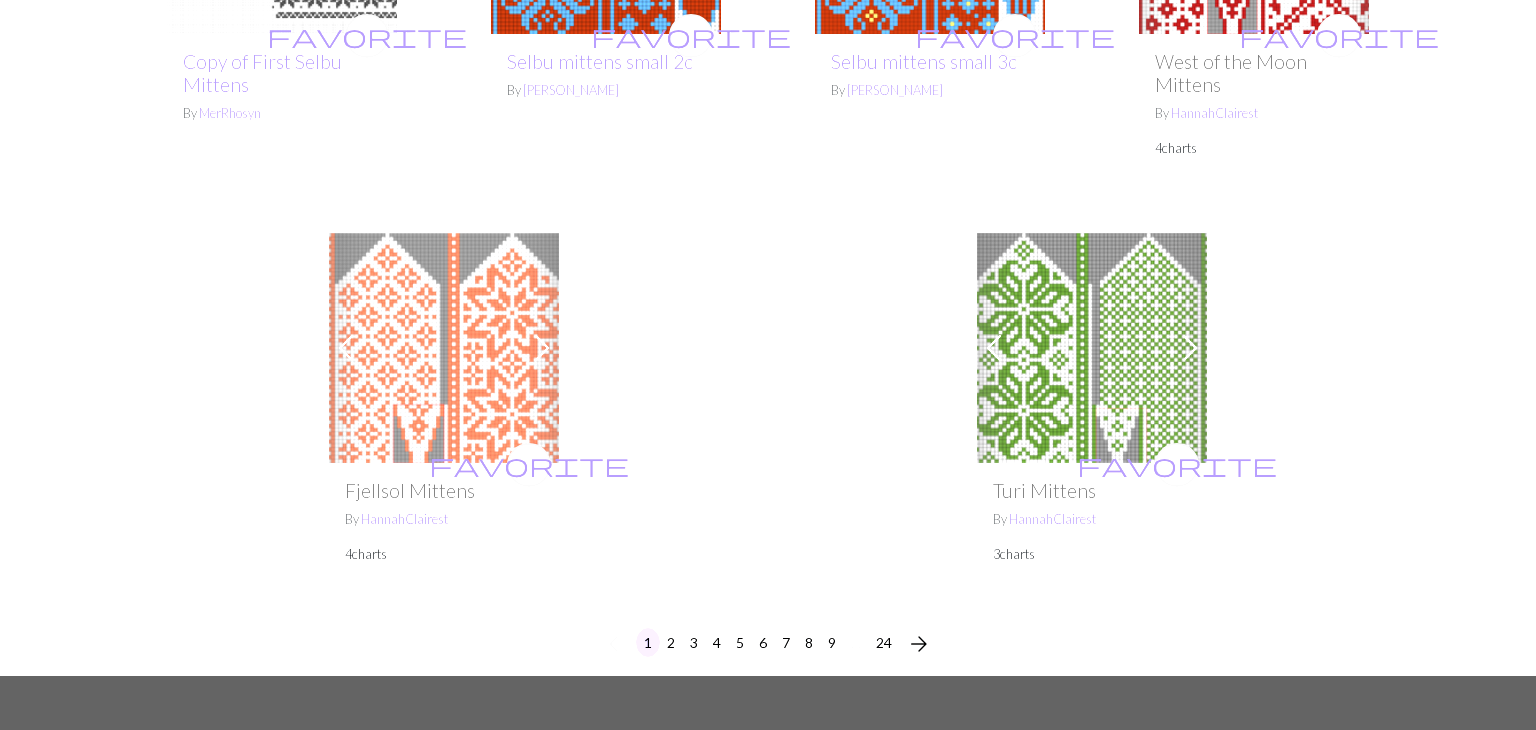scroll, scrollTop: 5296, scrollLeft: 0, axis: vertical 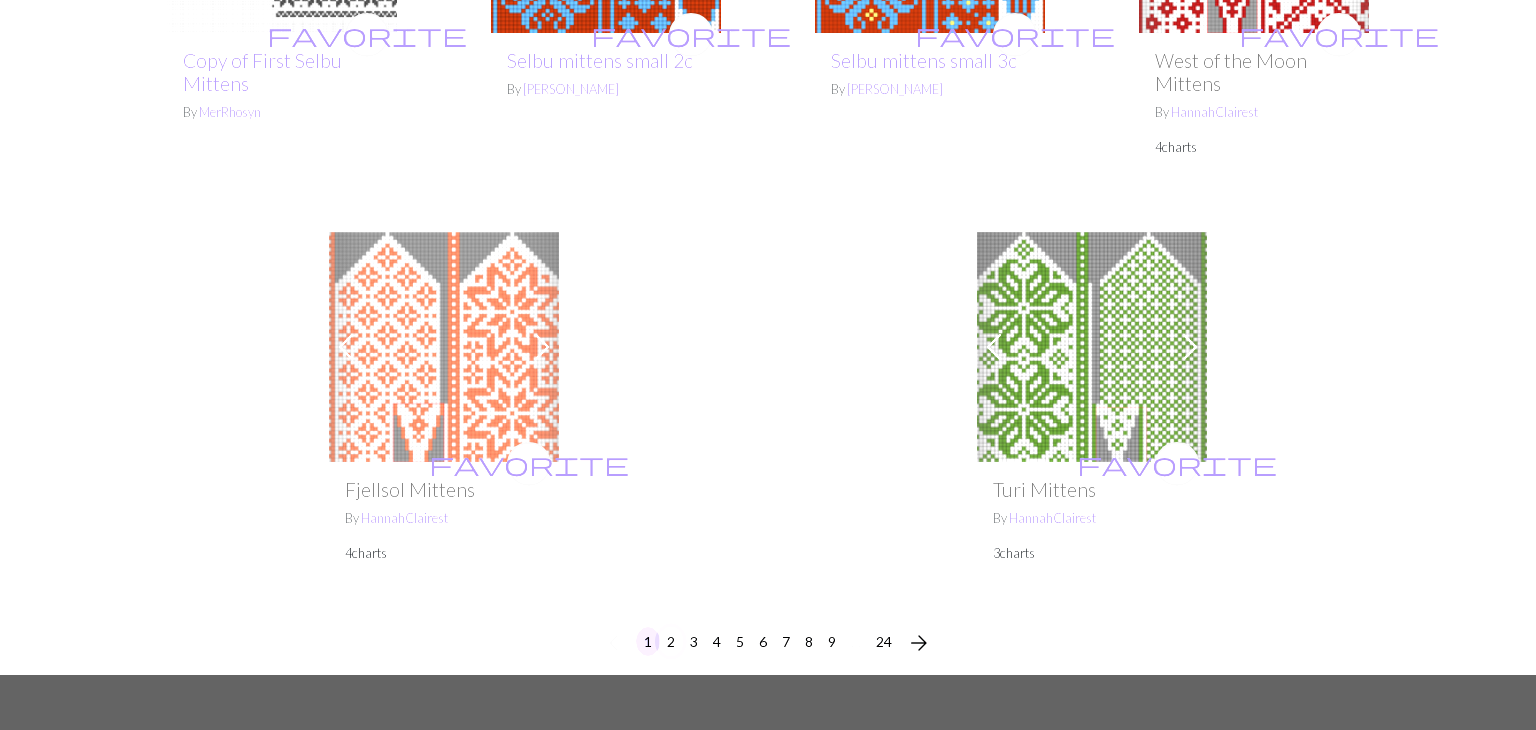 click on "2" at bounding box center [671, 641] 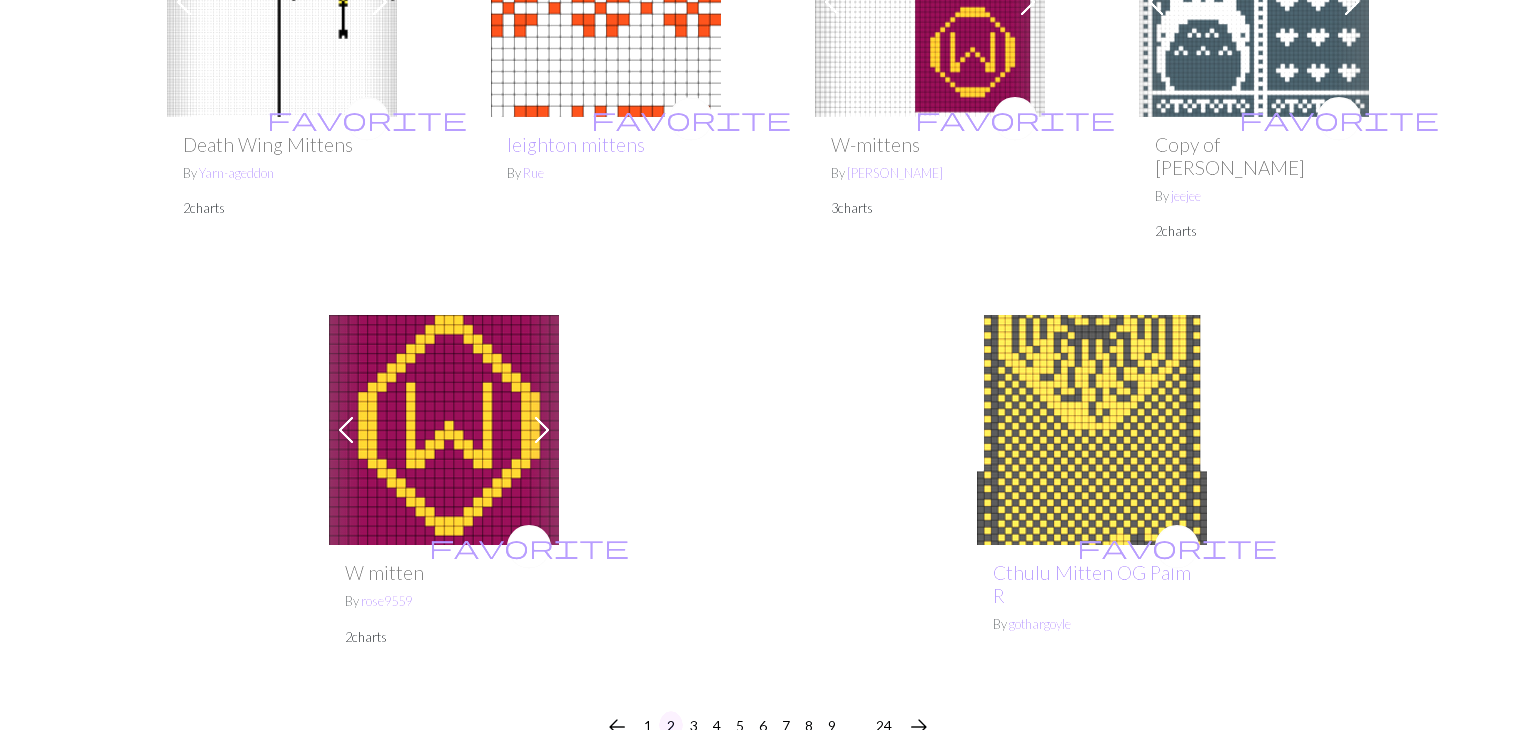 scroll, scrollTop: 5420, scrollLeft: 0, axis: vertical 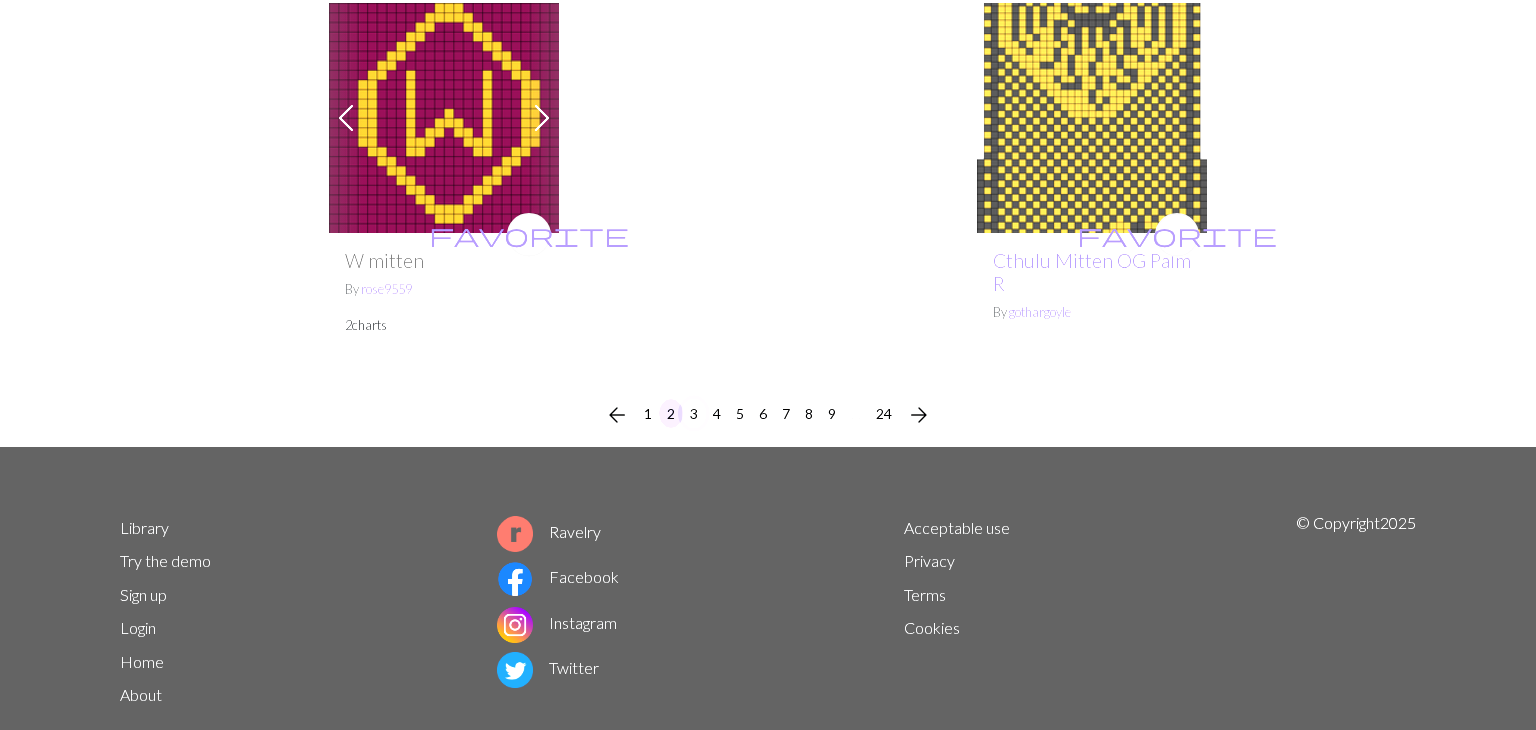 click on "3" at bounding box center [694, 413] 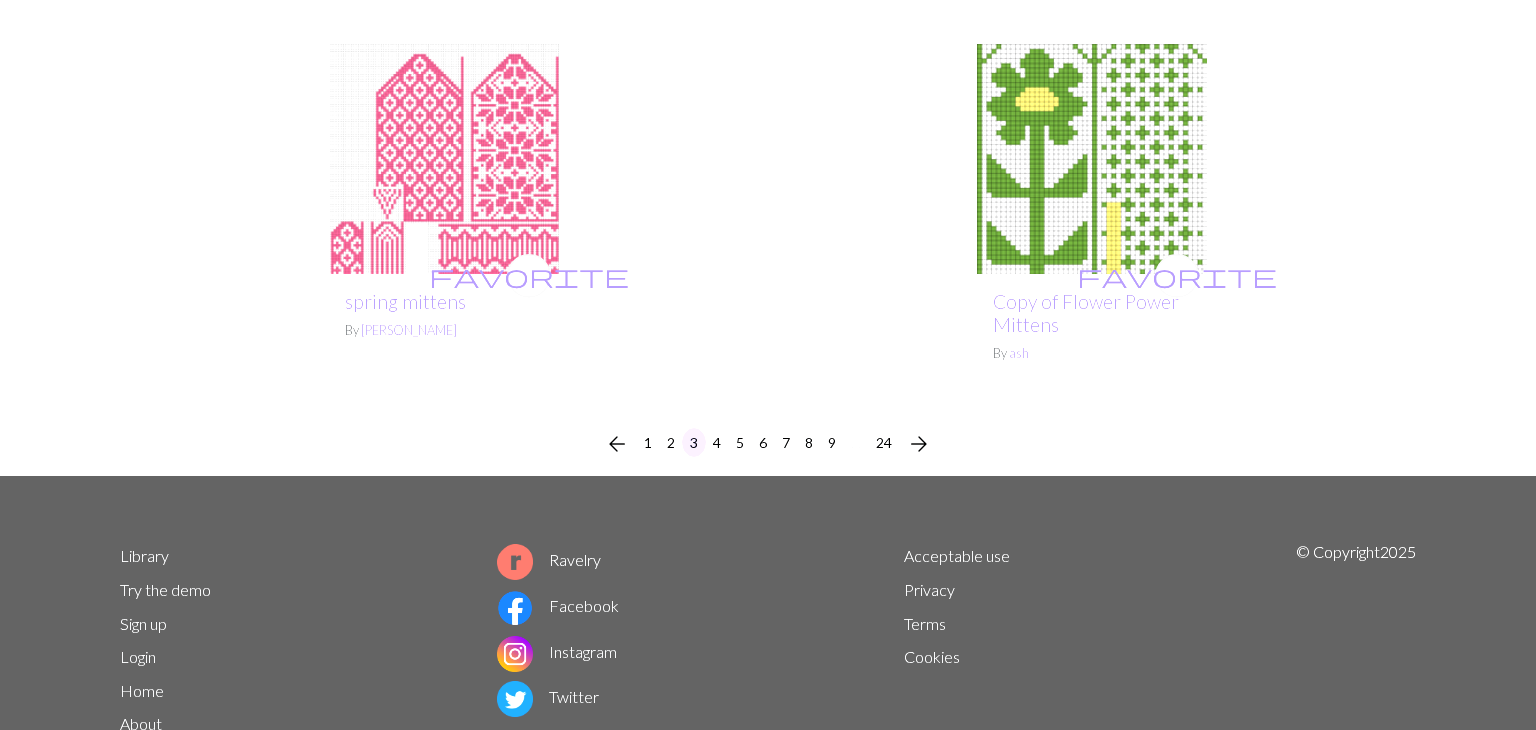 scroll, scrollTop: 5420, scrollLeft: 0, axis: vertical 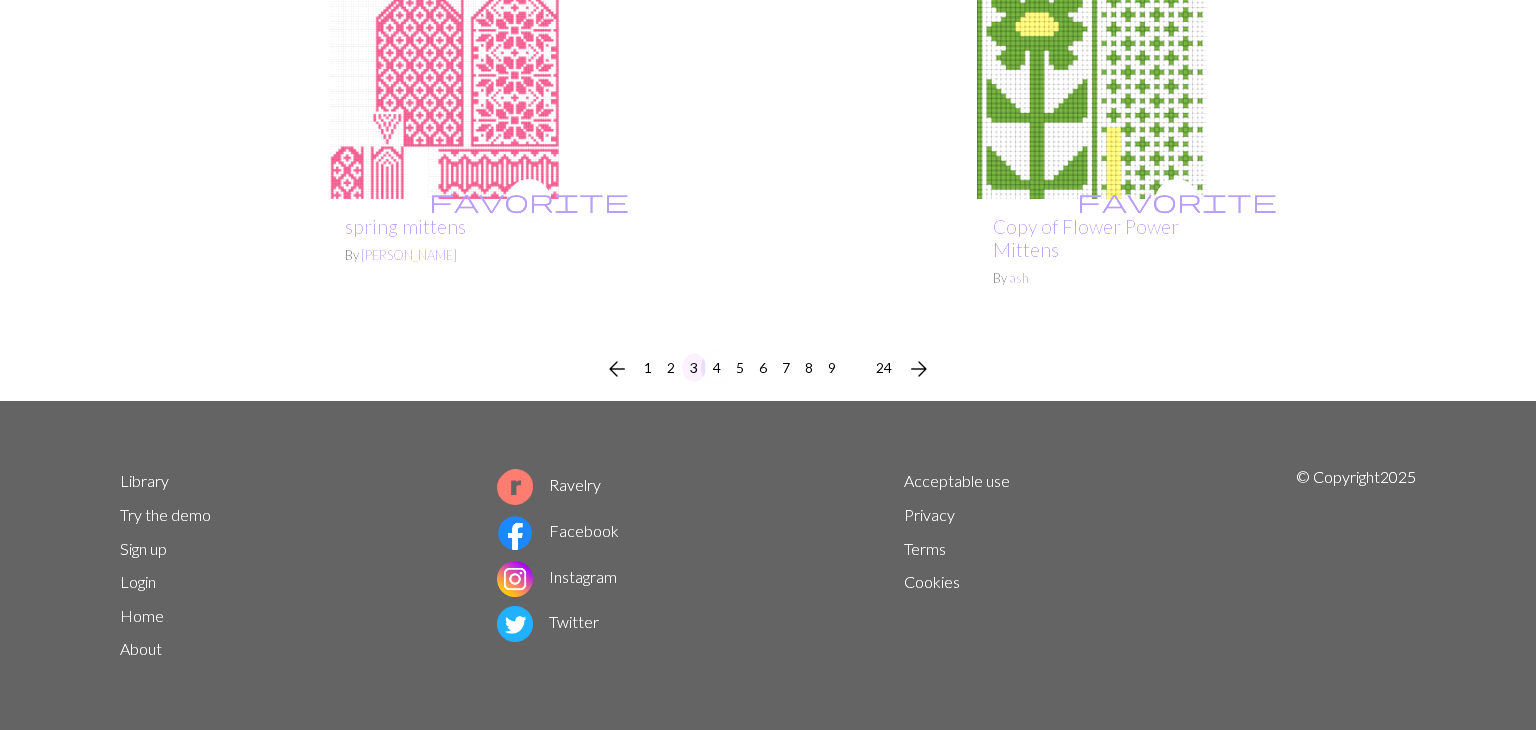 click on "4" at bounding box center [717, 367] 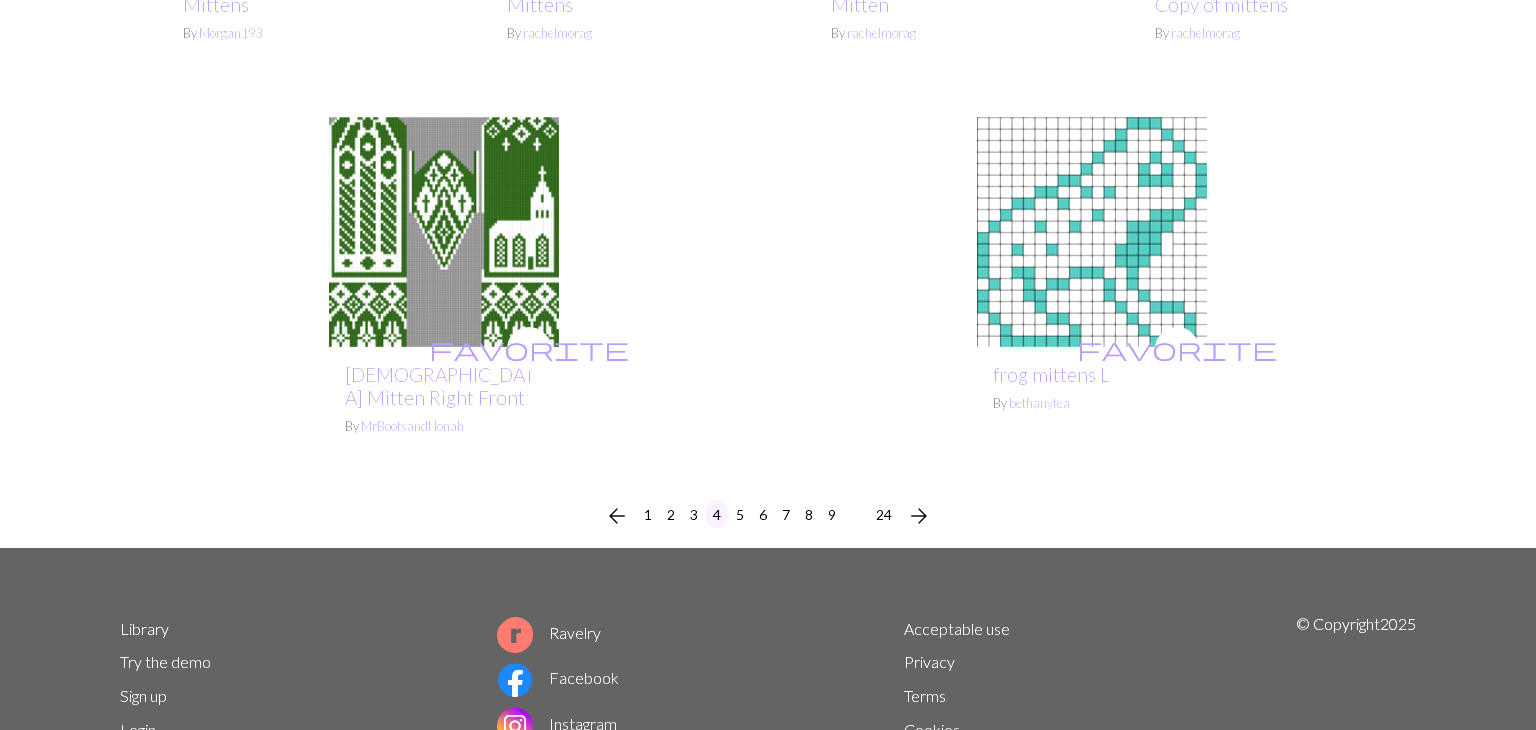 scroll, scrollTop: 5128, scrollLeft: 0, axis: vertical 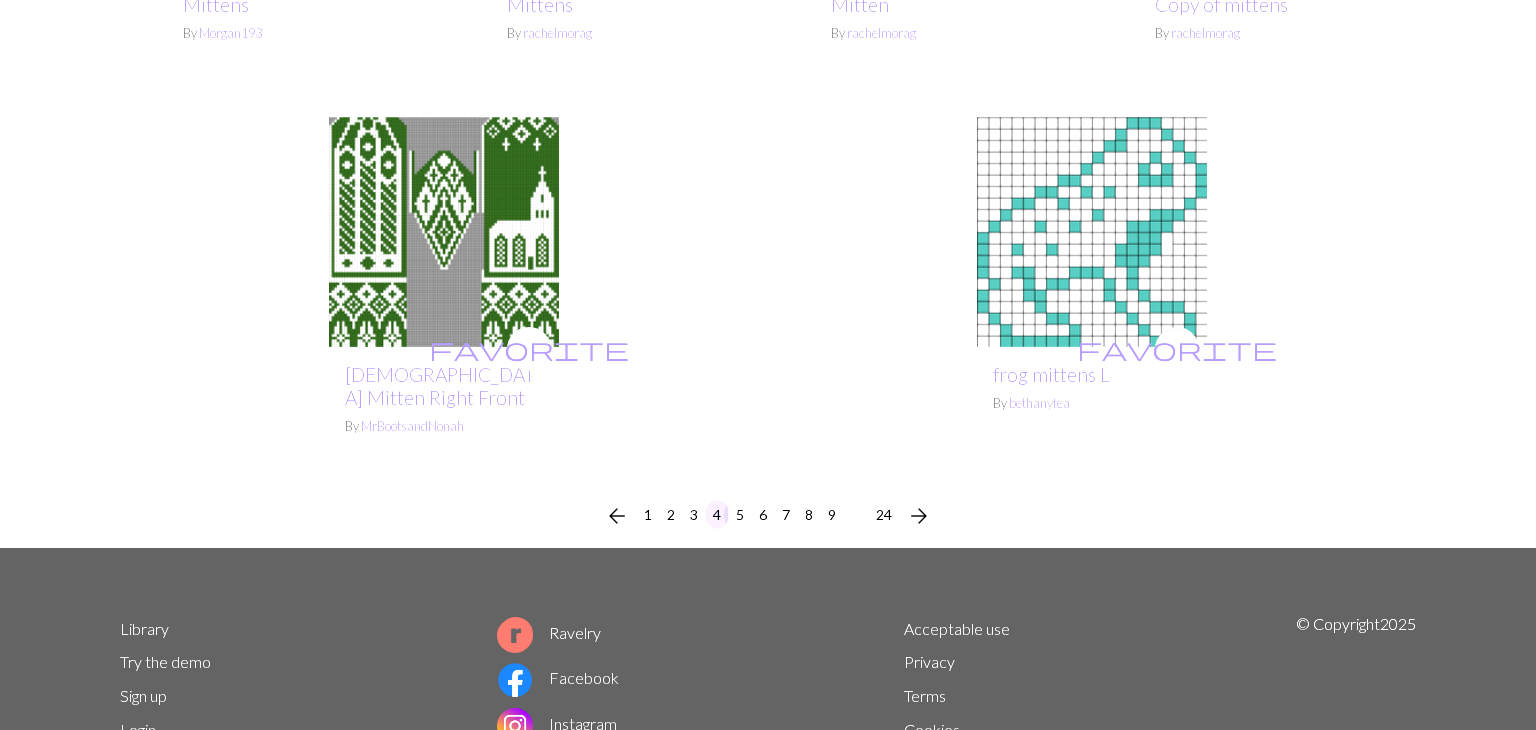 click on "5" at bounding box center [740, 514] 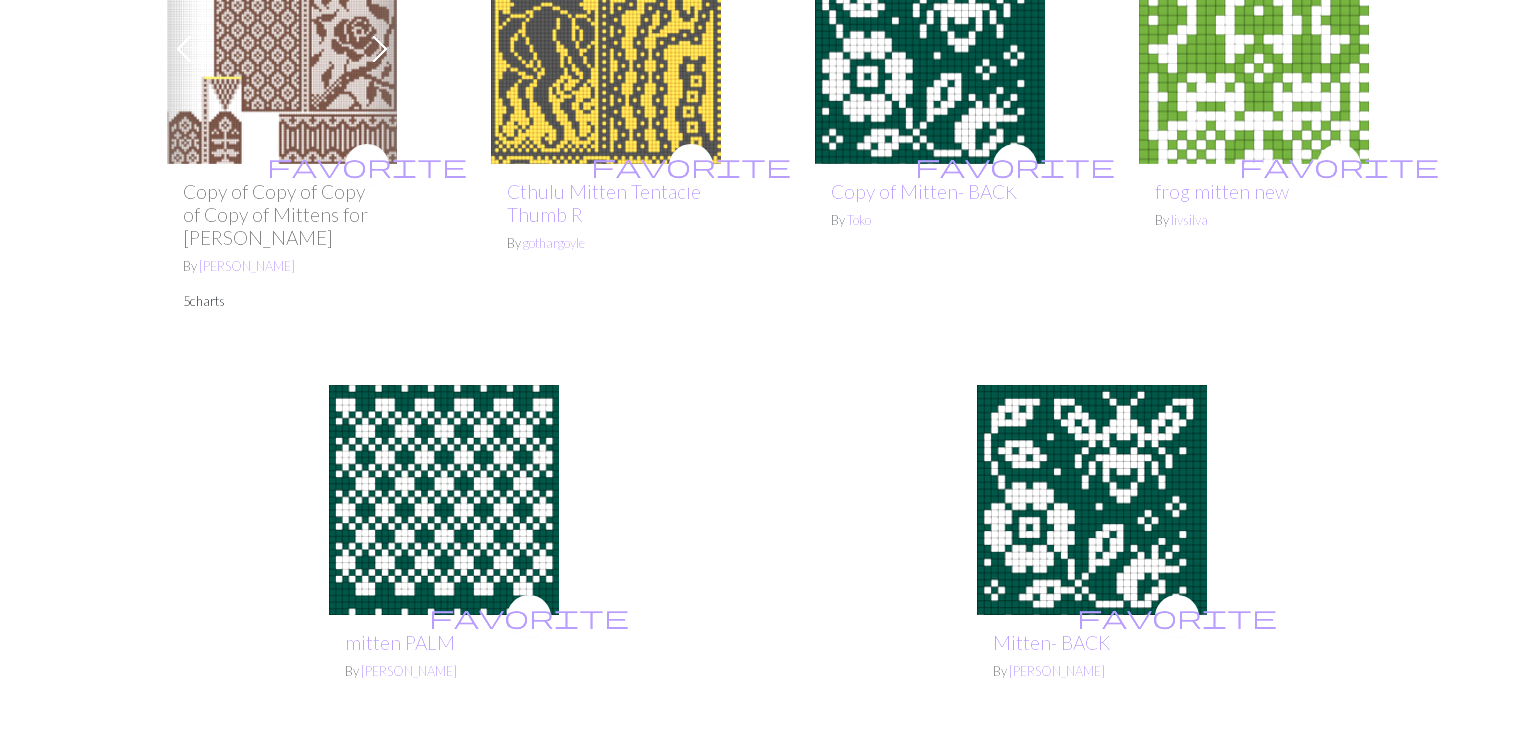 scroll, scrollTop: 5408, scrollLeft: 0, axis: vertical 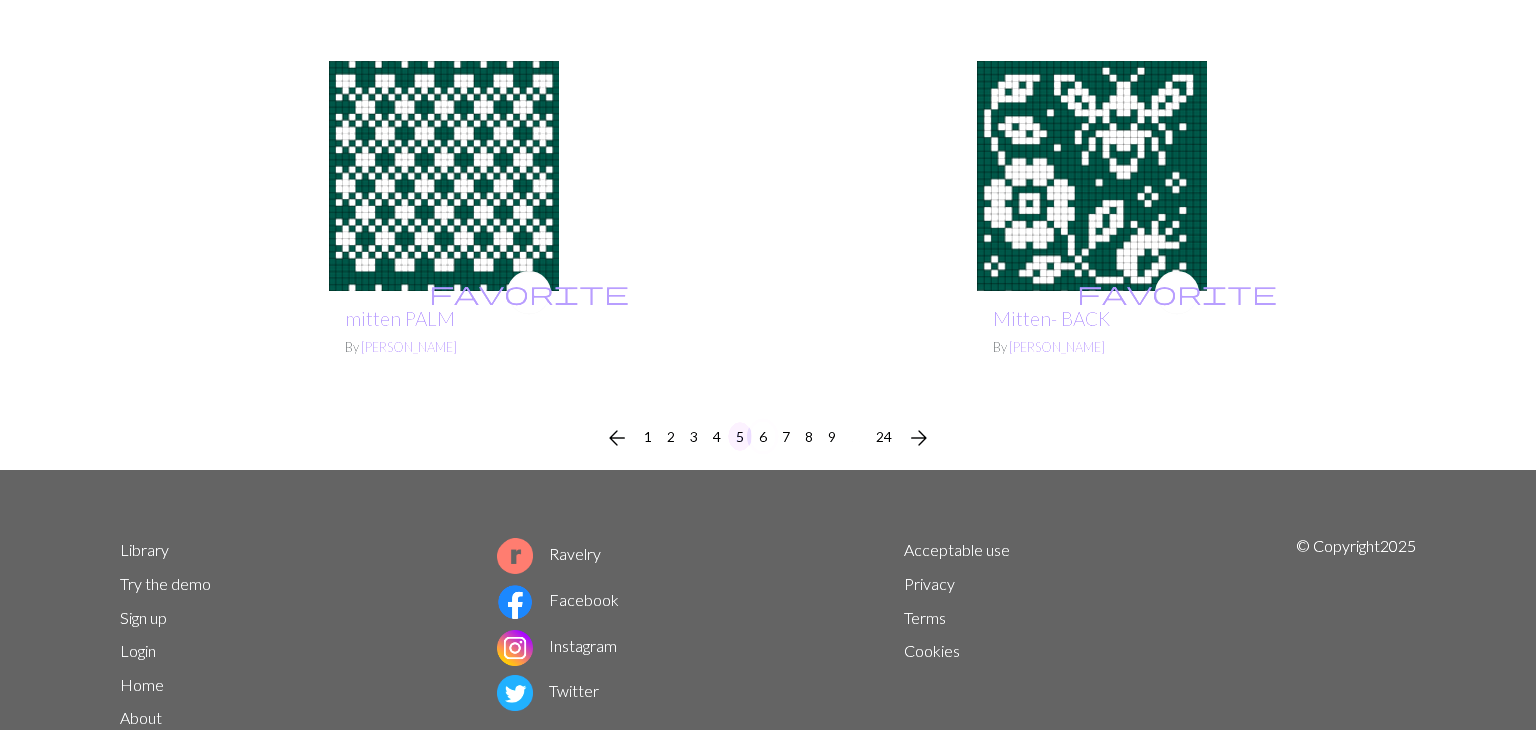 click on "6" at bounding box center [763, 436] 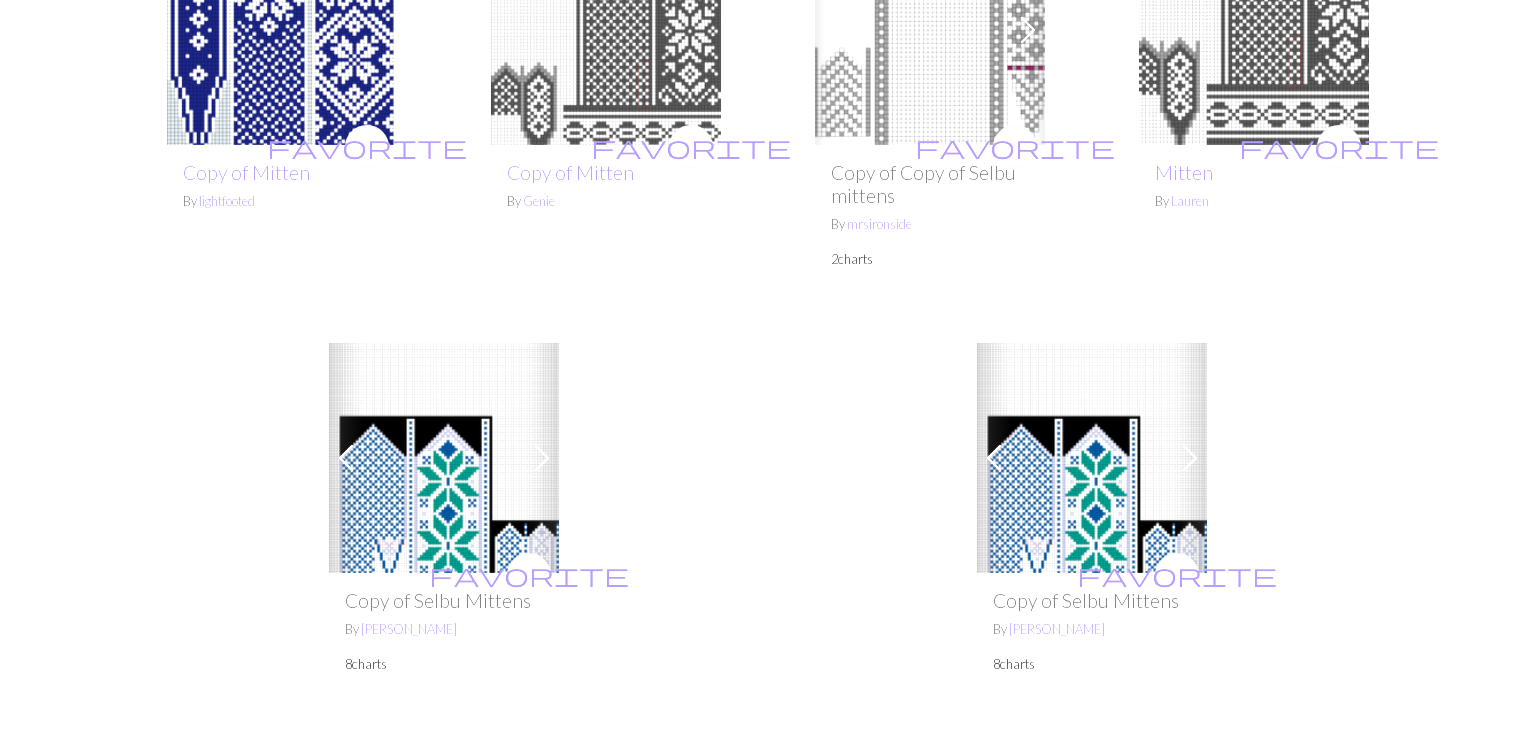 scroll, scrollTop: 5339, scrollLeft: 0, axis: vertical 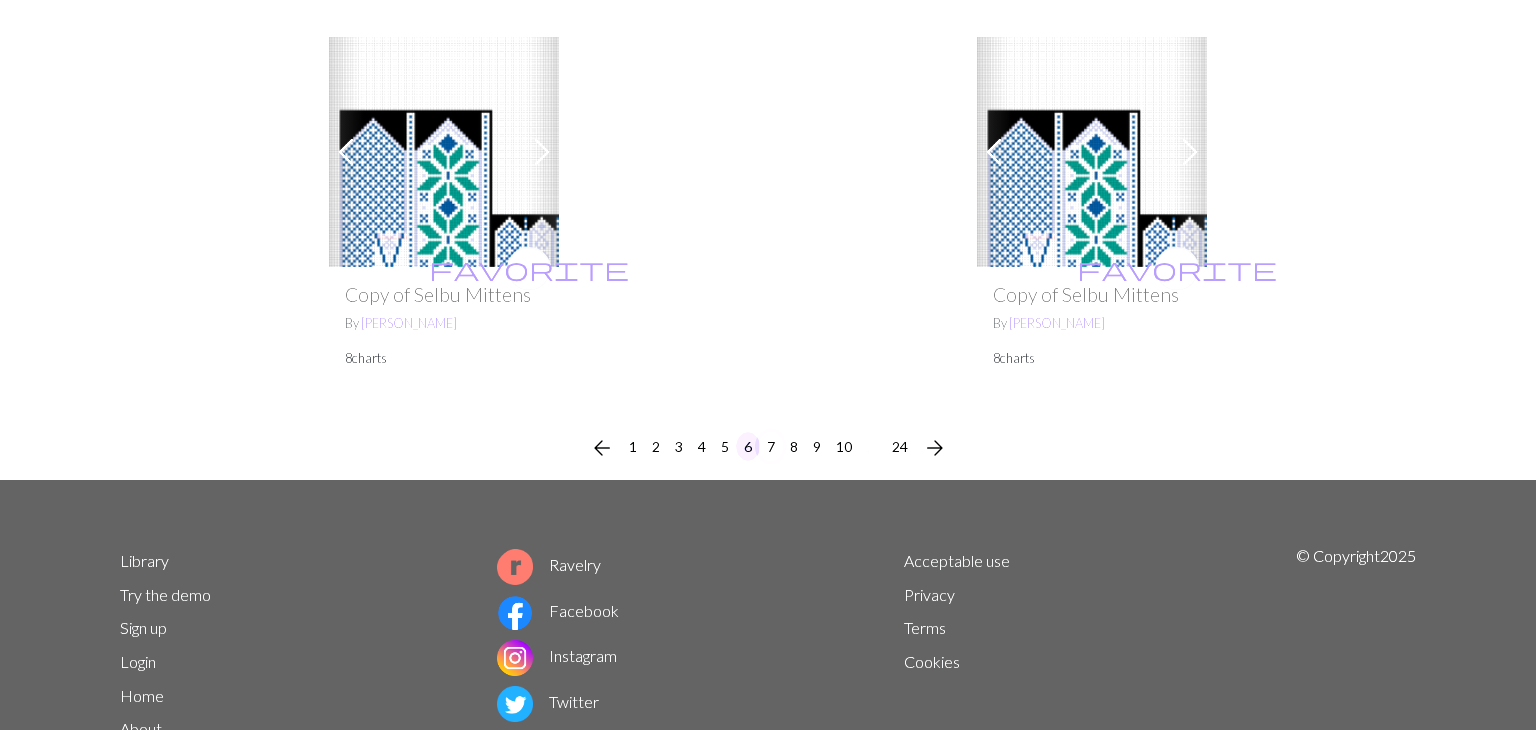 click on "7" at bounding box center [771, 446] 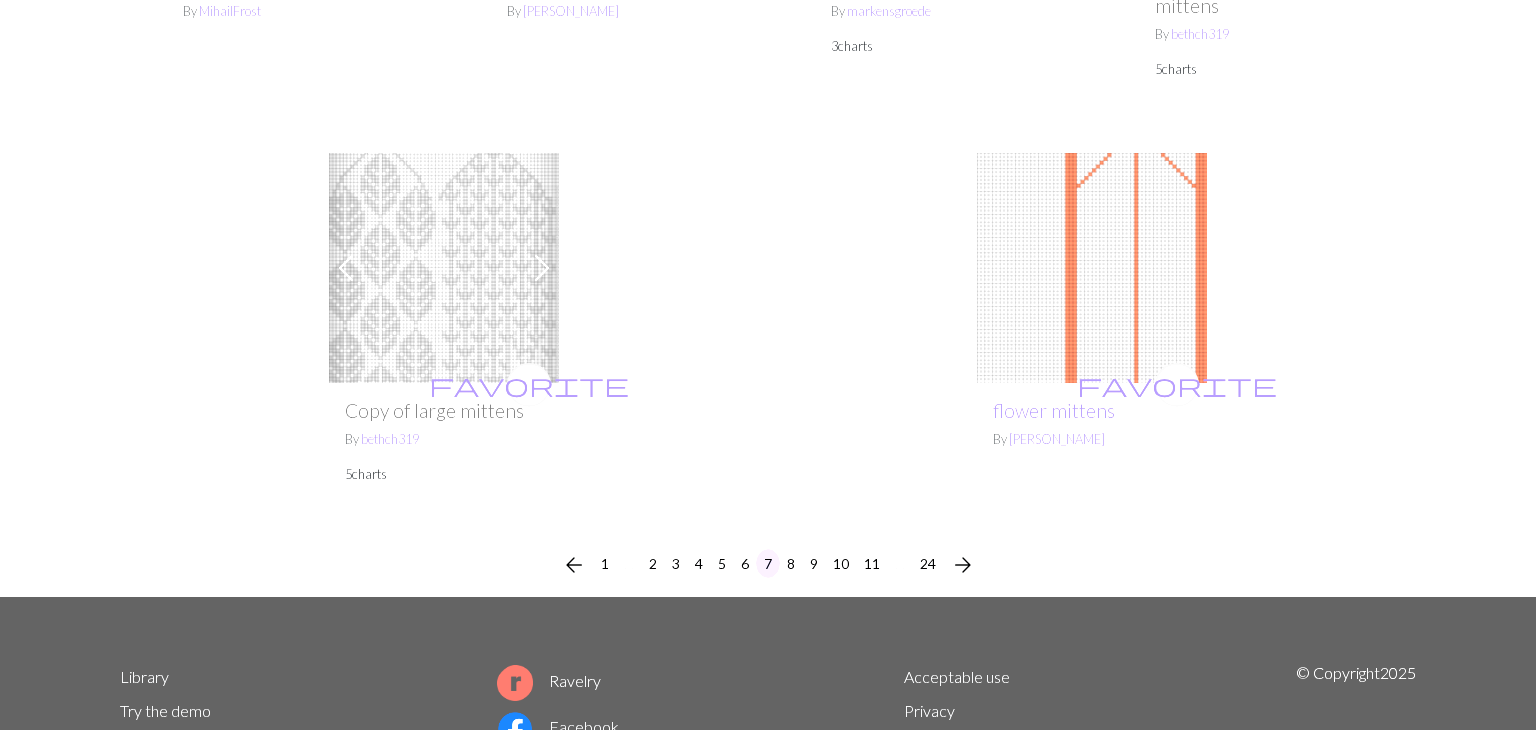 scroll, scrollTop: 5282, scrollLeft: 0, axis: vertical 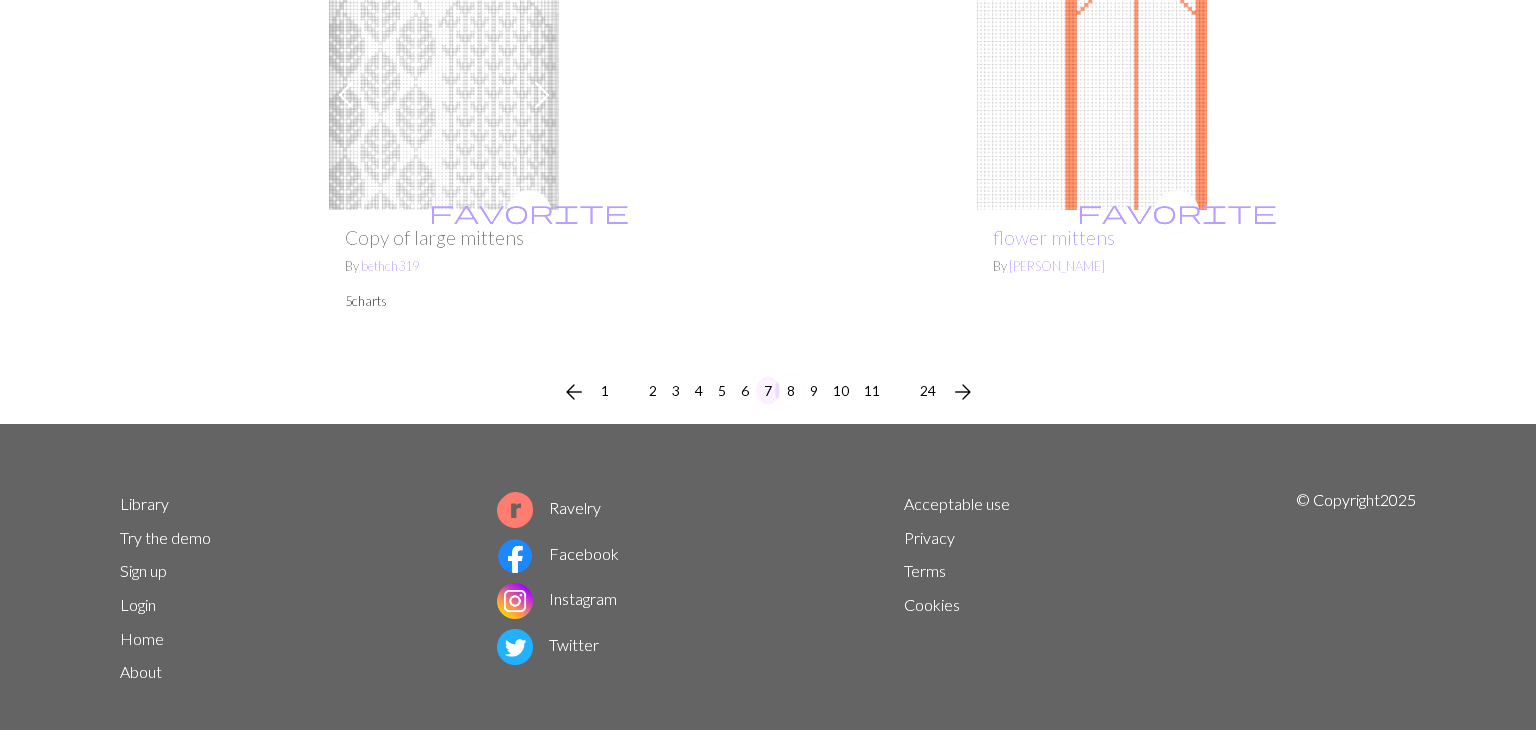 click on "8" at bounding box center [791, 390] 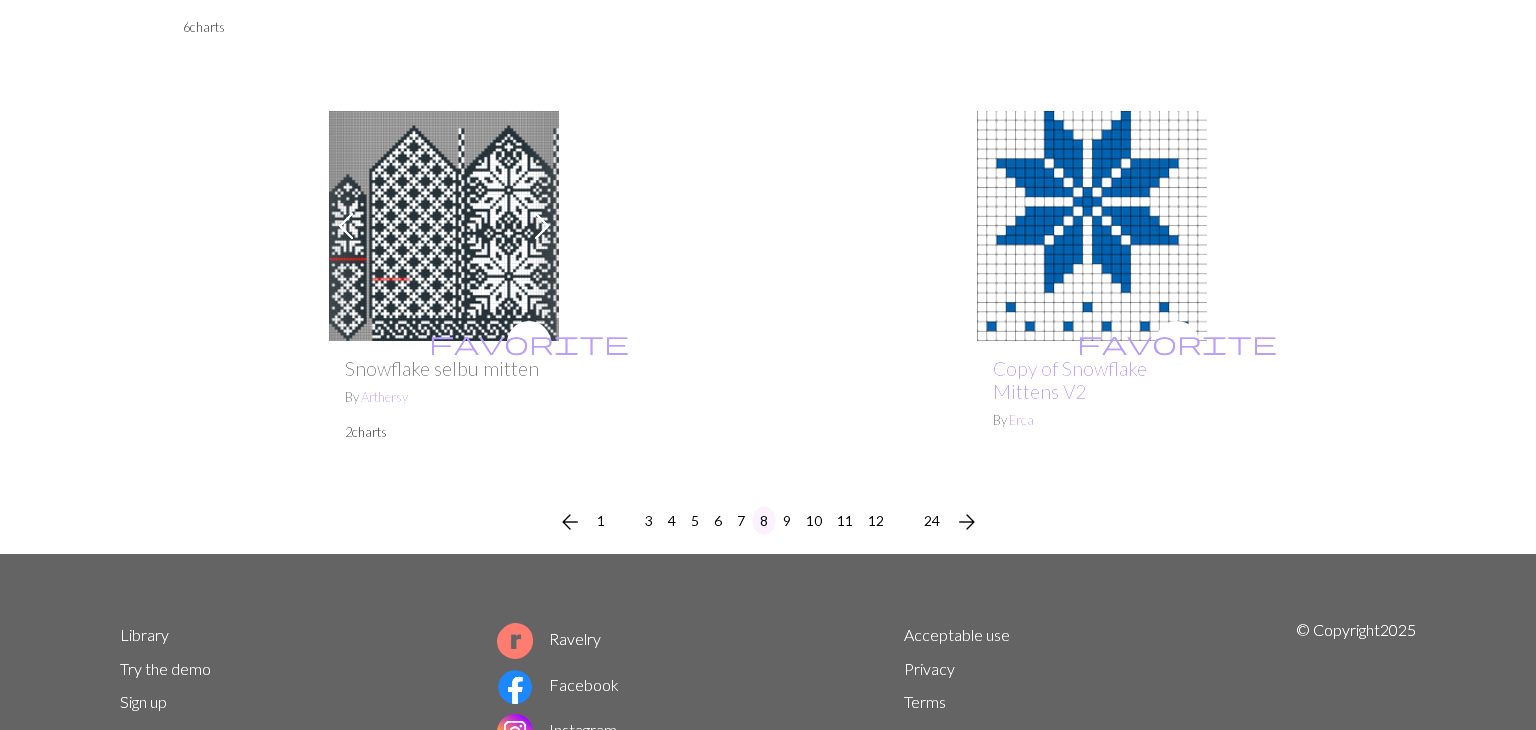 scroll, scrollTop: 5232, scrollLeft: 0, axis: vertical 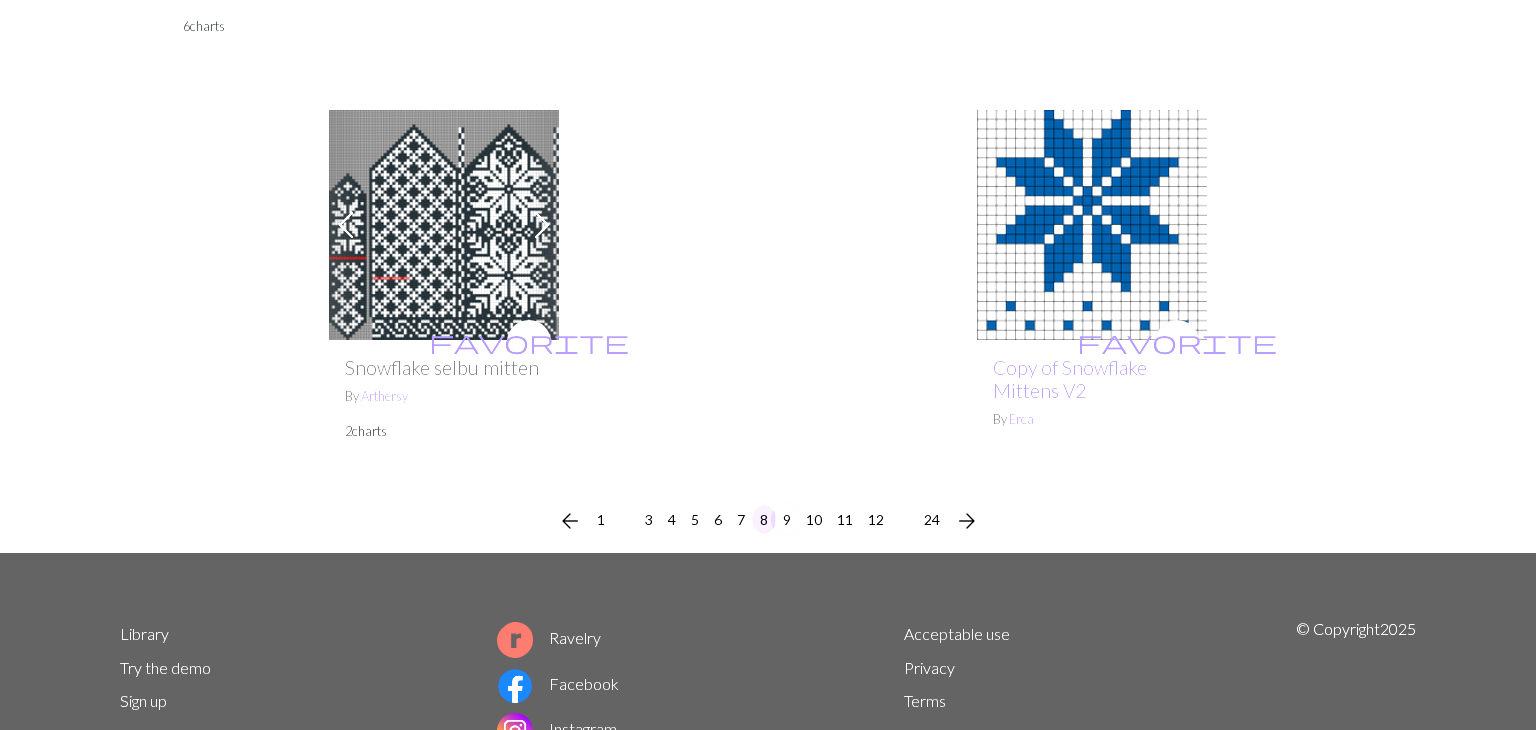click on "9" at bounding box center (787, 519) 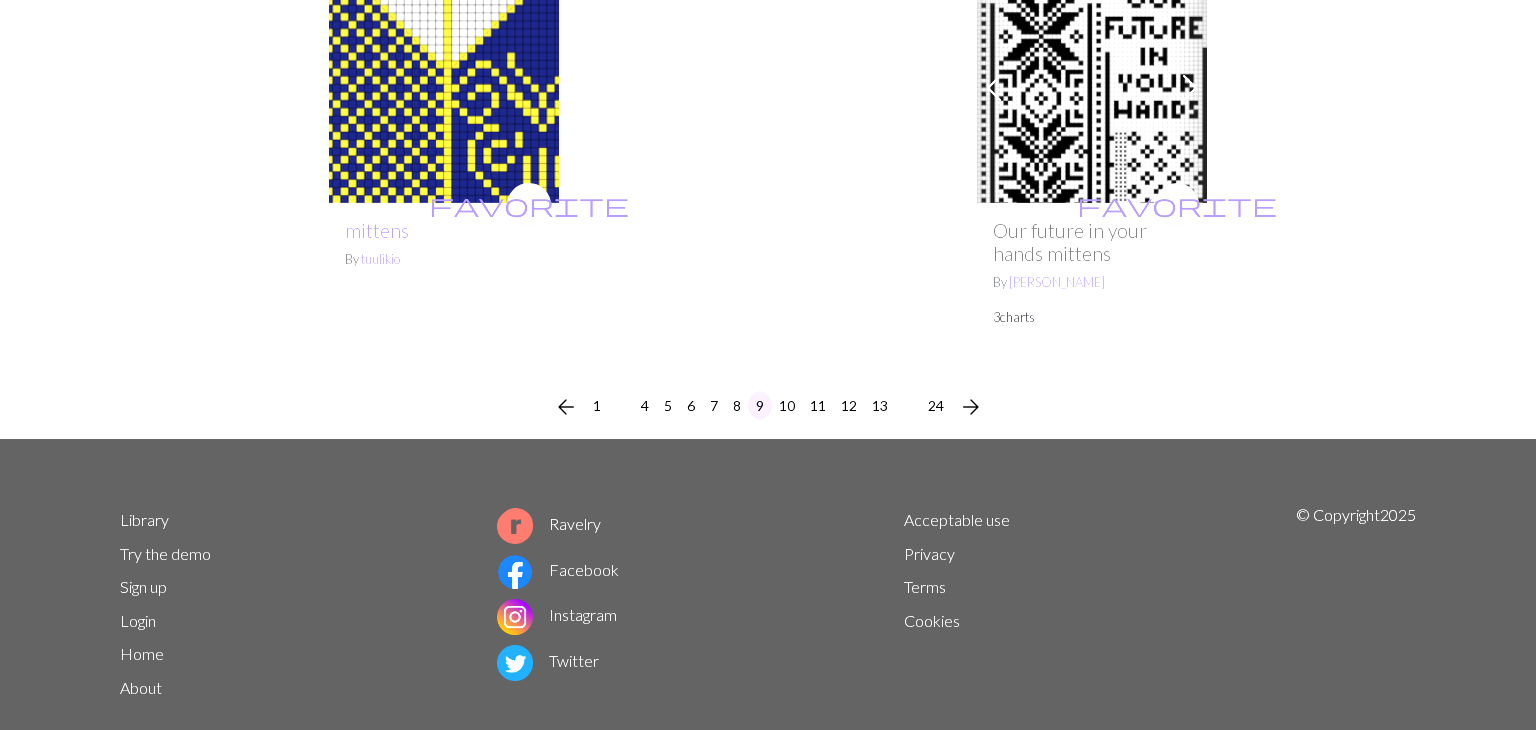 scroll, scrollTop: 5295, scrollLeft: 0, axis: vertical 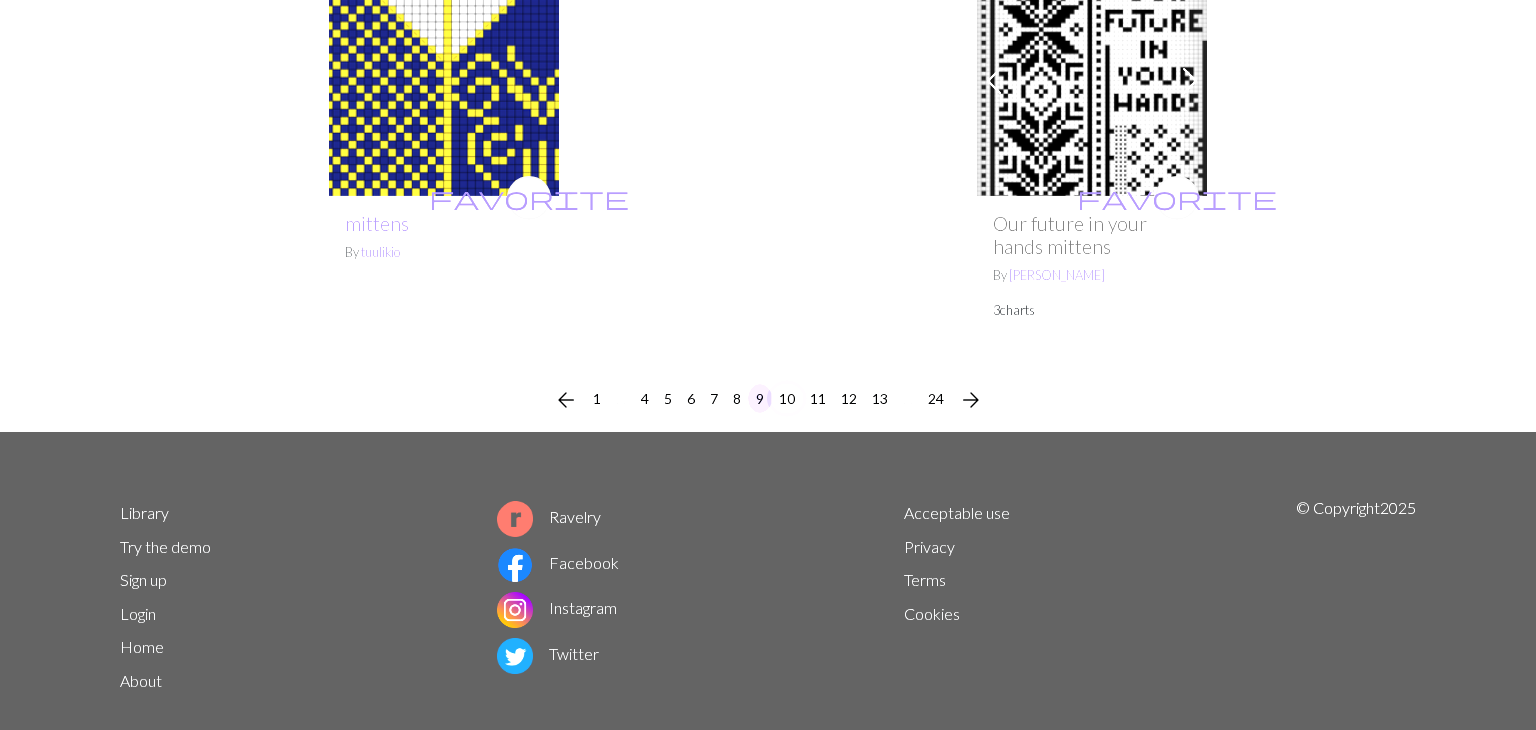 click on "10" at bounding box center [787, 398] 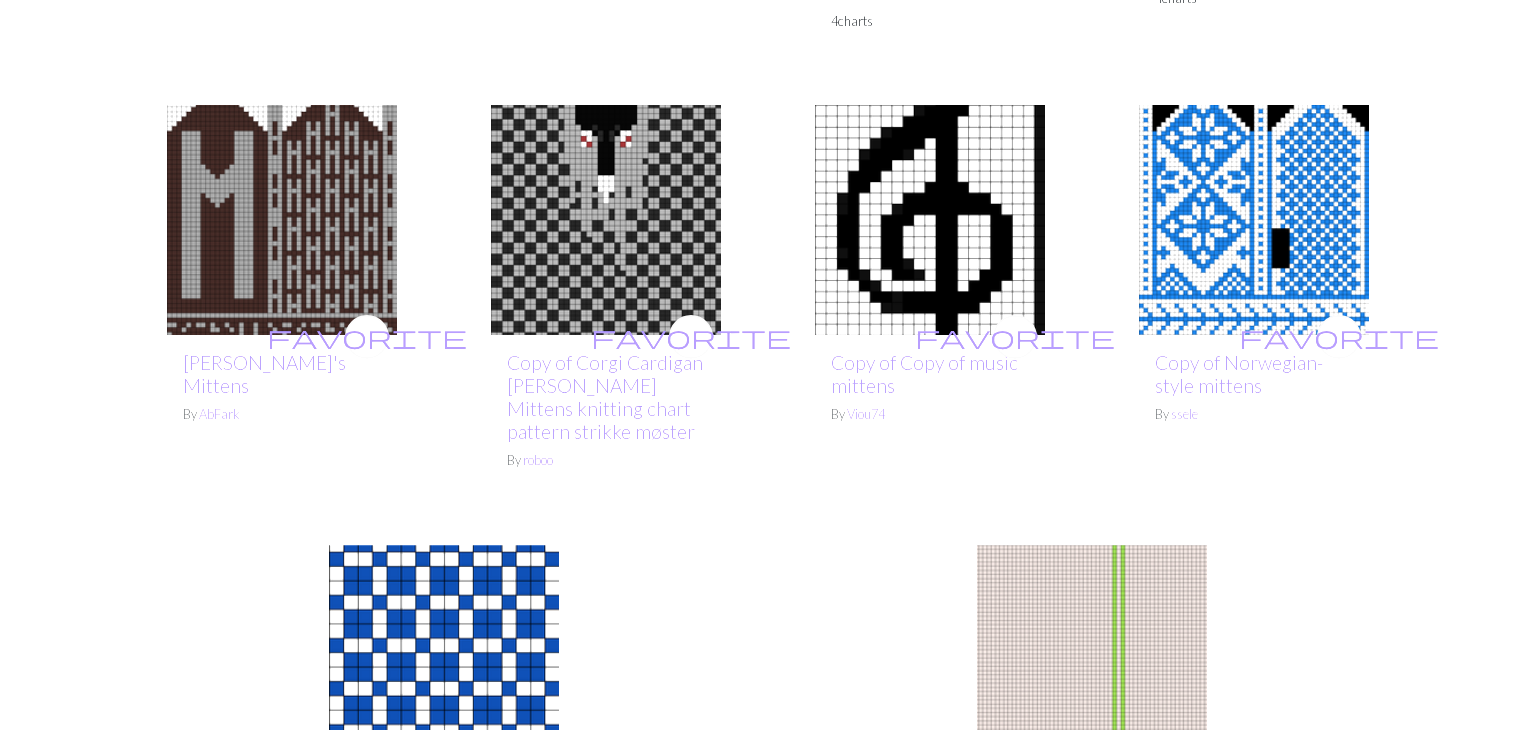 scroll, scrollTop: 5188, scrollLeft: 0, axis: vertical 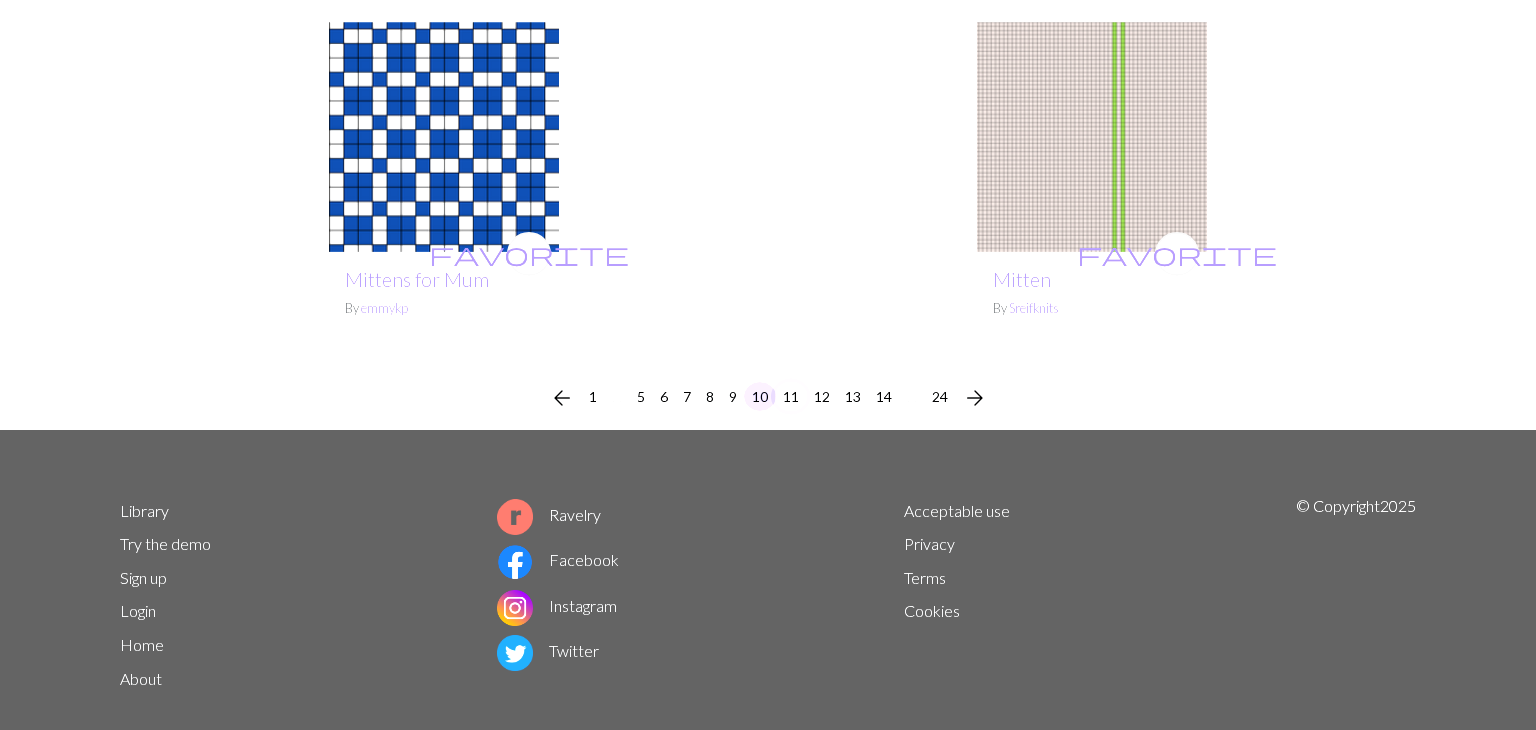 click on "11" at bounding box center [791, 396] 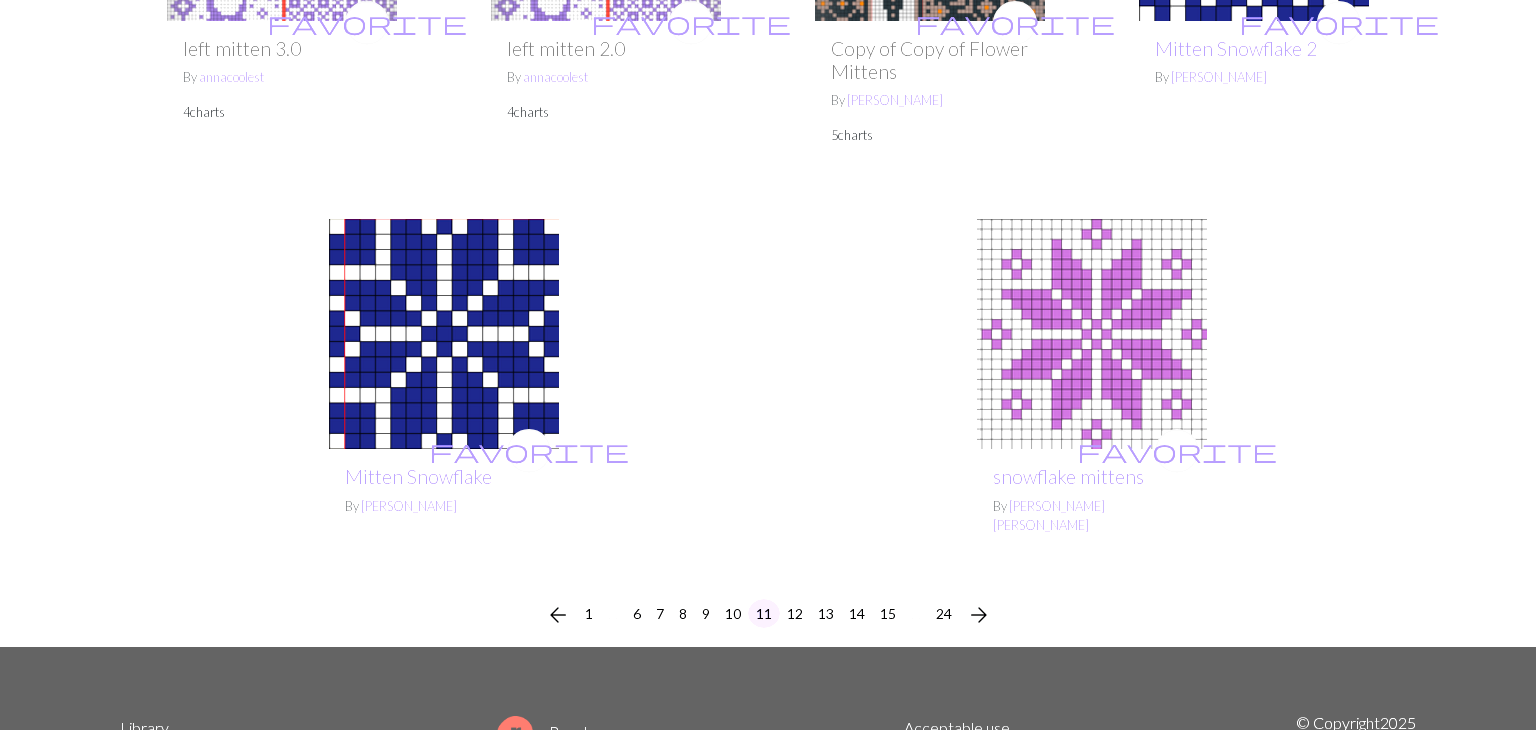 scroll, scrollTop: 4892, scrollLeft: 0, axis: vertical 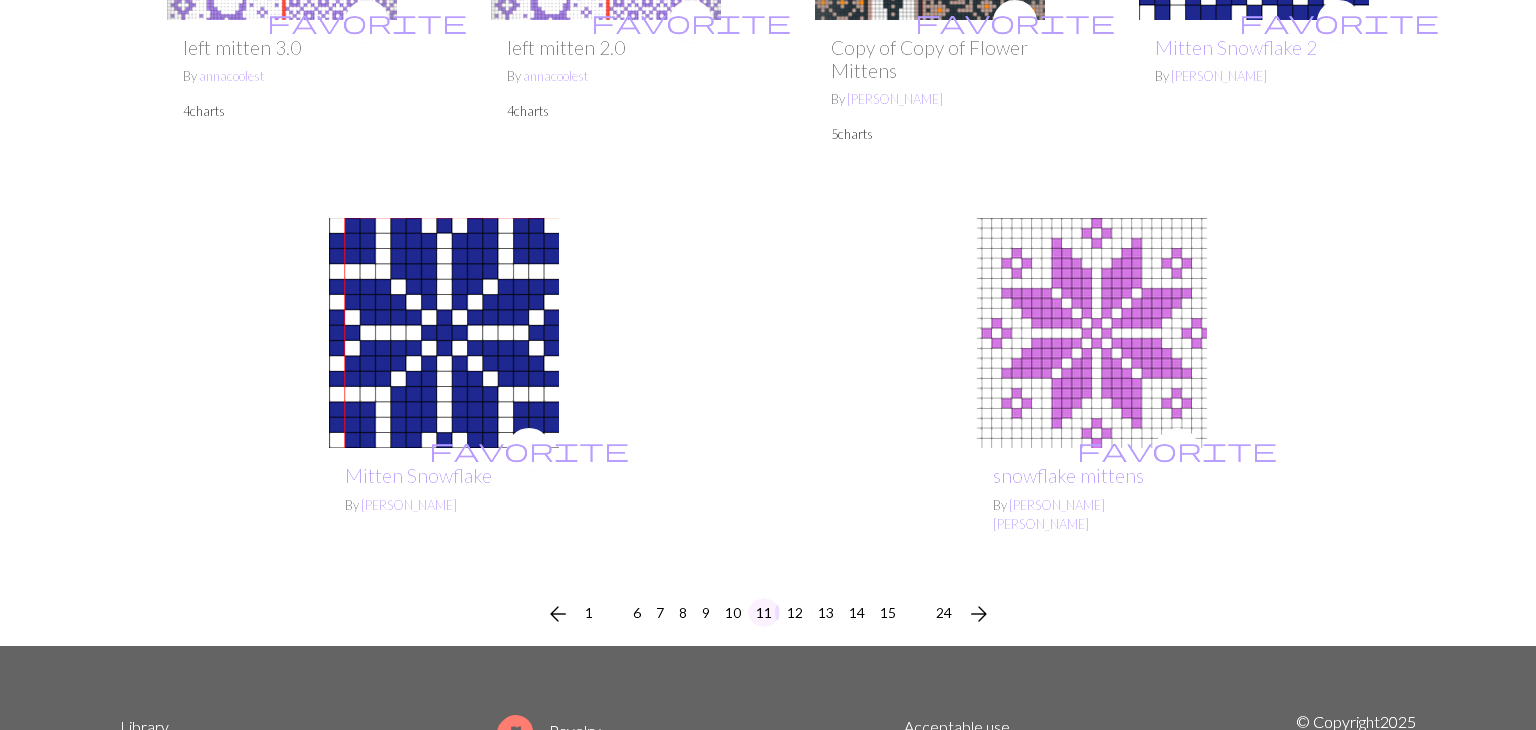click on "12" at bounding box center (795, 612) 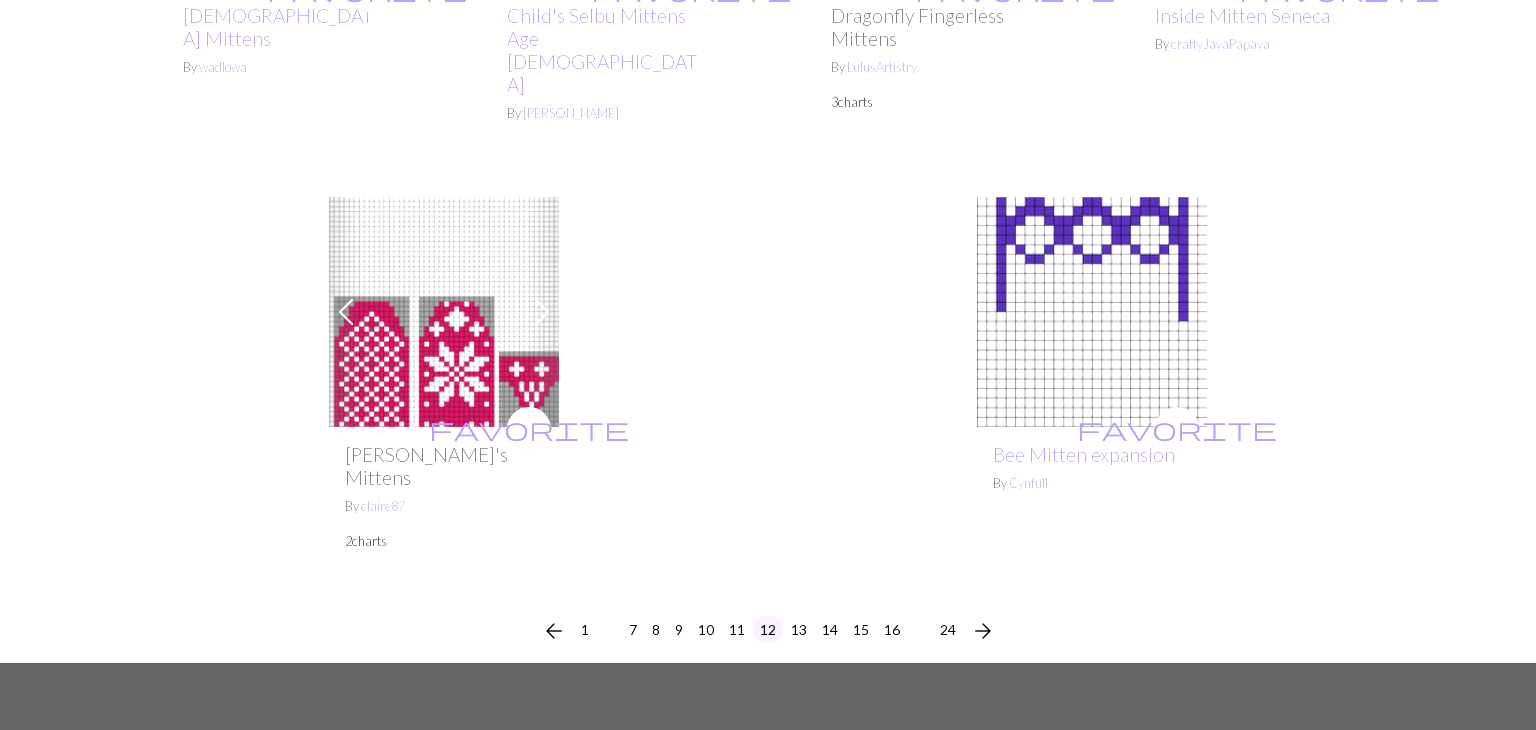 scroll, scrollTop: 5100, scrollLeft: 0, axis: vertical 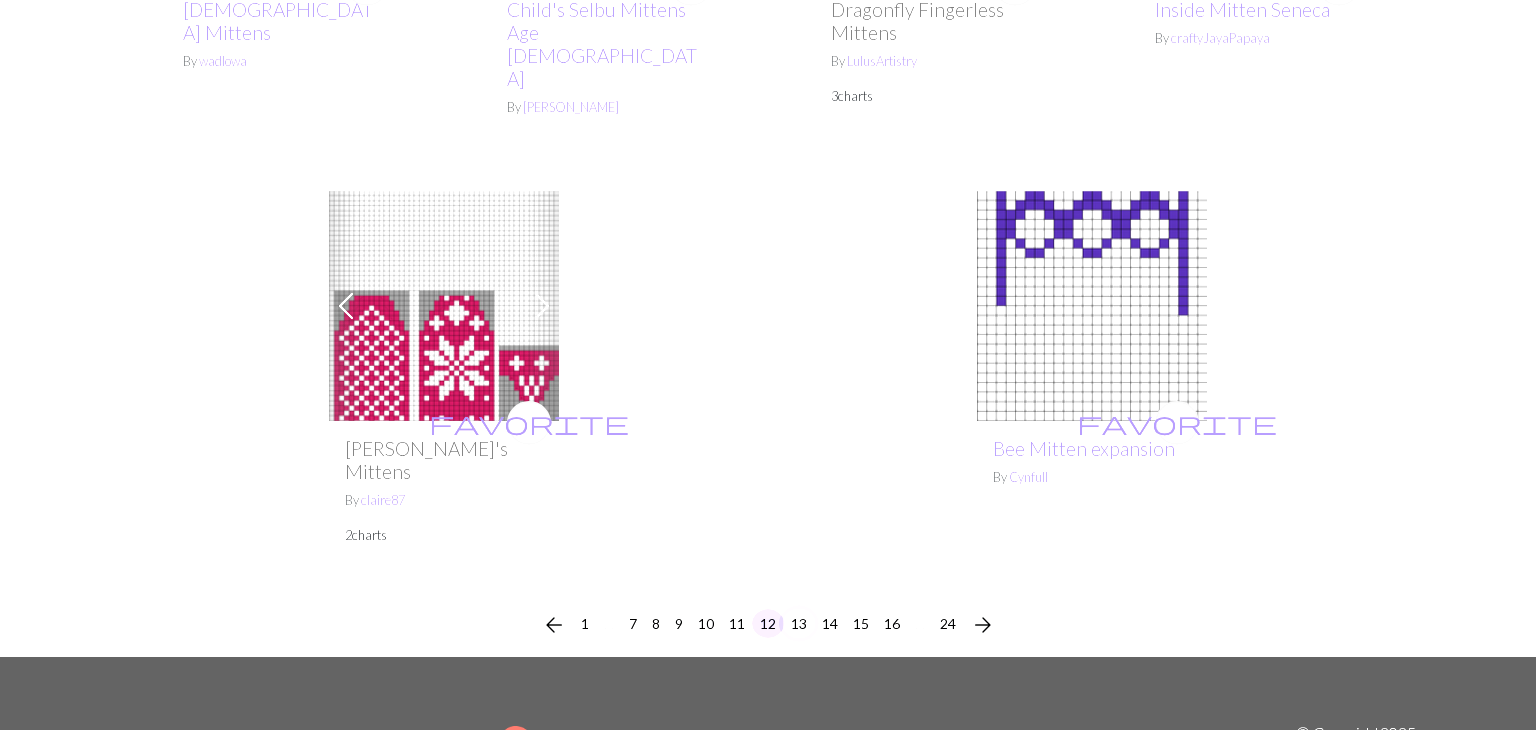 click on "13" at bounding box center [799, 623] 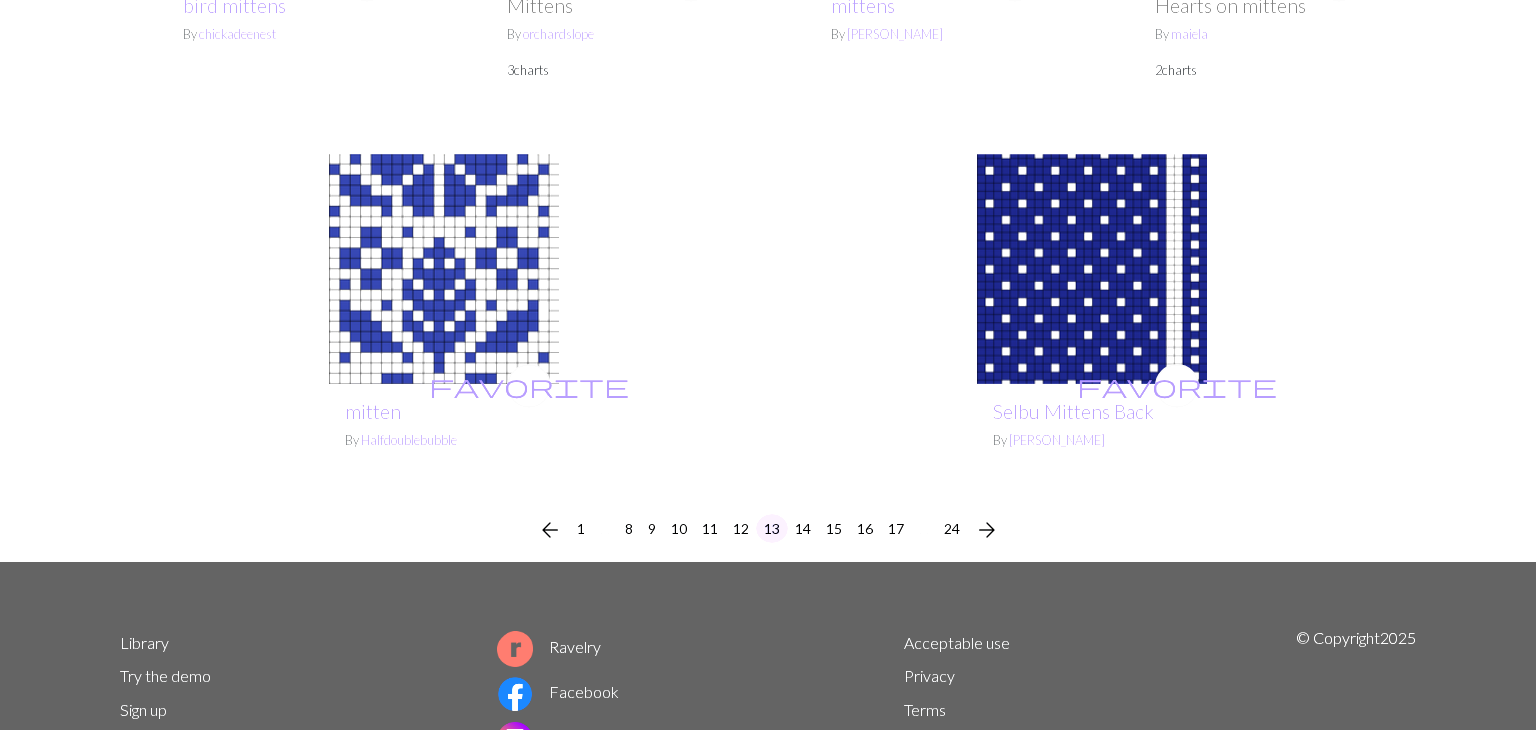 scroll, scrollTop: 5047, scrollLeft: 0, axis: vertical 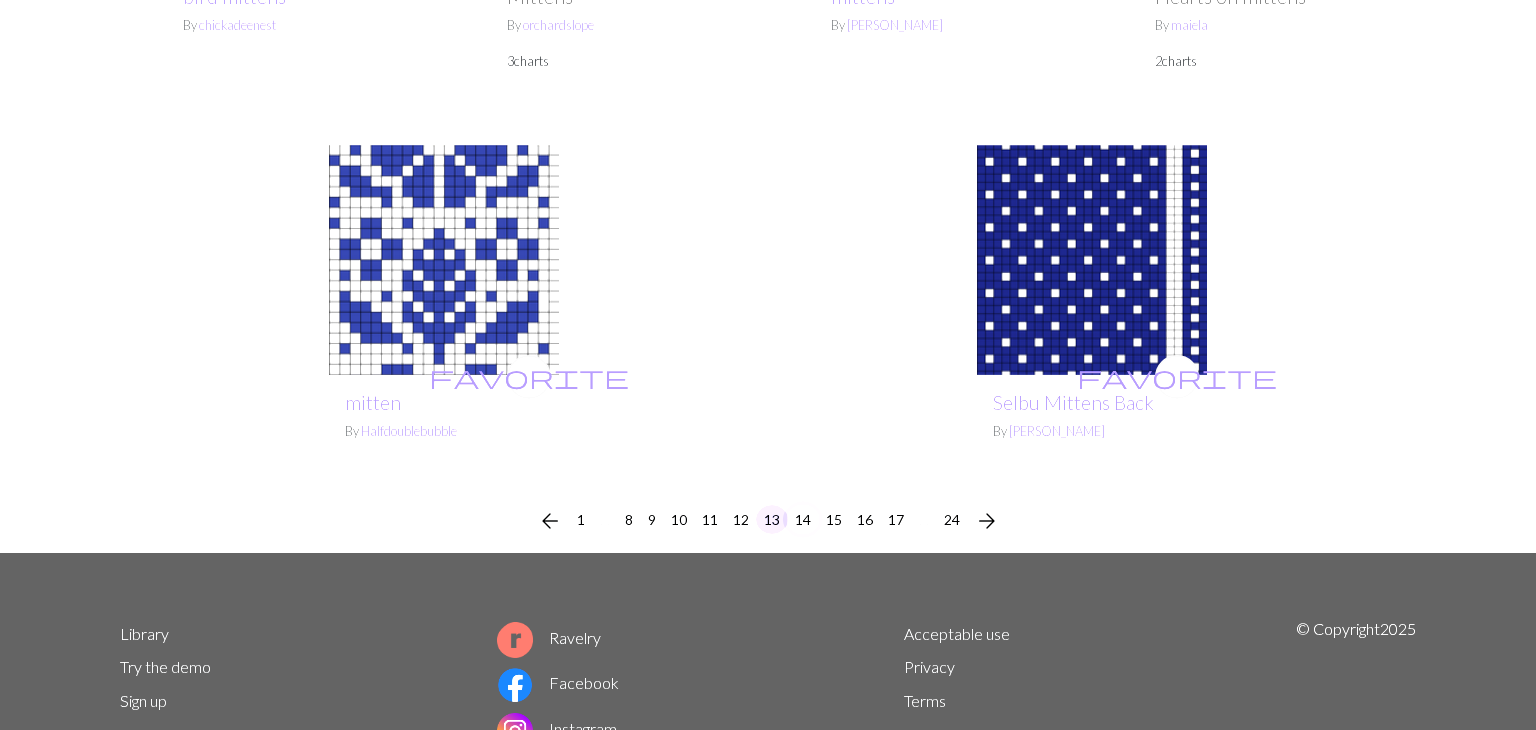 click on "14" at bounding box center (803, 519) 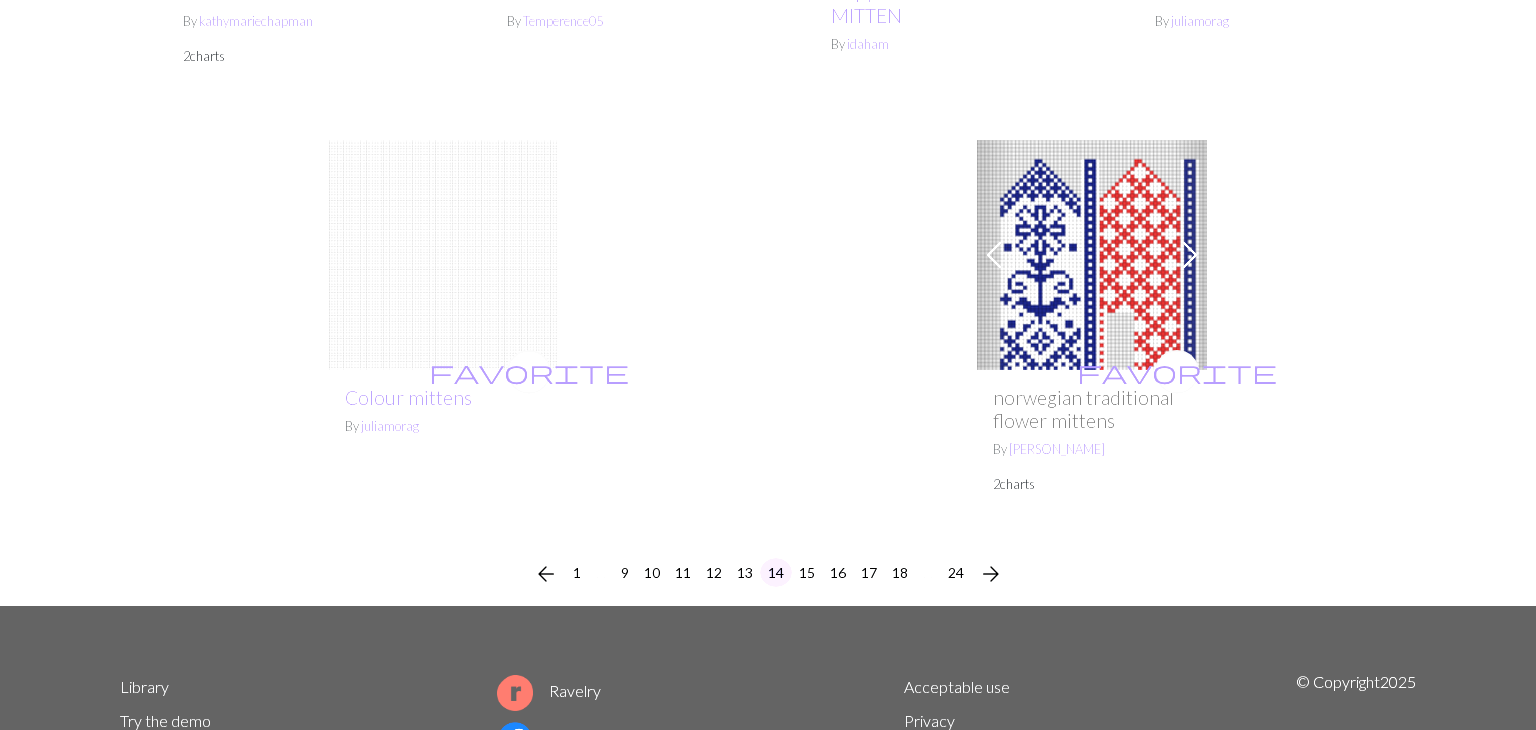 scroll, scrollTop: 5114, scrollLeft: 0, axis: vertical 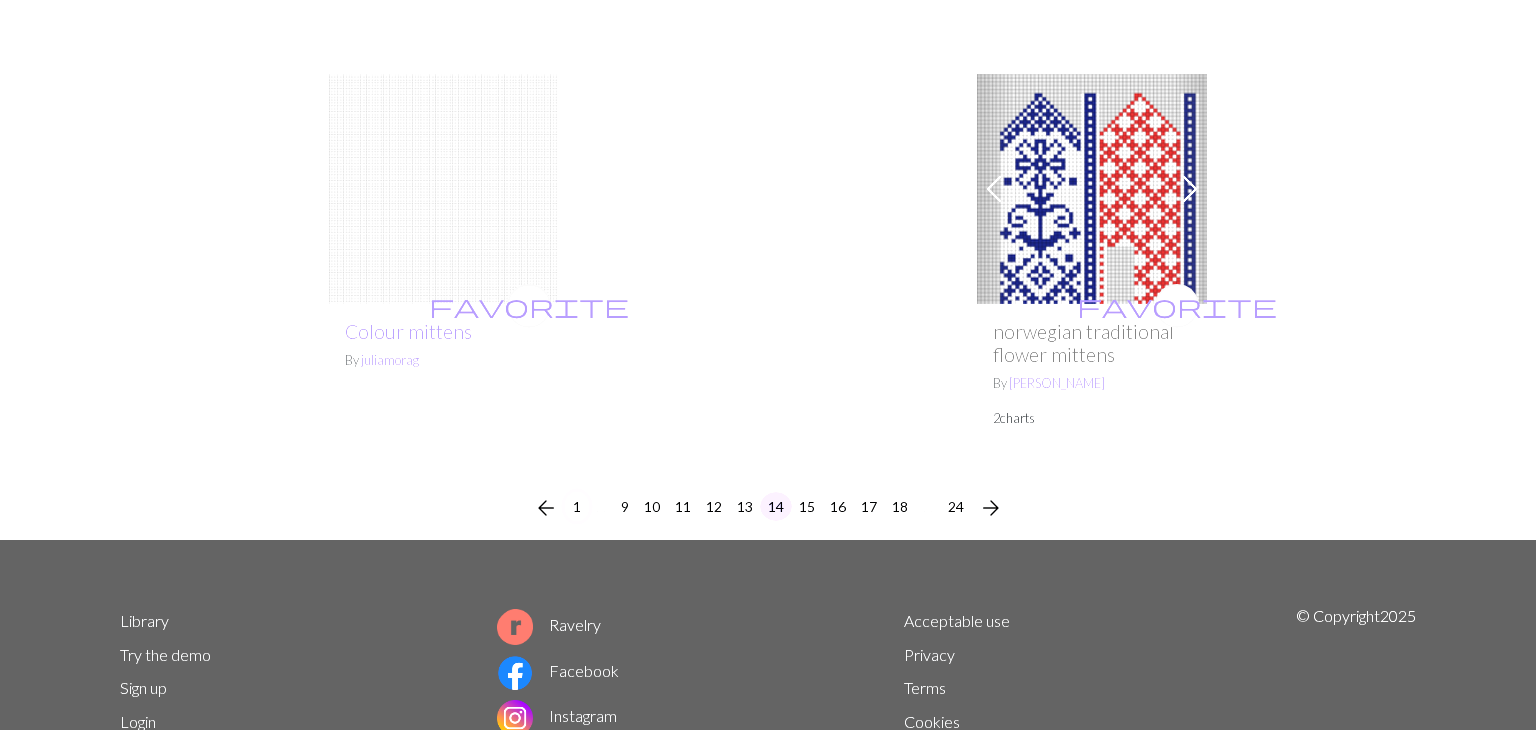 click on "1" at bounding box center (577, 506) 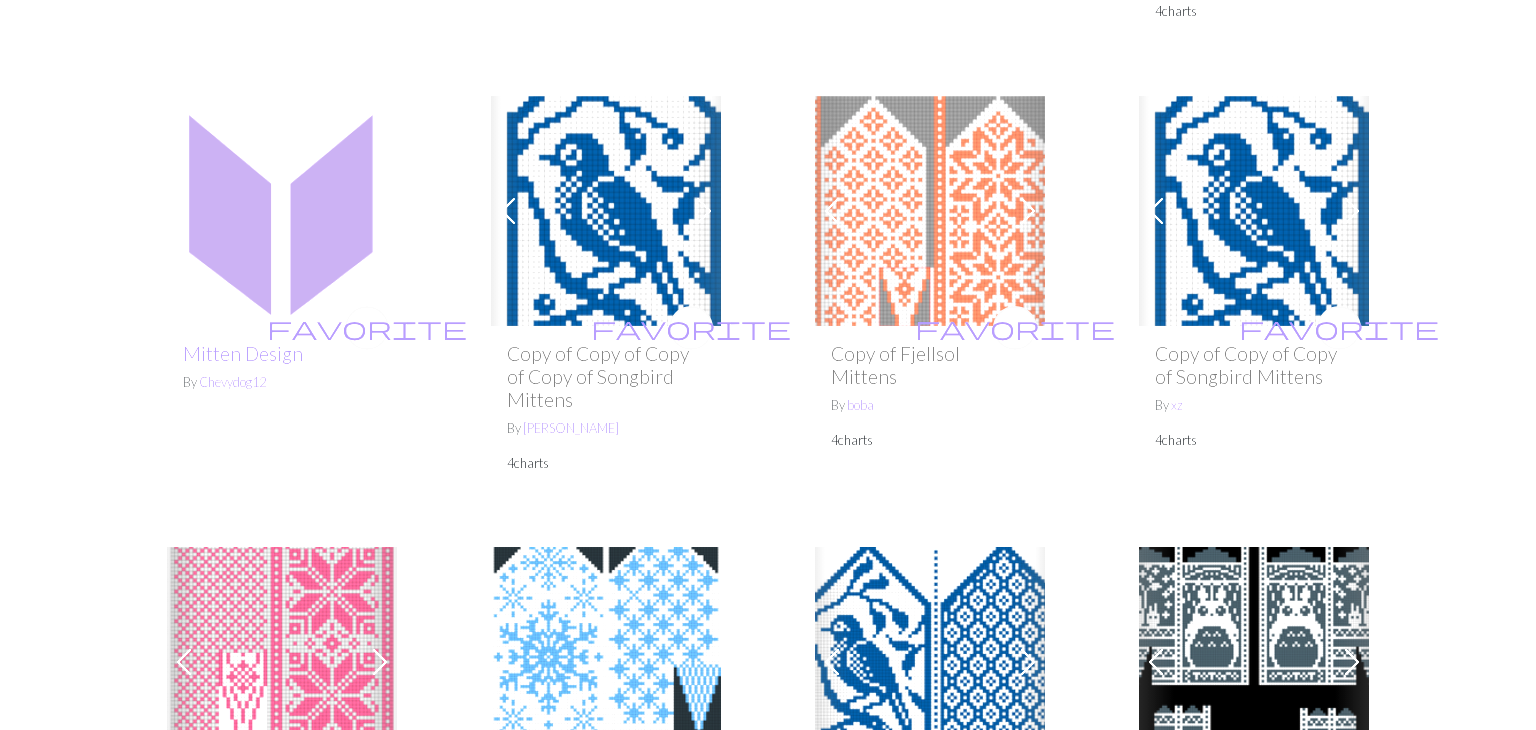 scroll, scrollTop: 0, scrollLeft: 0, axis: both 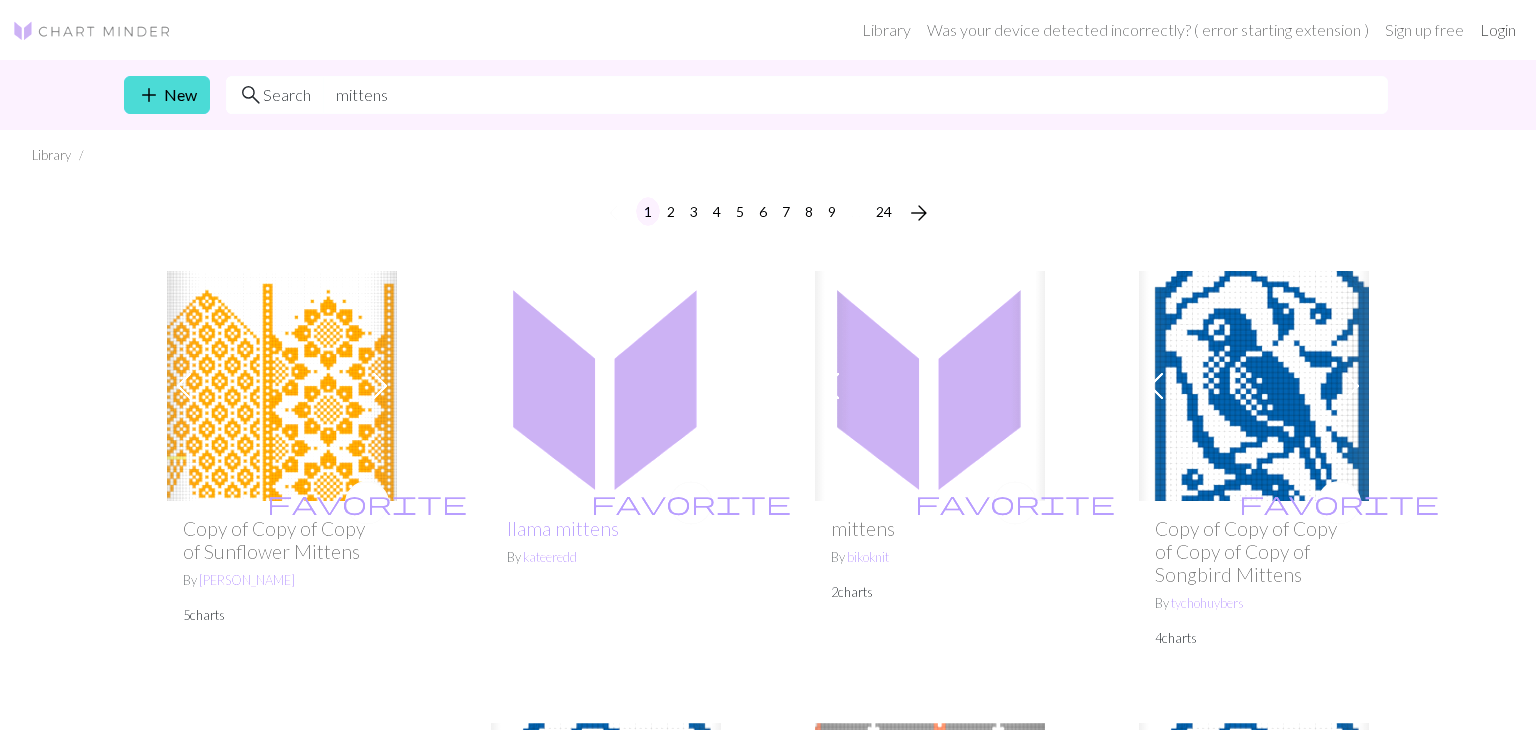 click on "Login" at bounding box center (1498, 30) 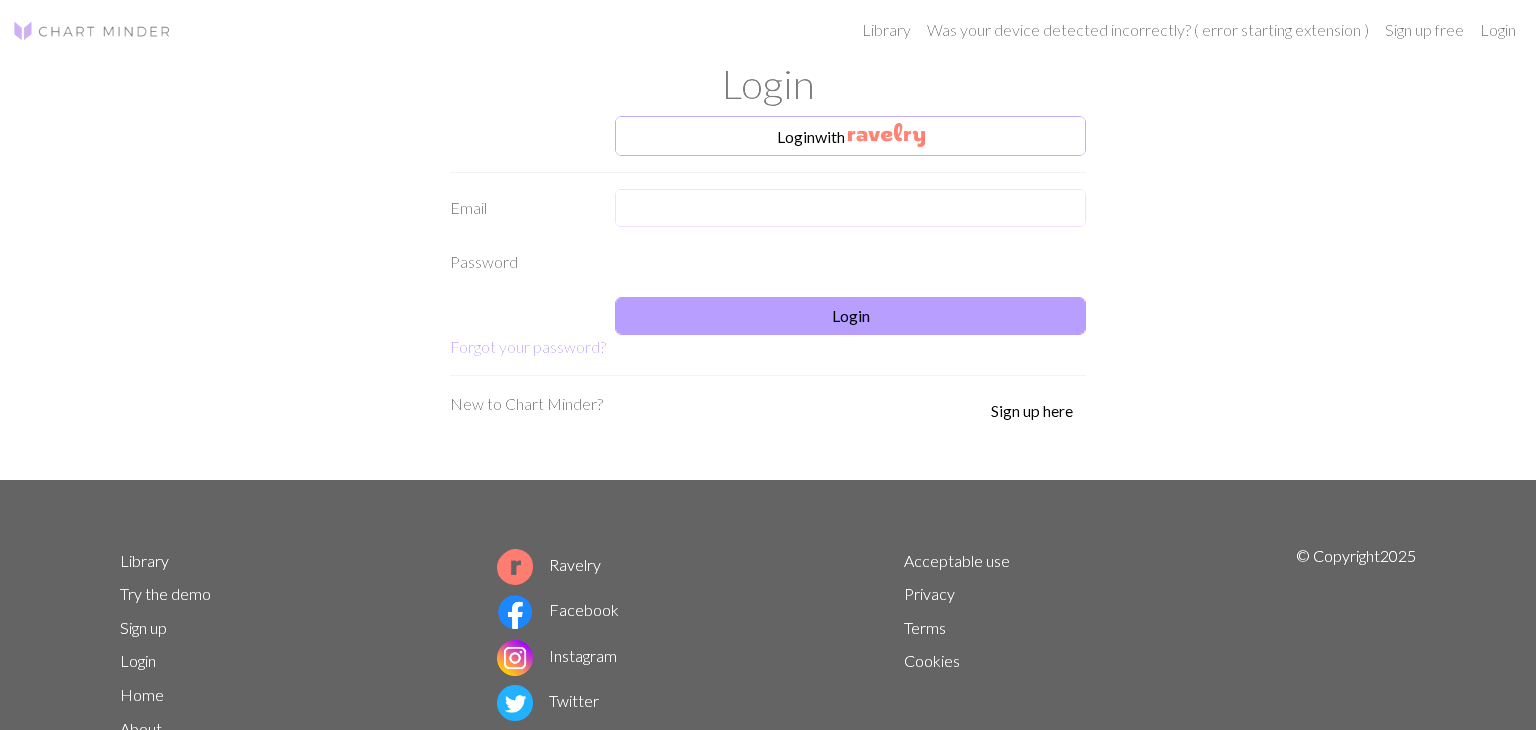 type on "richelle2008@live.nl" 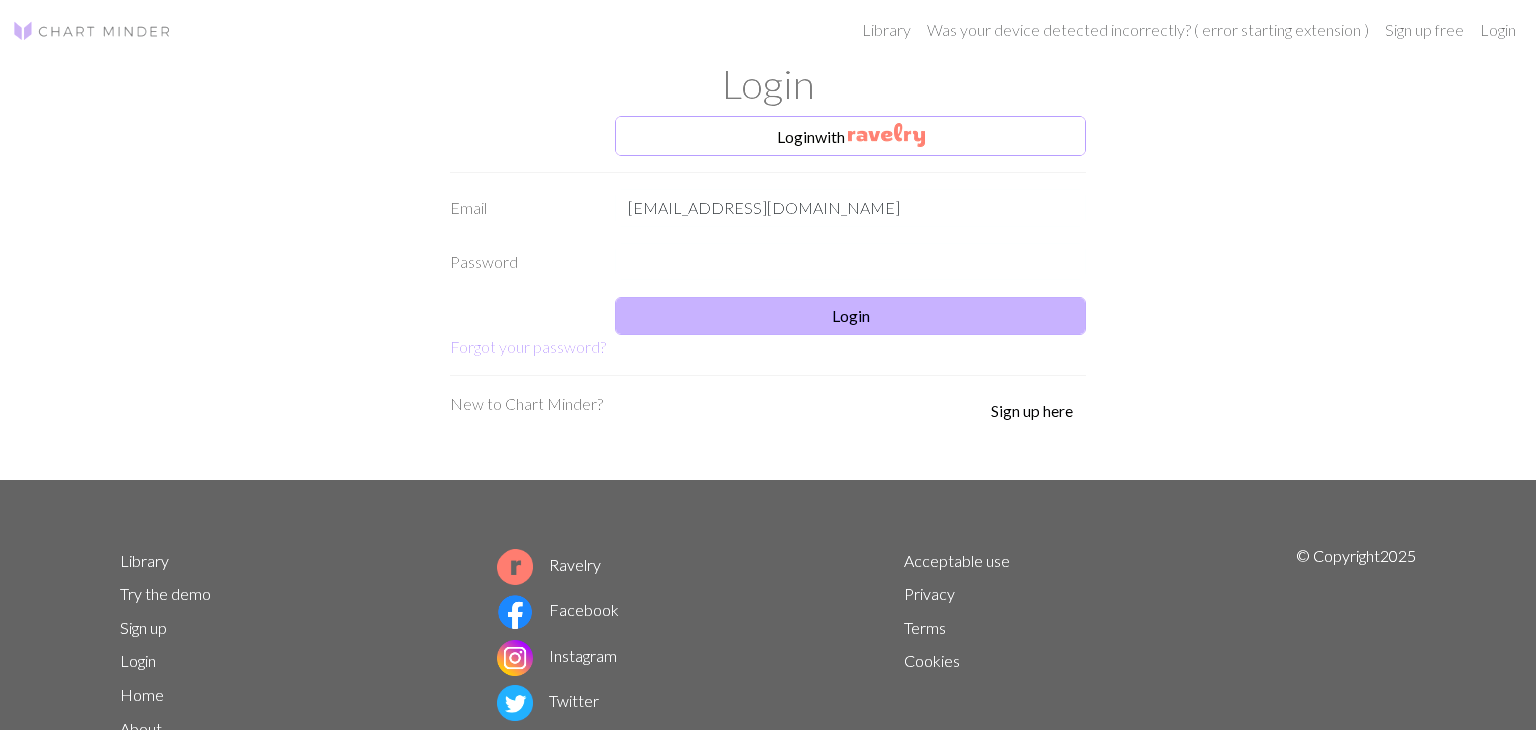 click on "Login" at bounding box center (850, 316) 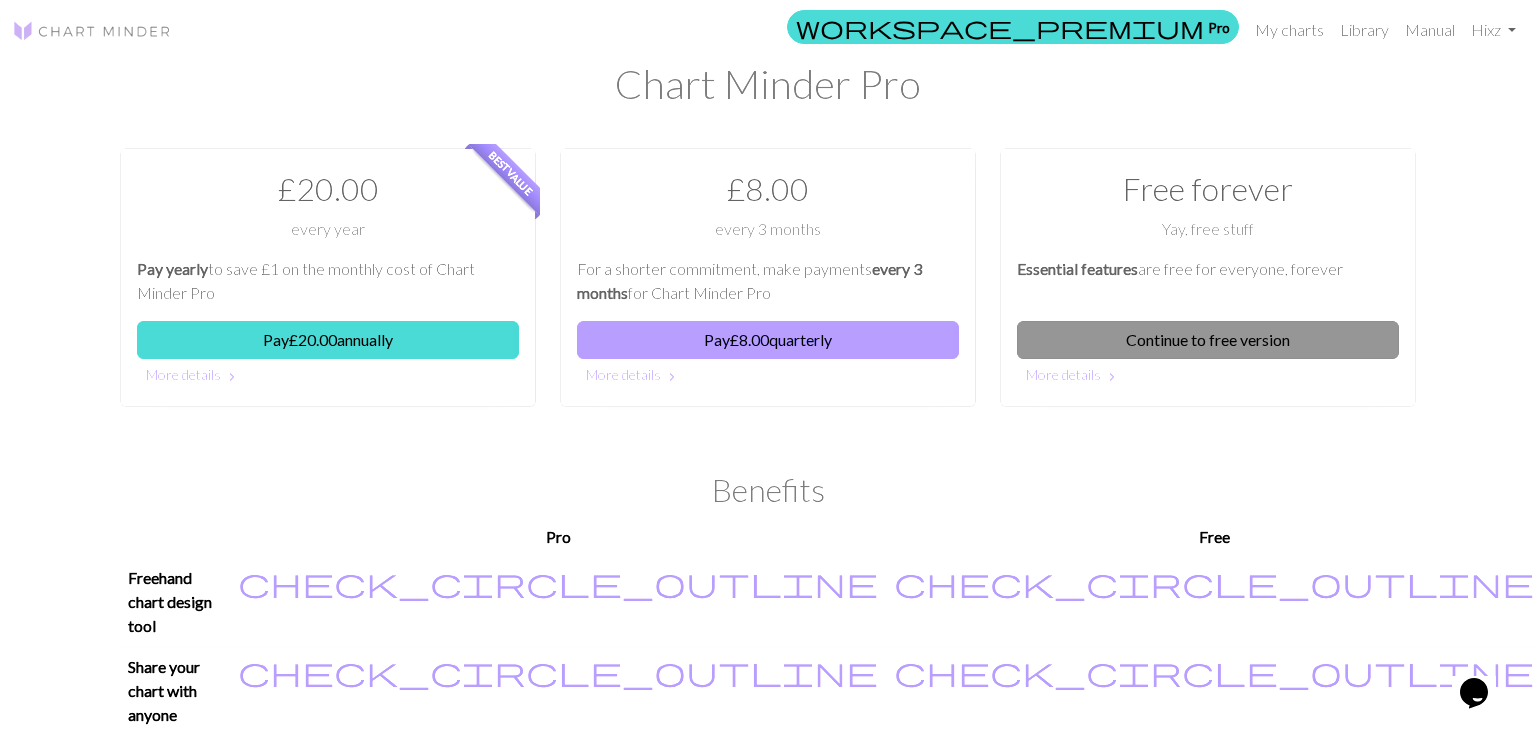click on "Continue to free version" at bounding box center [1208, 340] 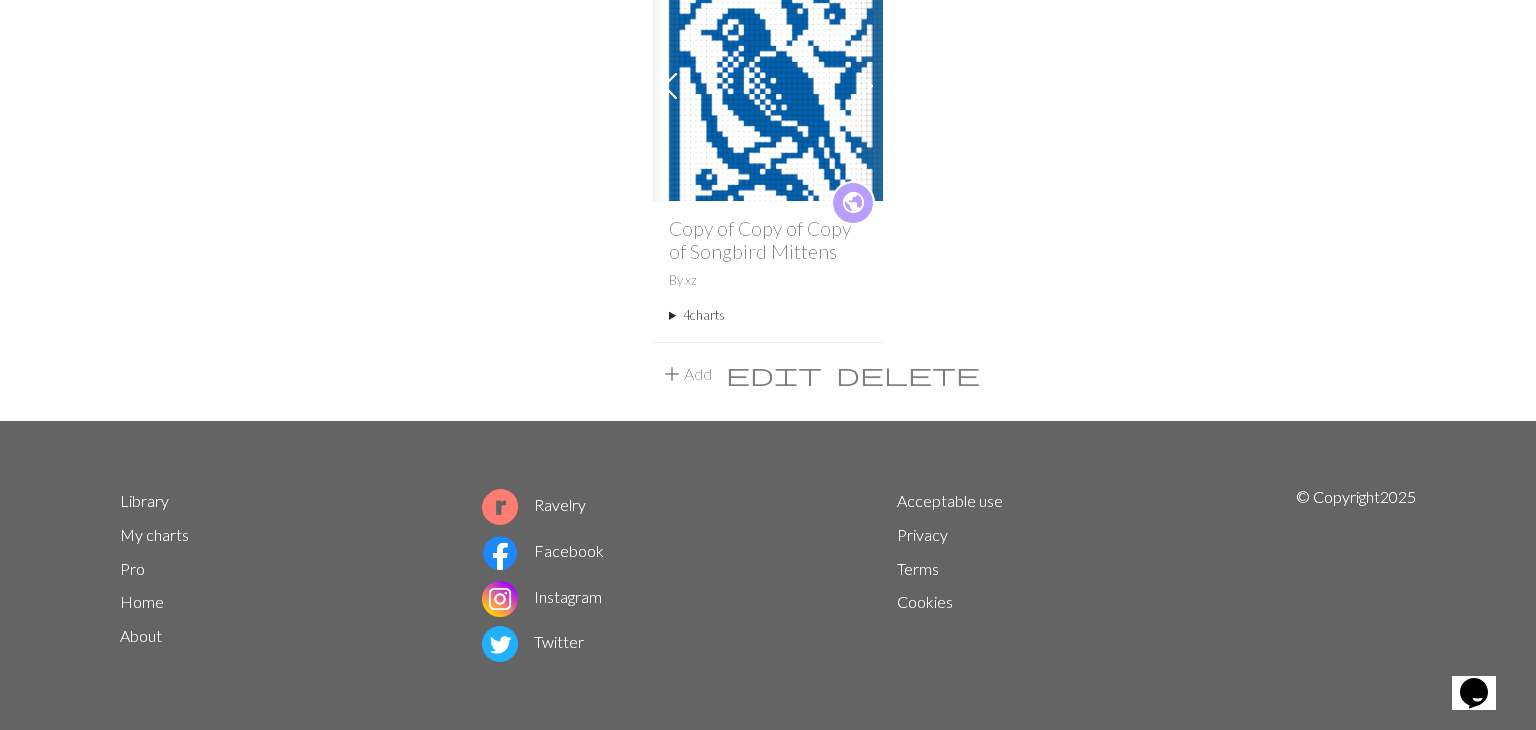 scroll, scrollTop: 0, scrollLeft: 0, axis: both 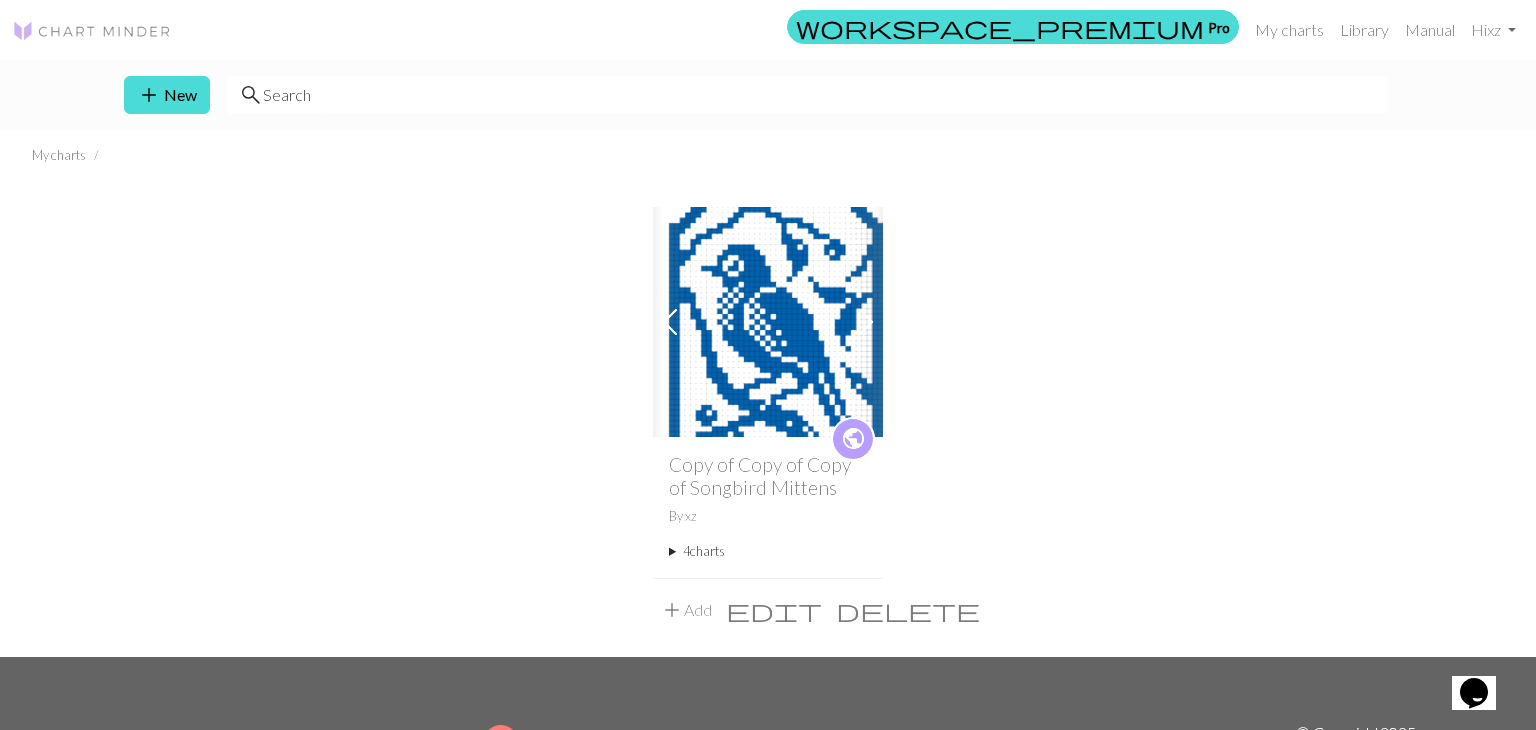 click at bounding box center (92, 31) 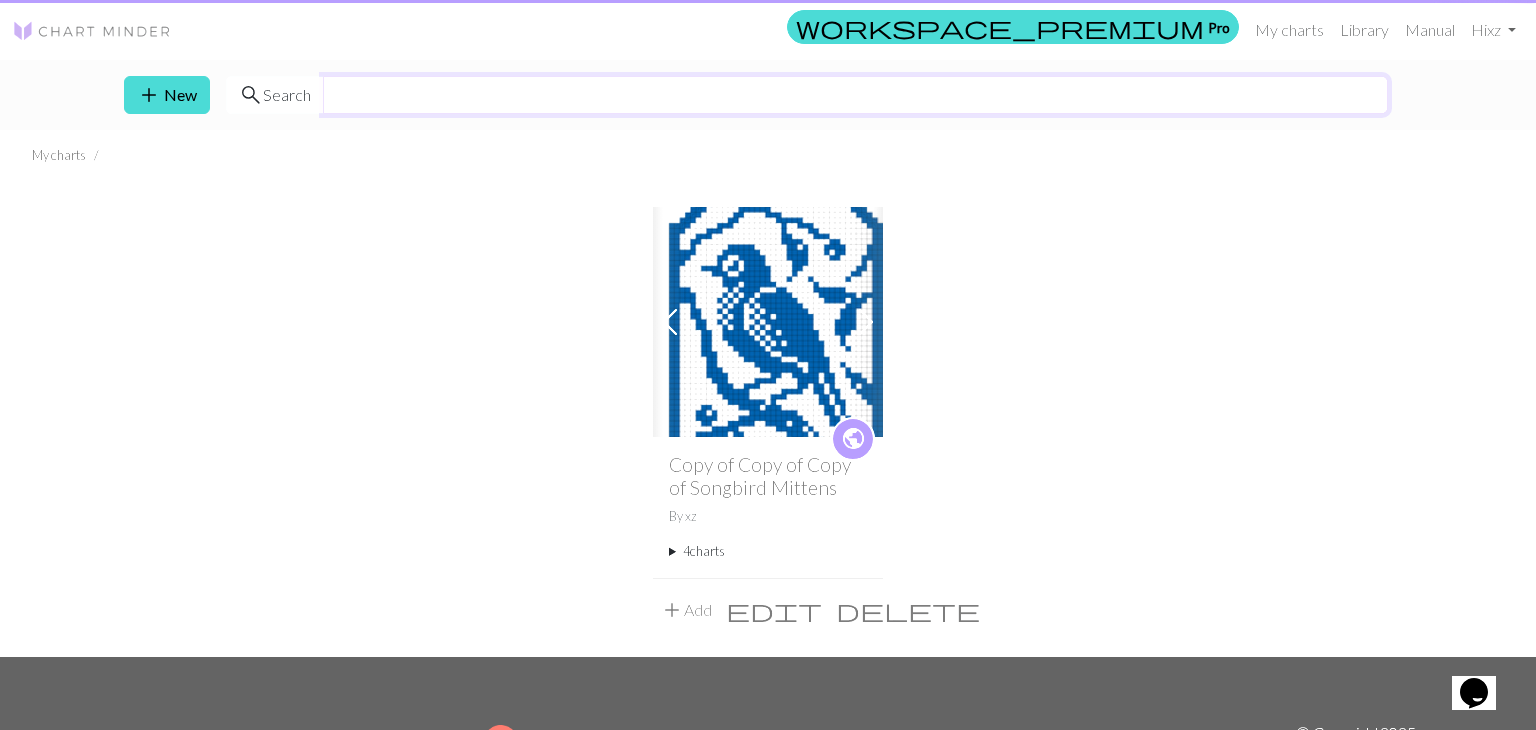 click at bounding box center (855, 95) 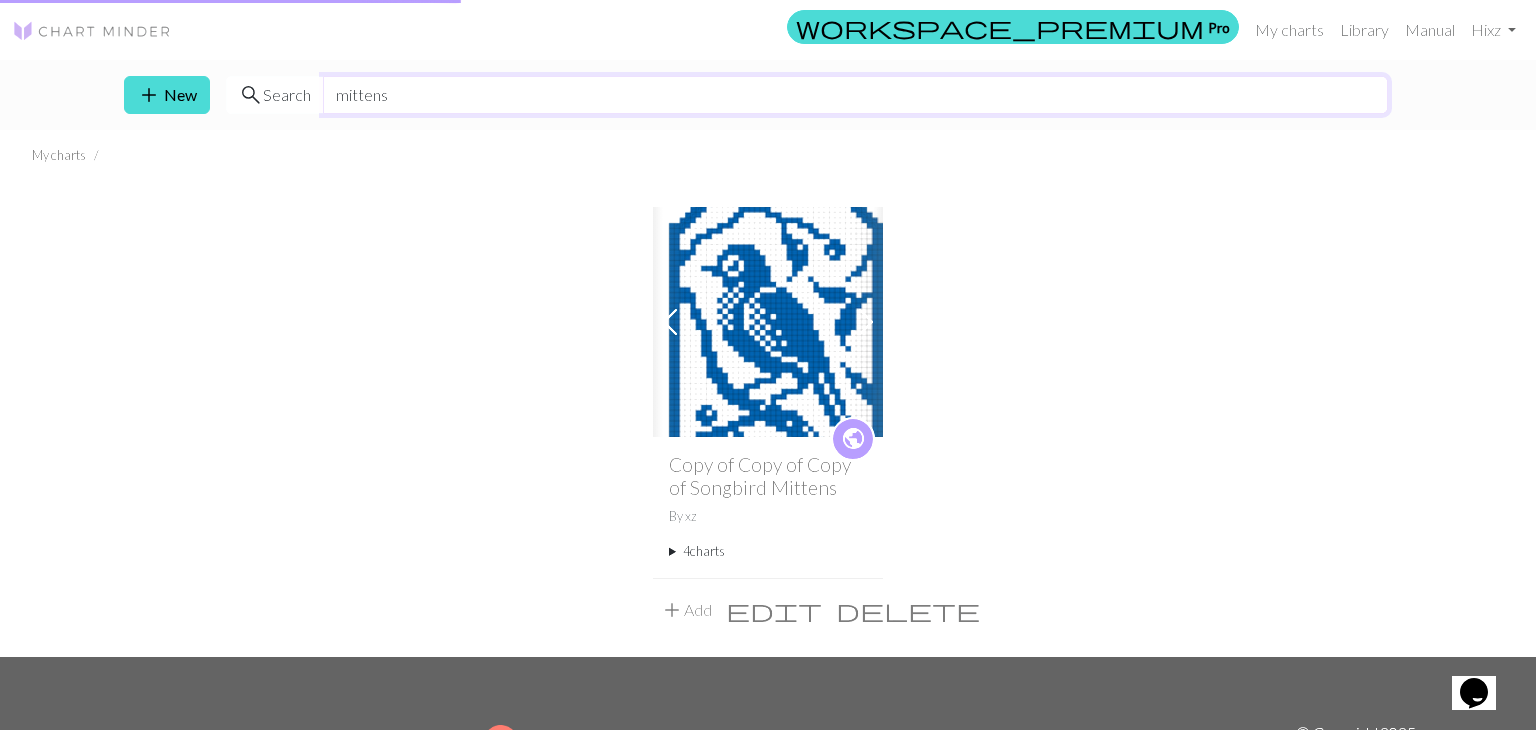 type on "mittens" 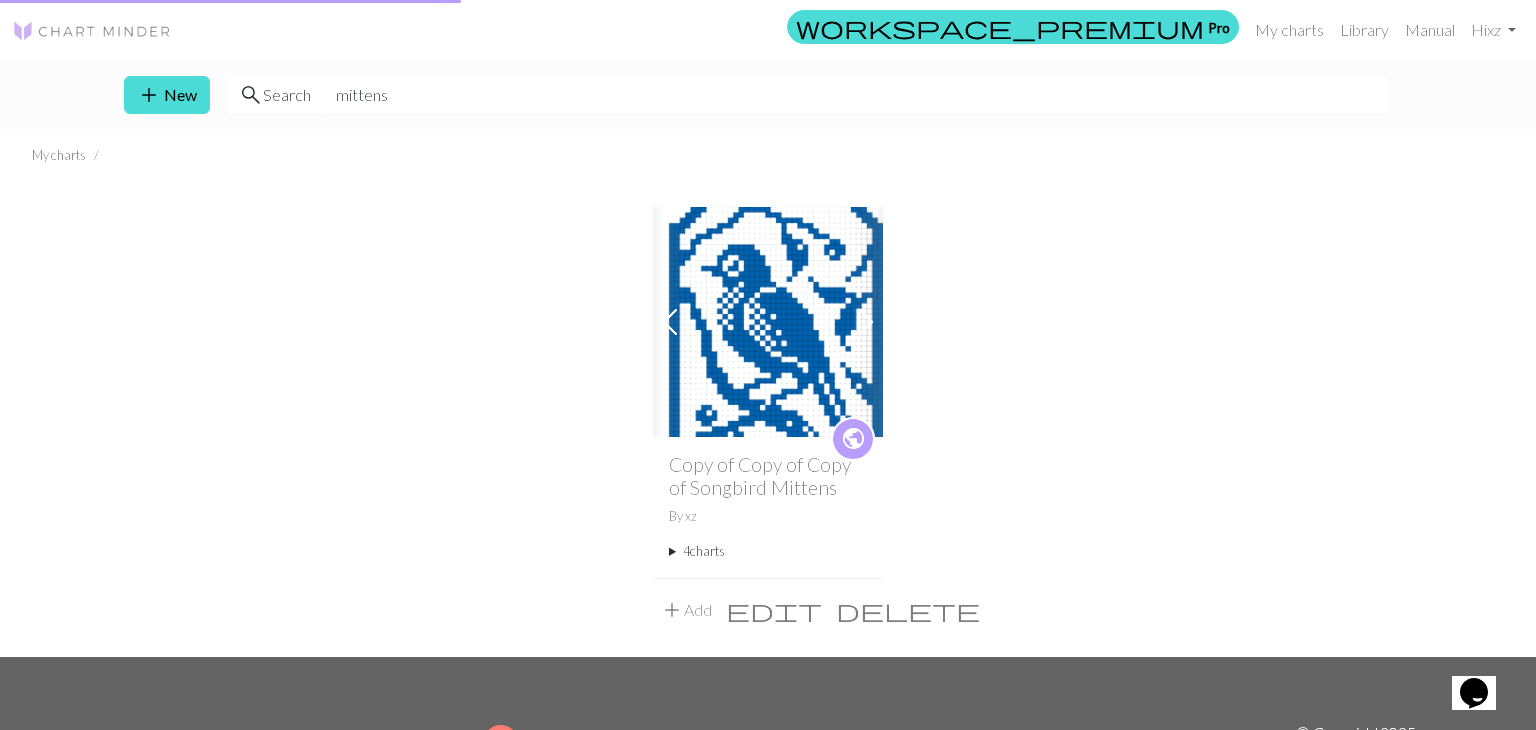 click on "Search" at bounding box center (287, 95) 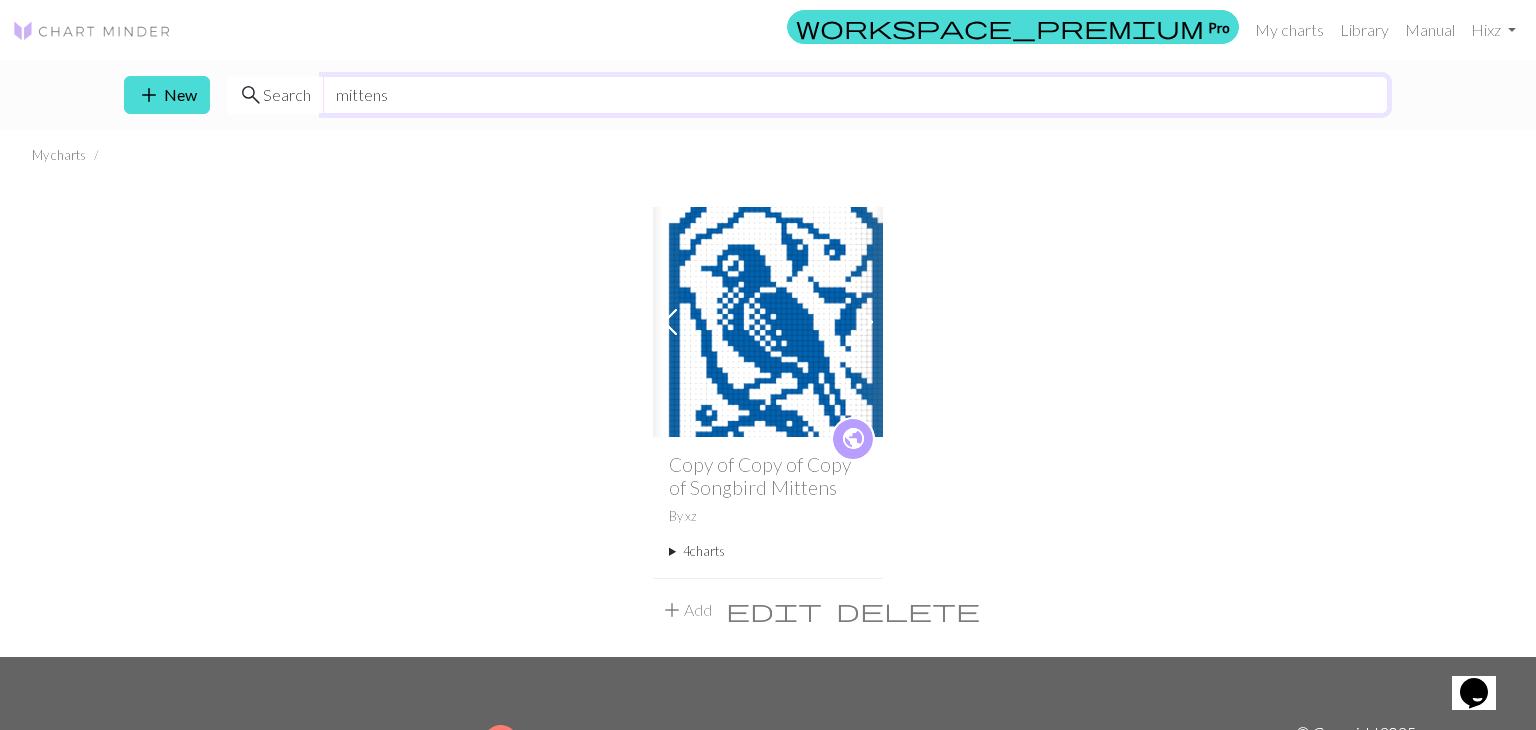 click on "mittens" at bounding box center (855, 95) 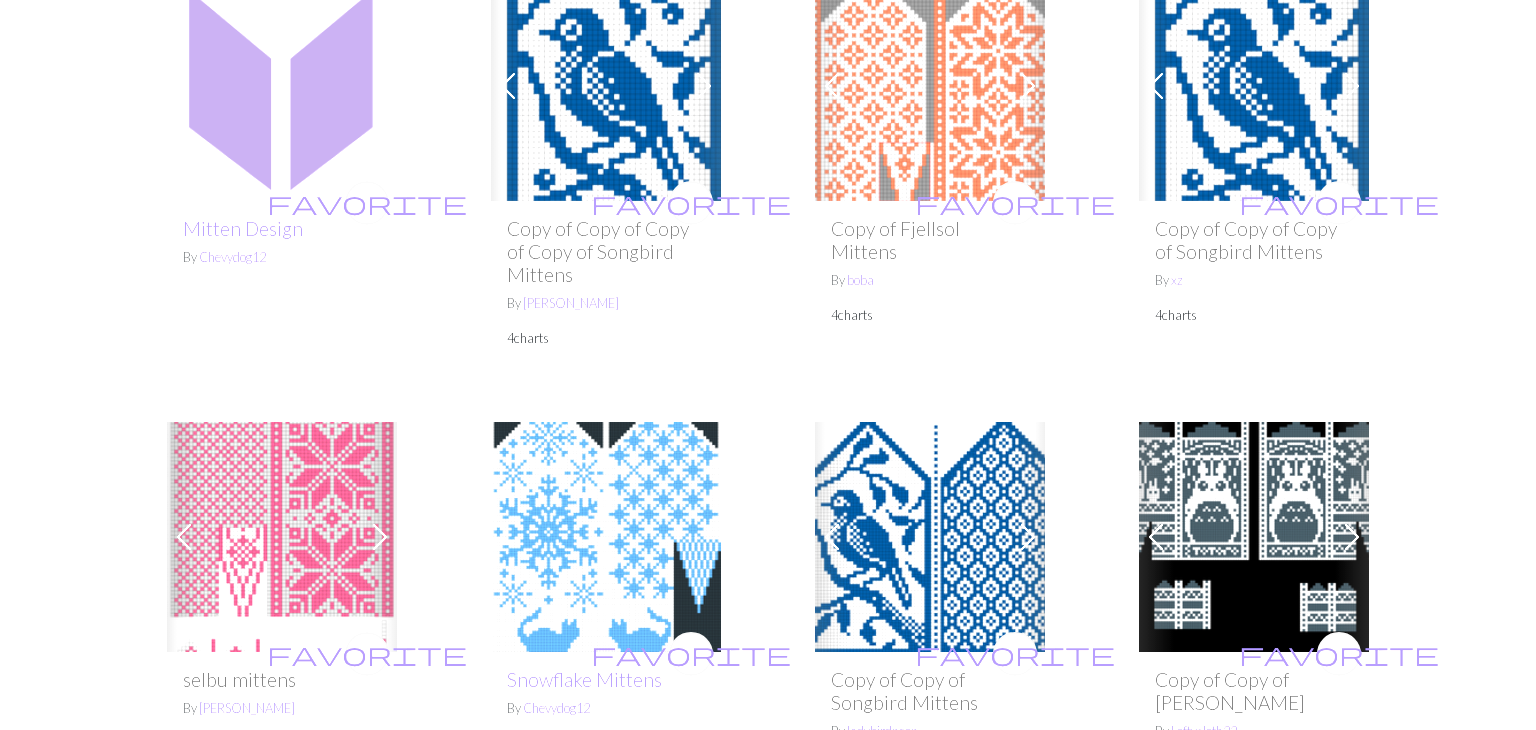 scroll, scrollTop: 749, scrollLeft: 0, axis: vertical 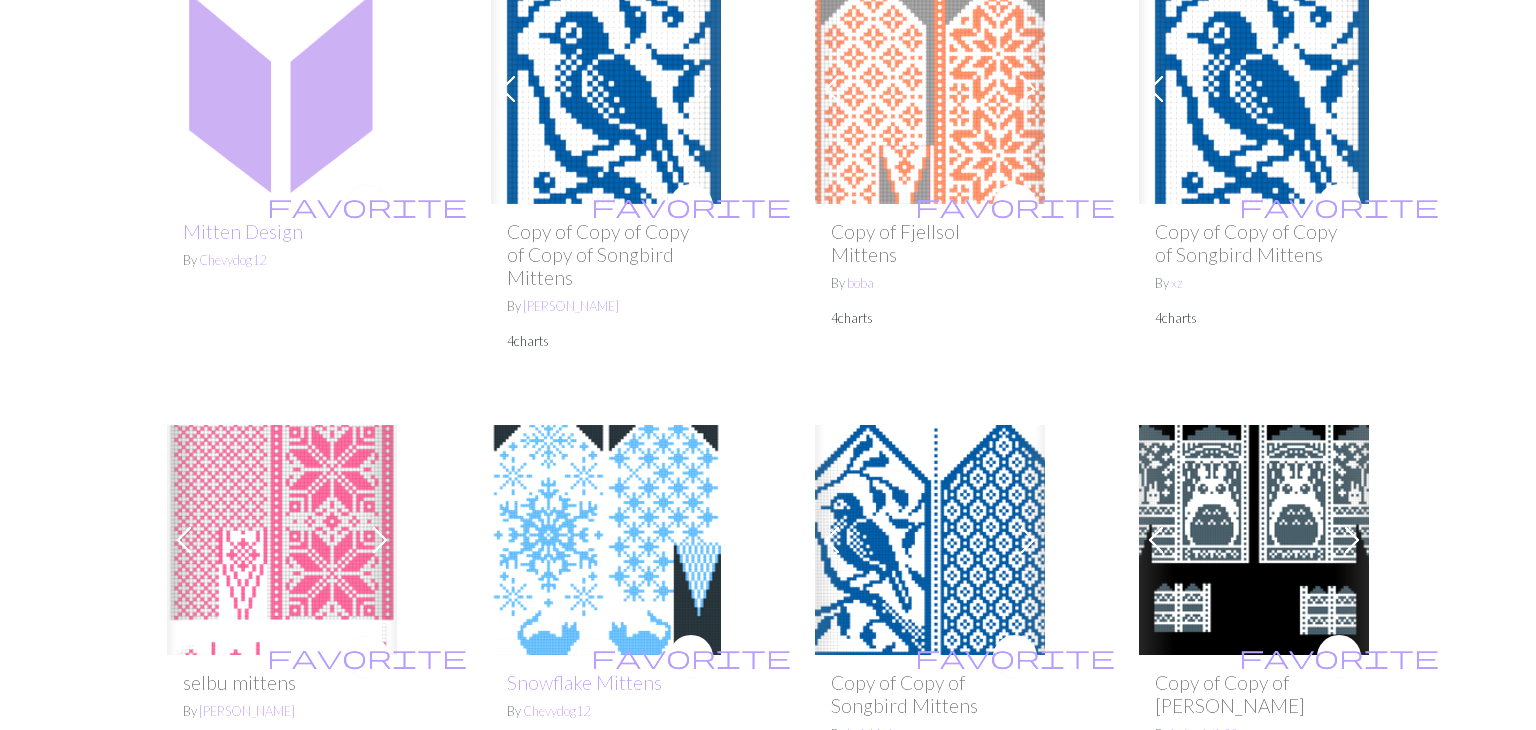 click on "favorite Mitten Design By   Chevydog12" at bounding box center [282, 173] 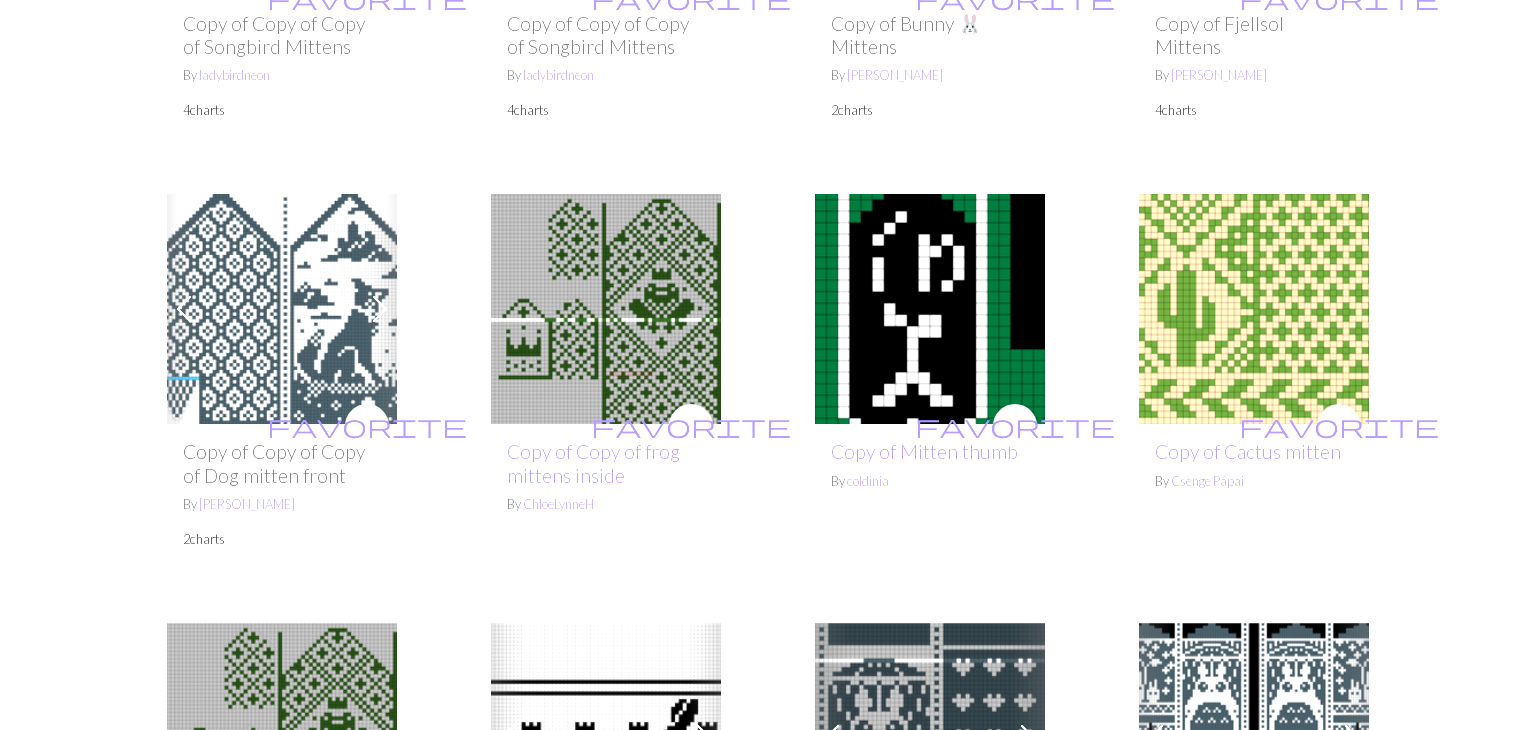 scroll, scrollTop: 2292, scrollLeft: 0, axis: vertical 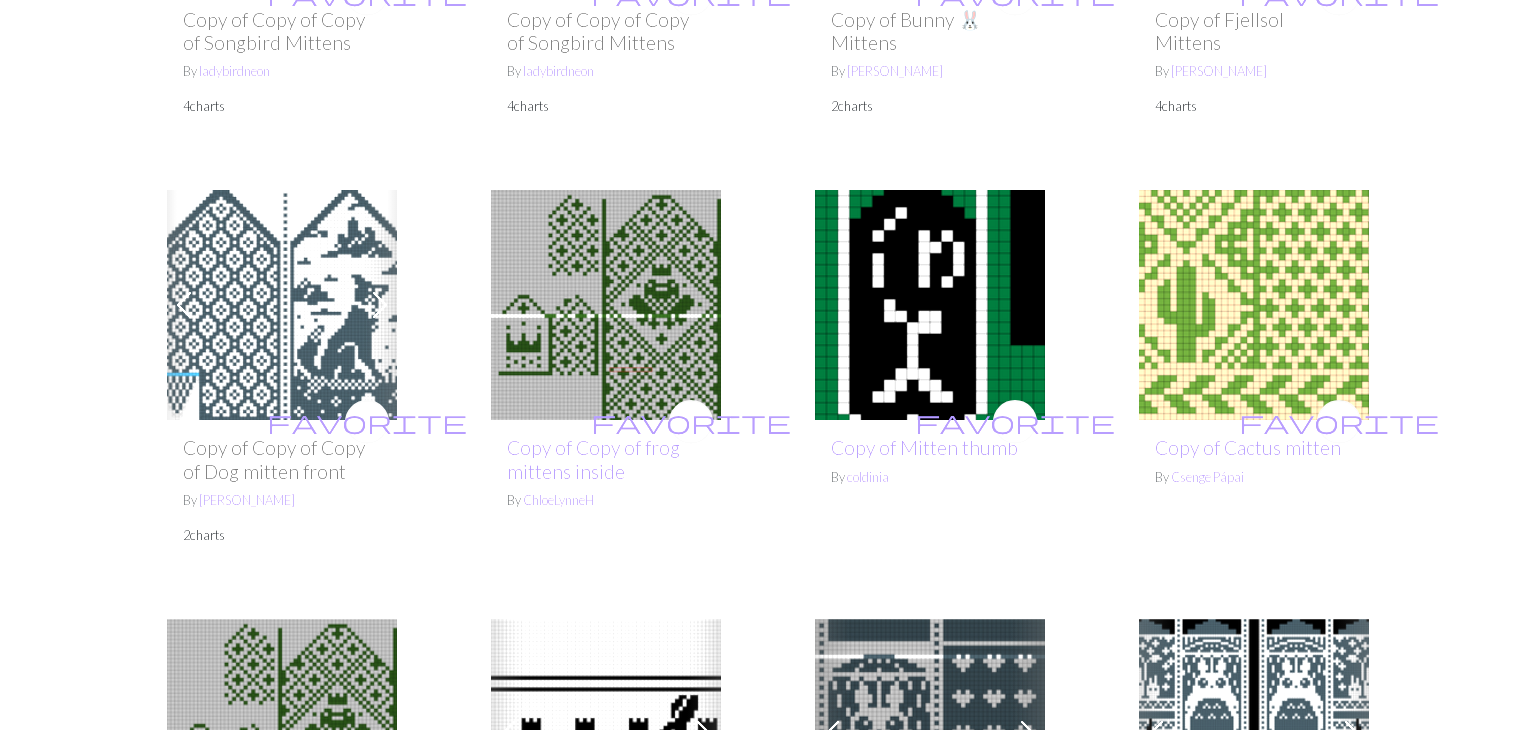 click at bounding box center [282, 305] 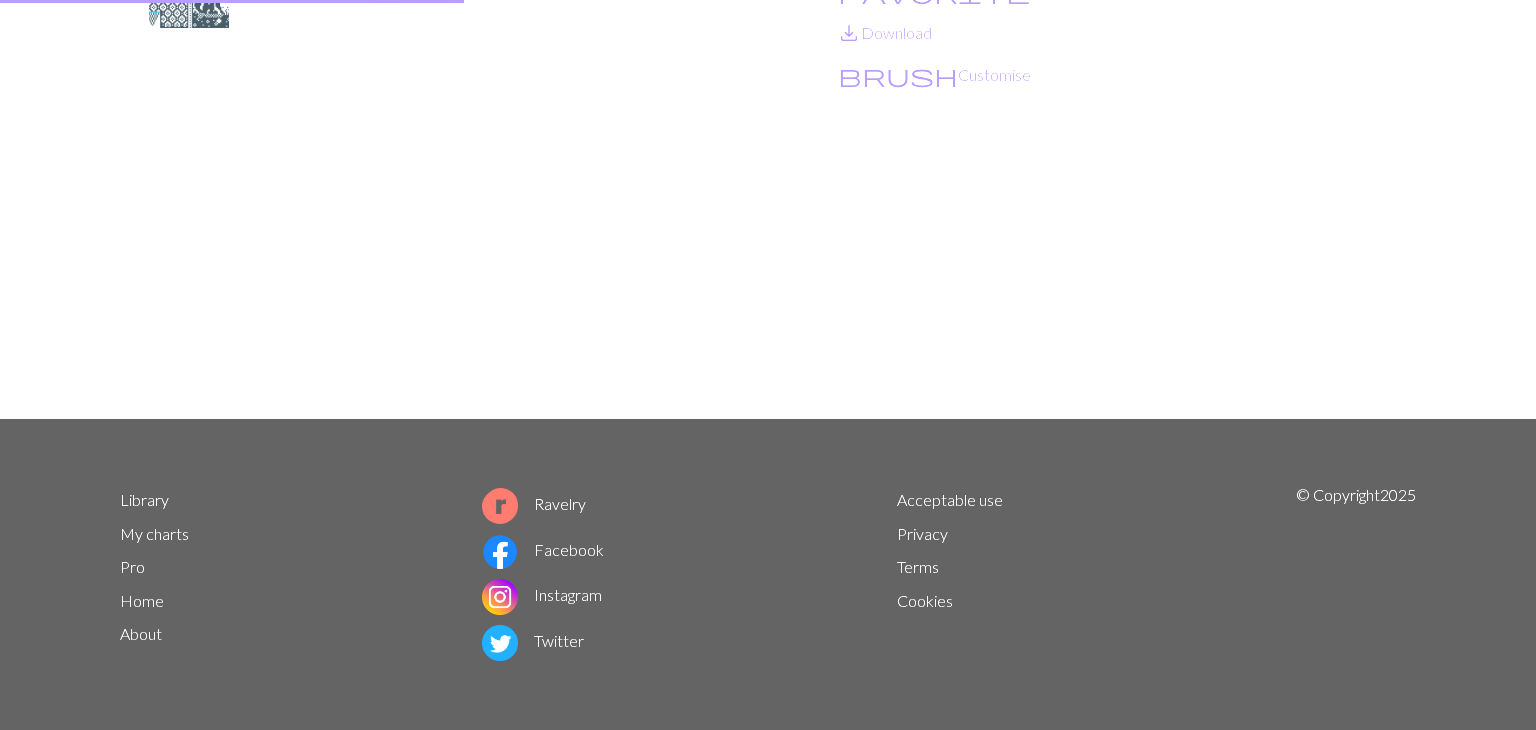 scroll, scrollTop: 0, scrollLeft: 0, axis: both 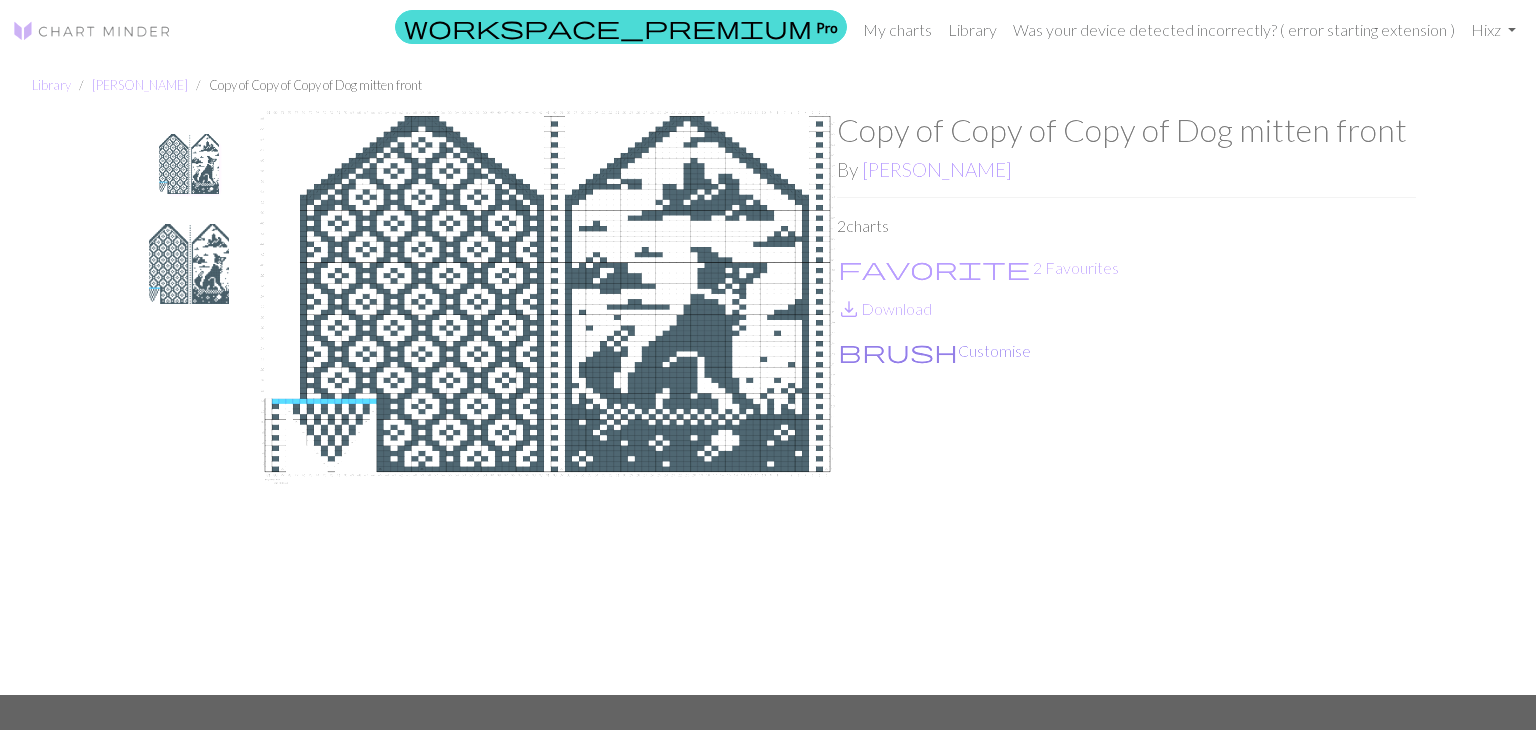 click on "brush Customise" at bounding box center [934, 351] 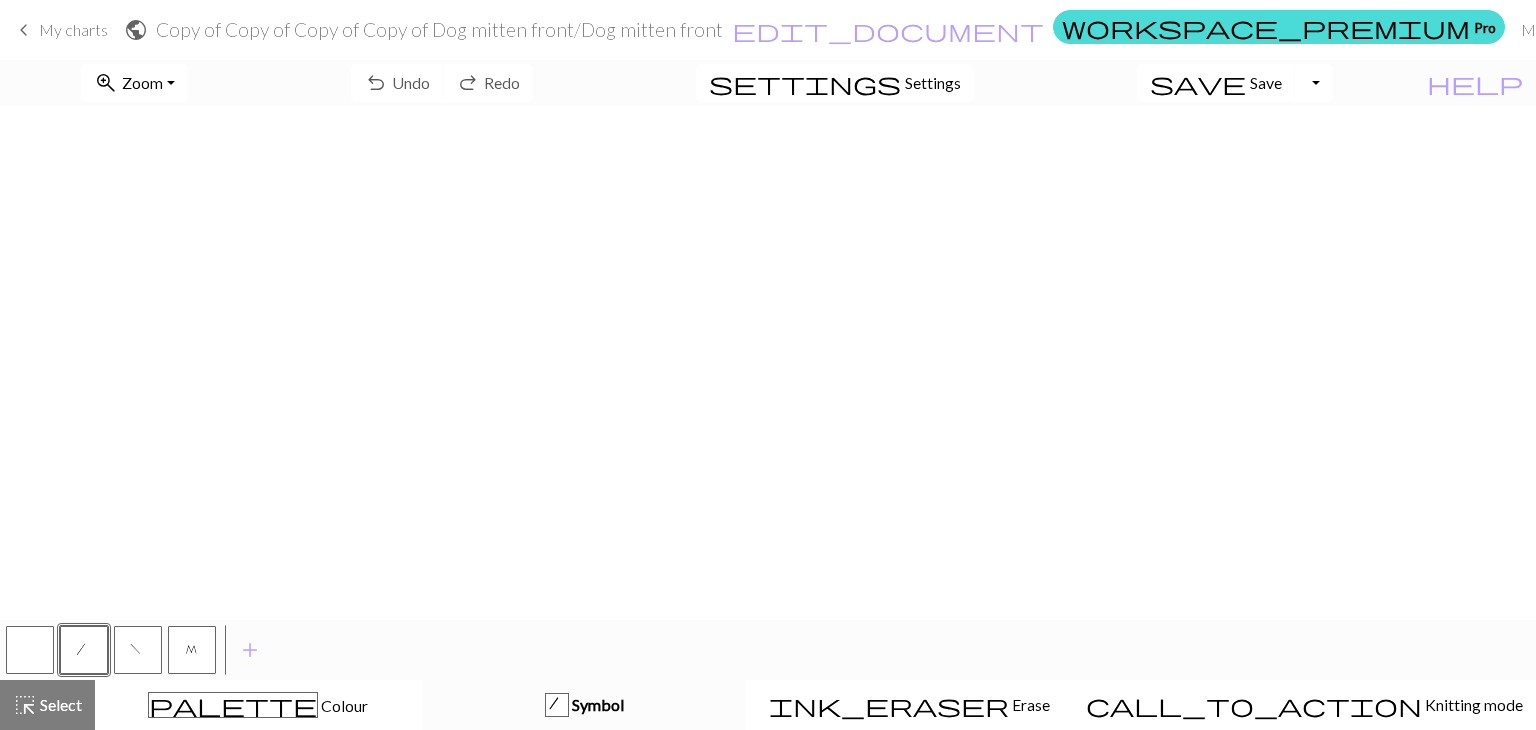 scroll, scrollTop: 432, scrollLeft: 0, axis: vertical 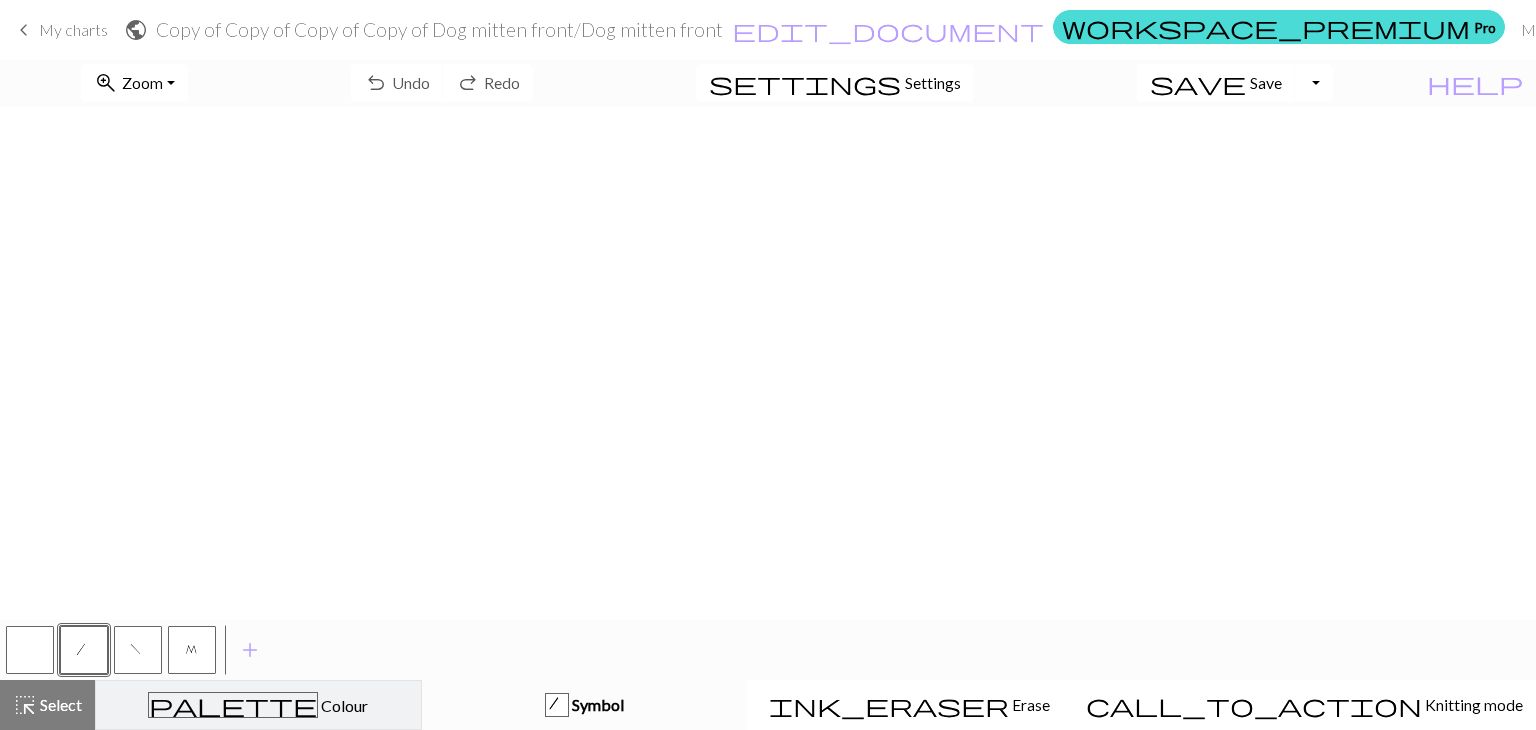 click on "palette" at bounding box center (233, 705) 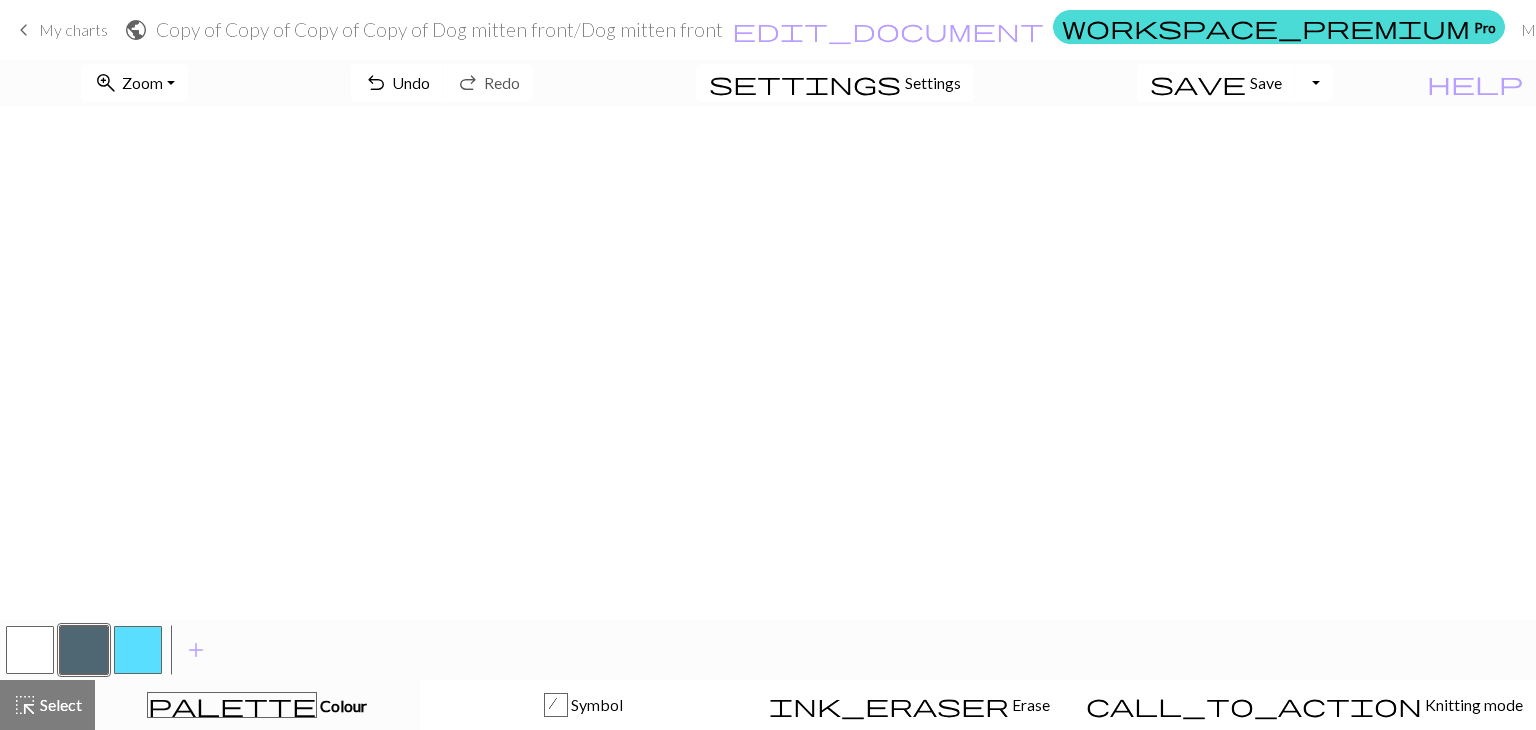 click at bounding box center [30, 650] 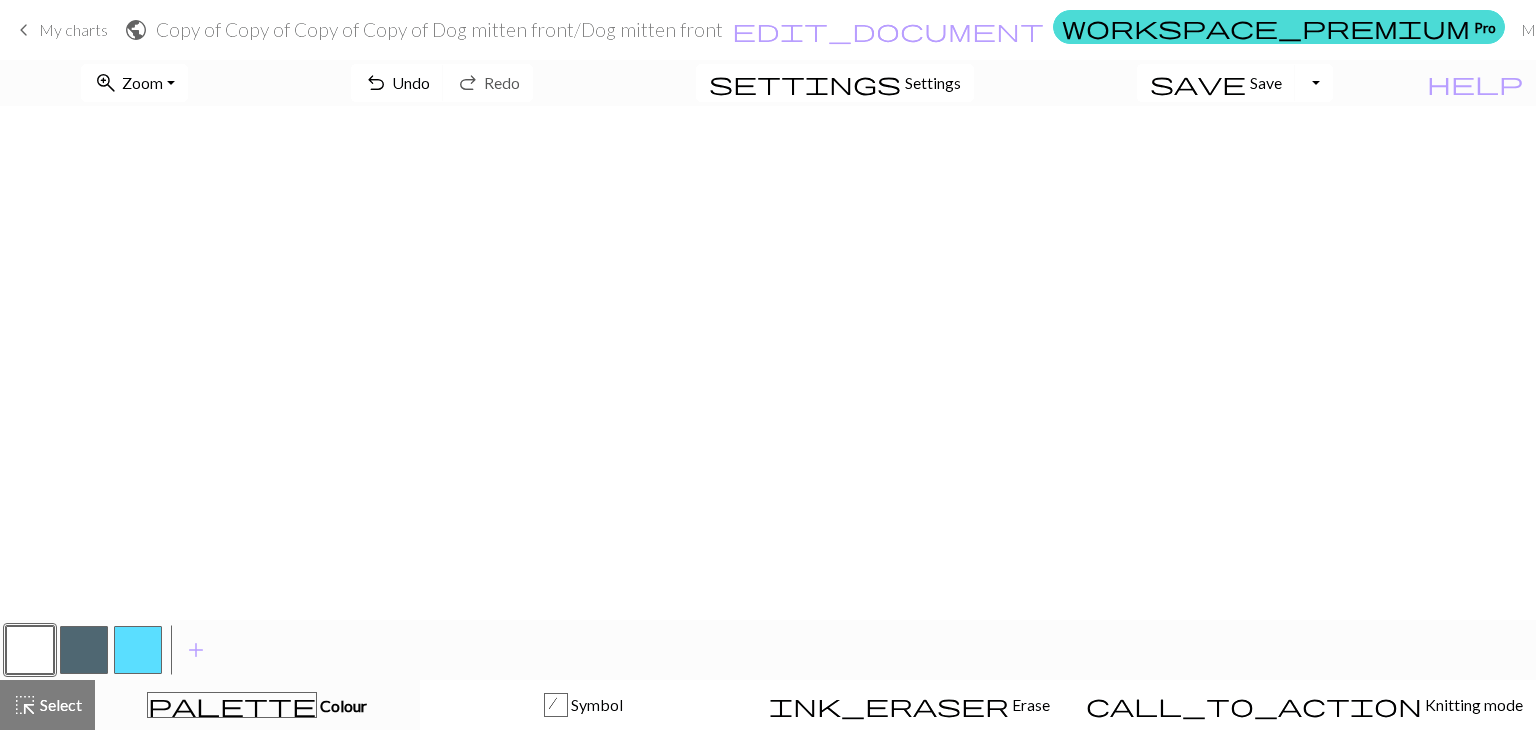 scroll, scrollTop: 432, scrollLeft: 0, axis: vertical 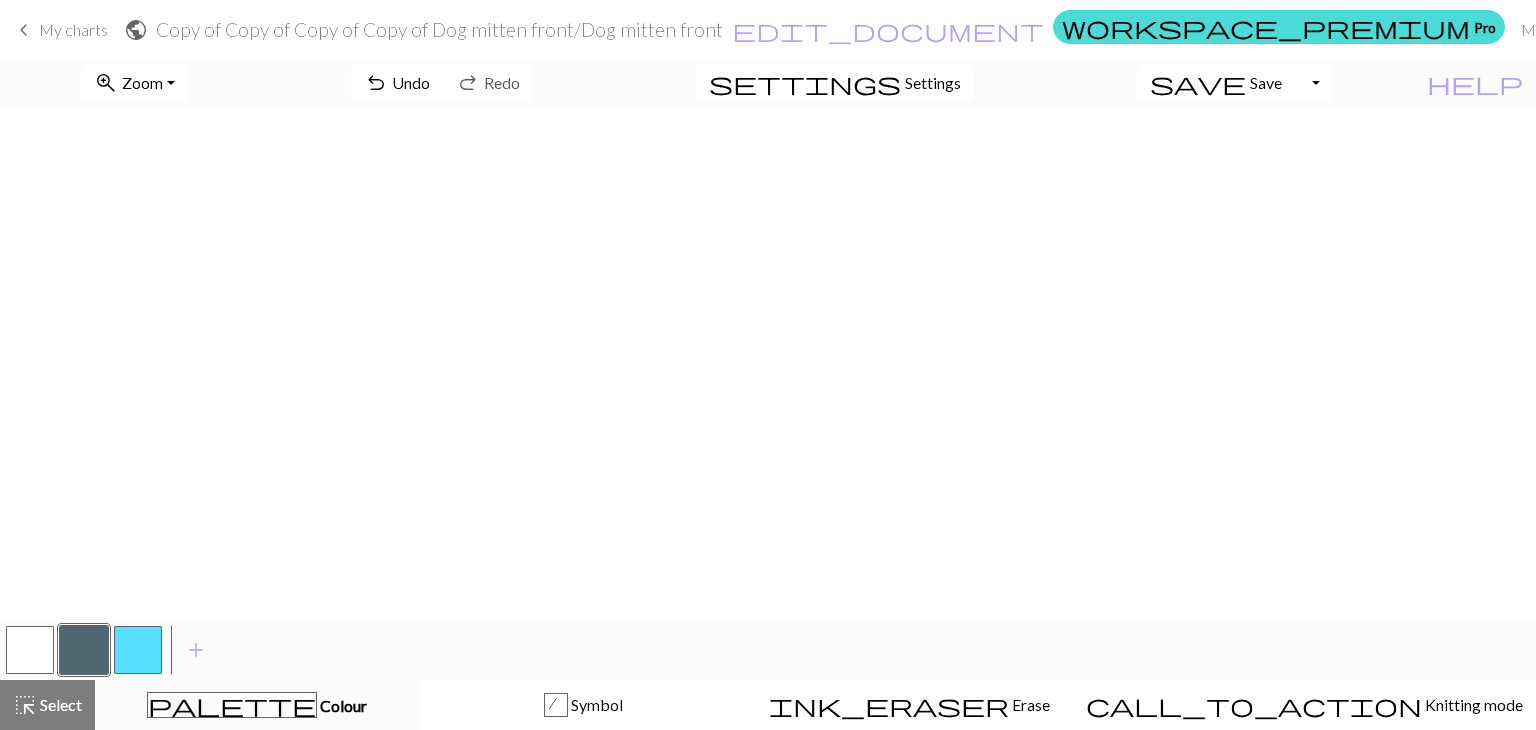click at bounding box center (30, 650) 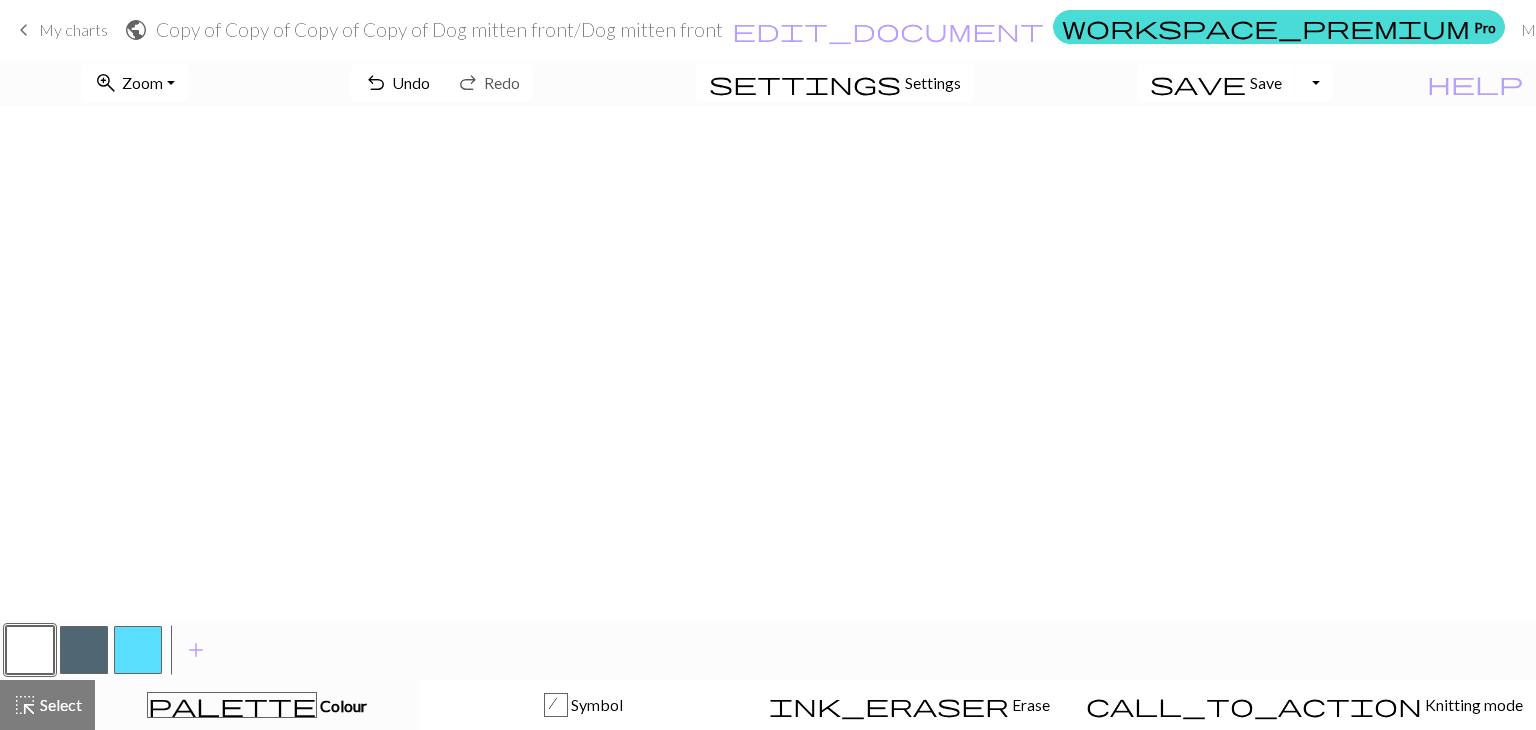 click at bounding box center [84, 650] 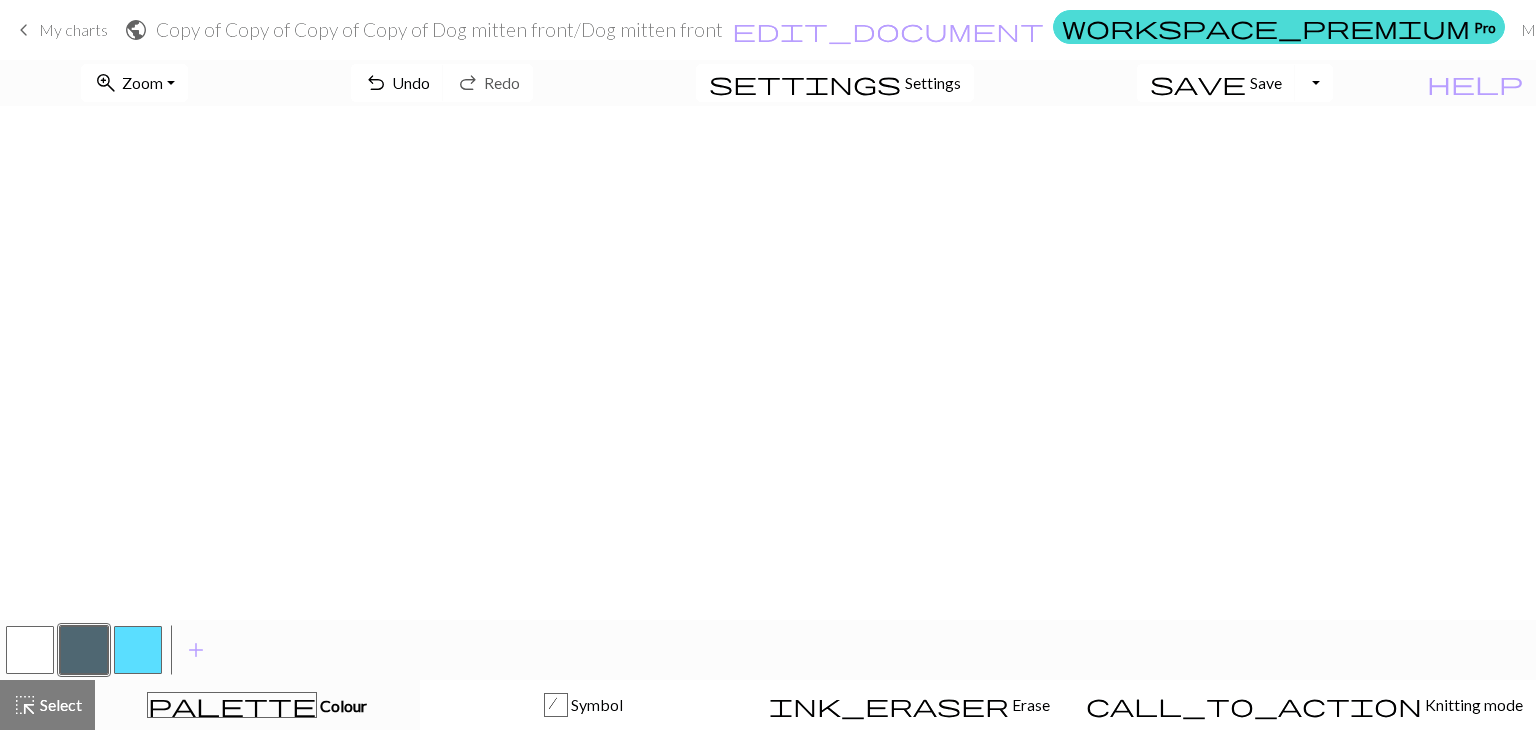scroll, scrollTop: 432, scrollLeft: 0, axis: vertical 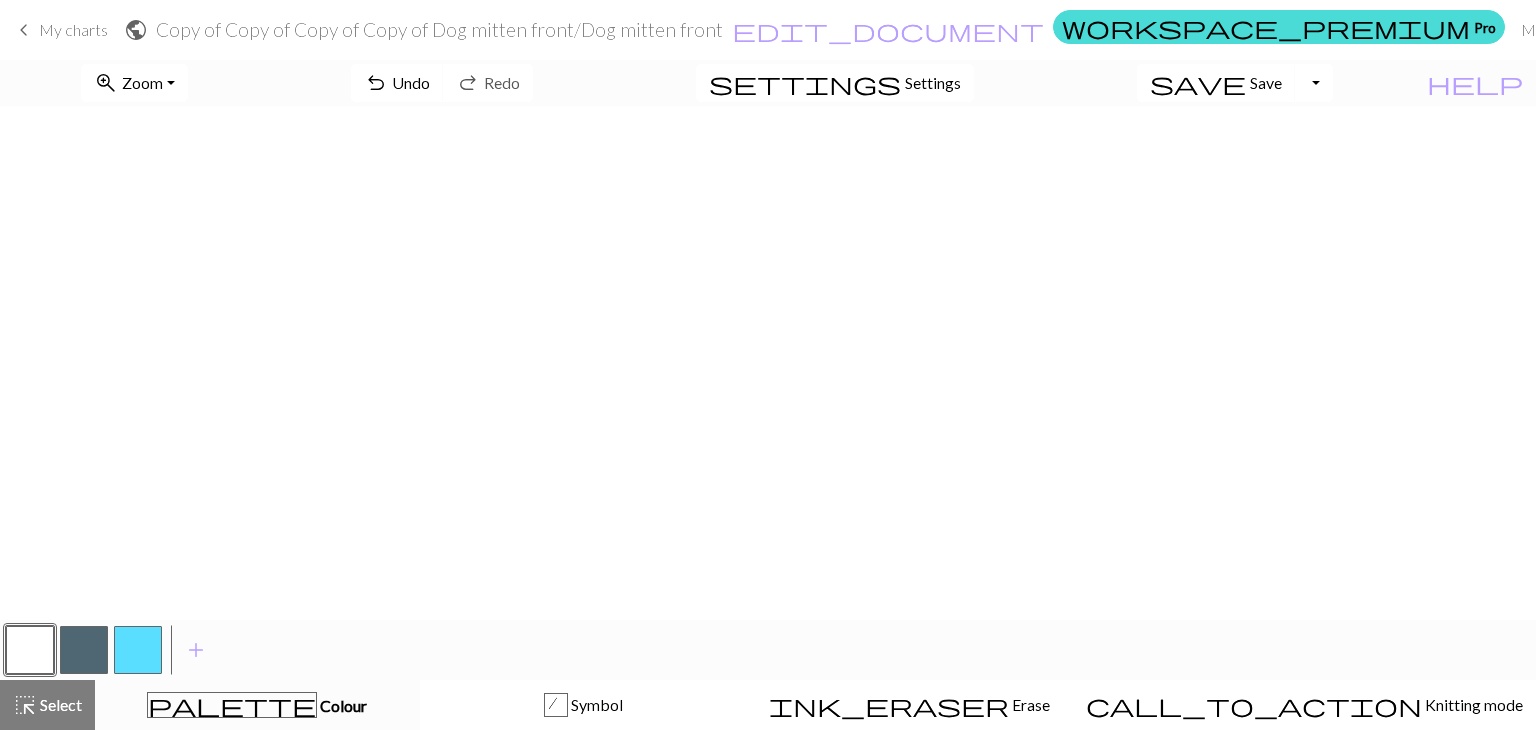 click at bounding box center (84, 650) 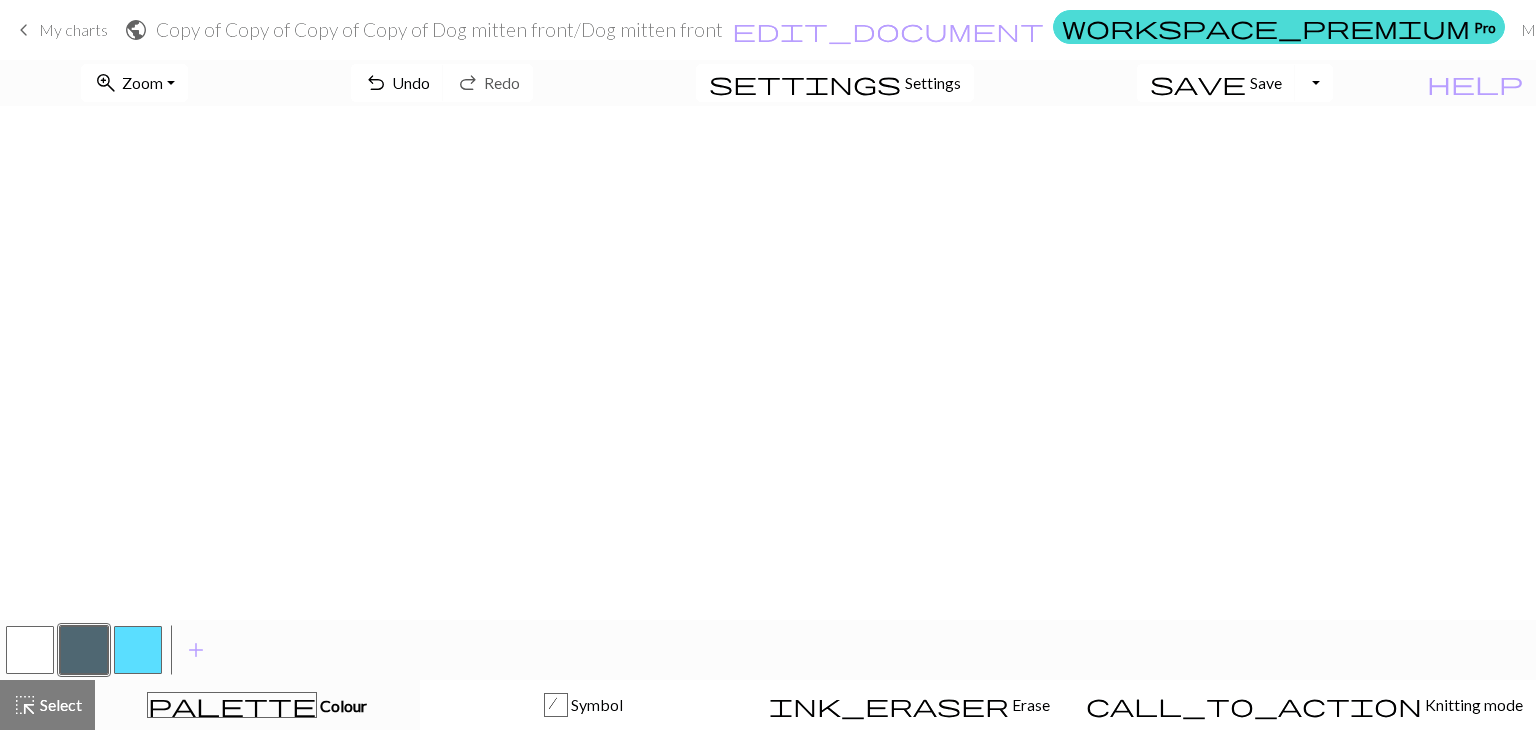 scroll, scrollTop: 432, scrollLeft: 0, axis: vertical 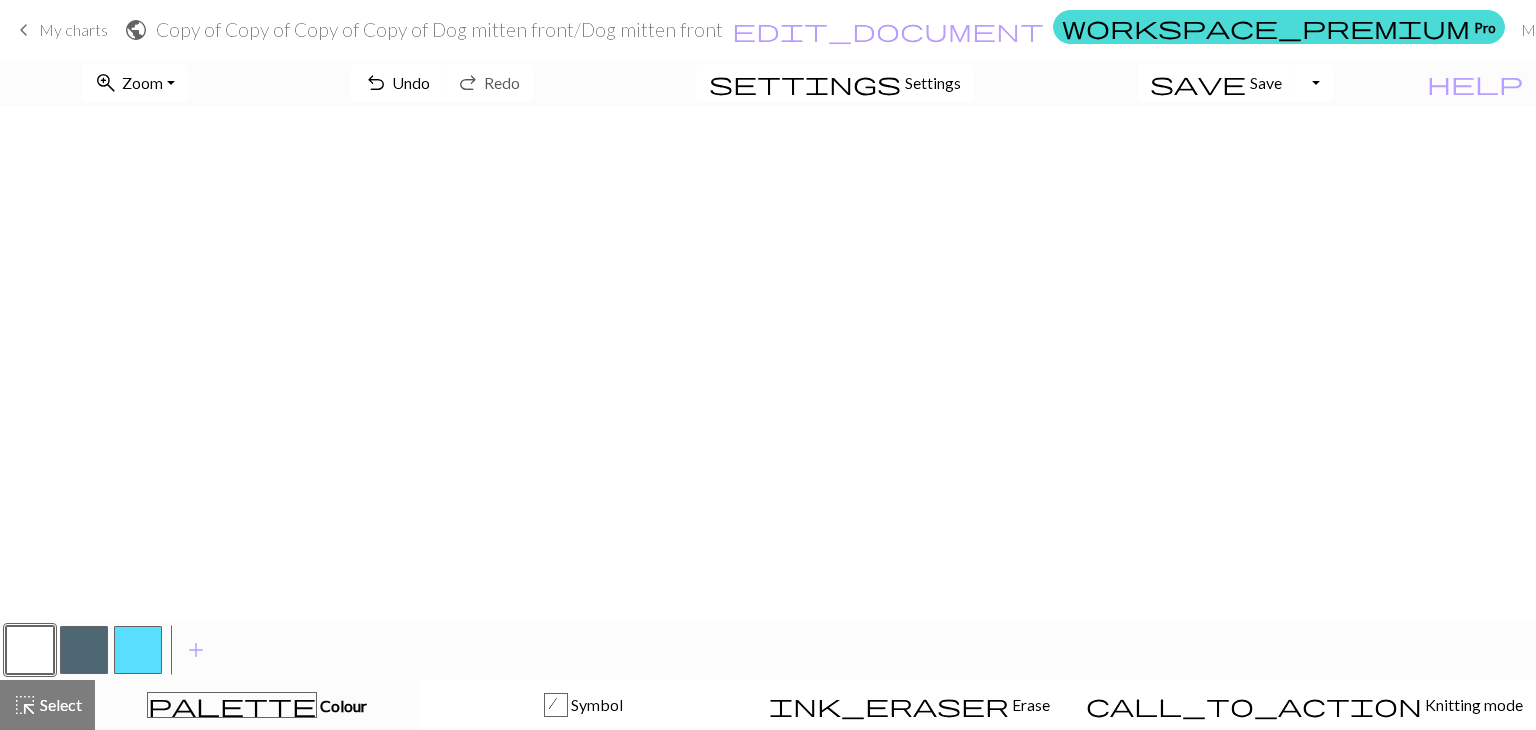 click at bounding box center (84, 650) 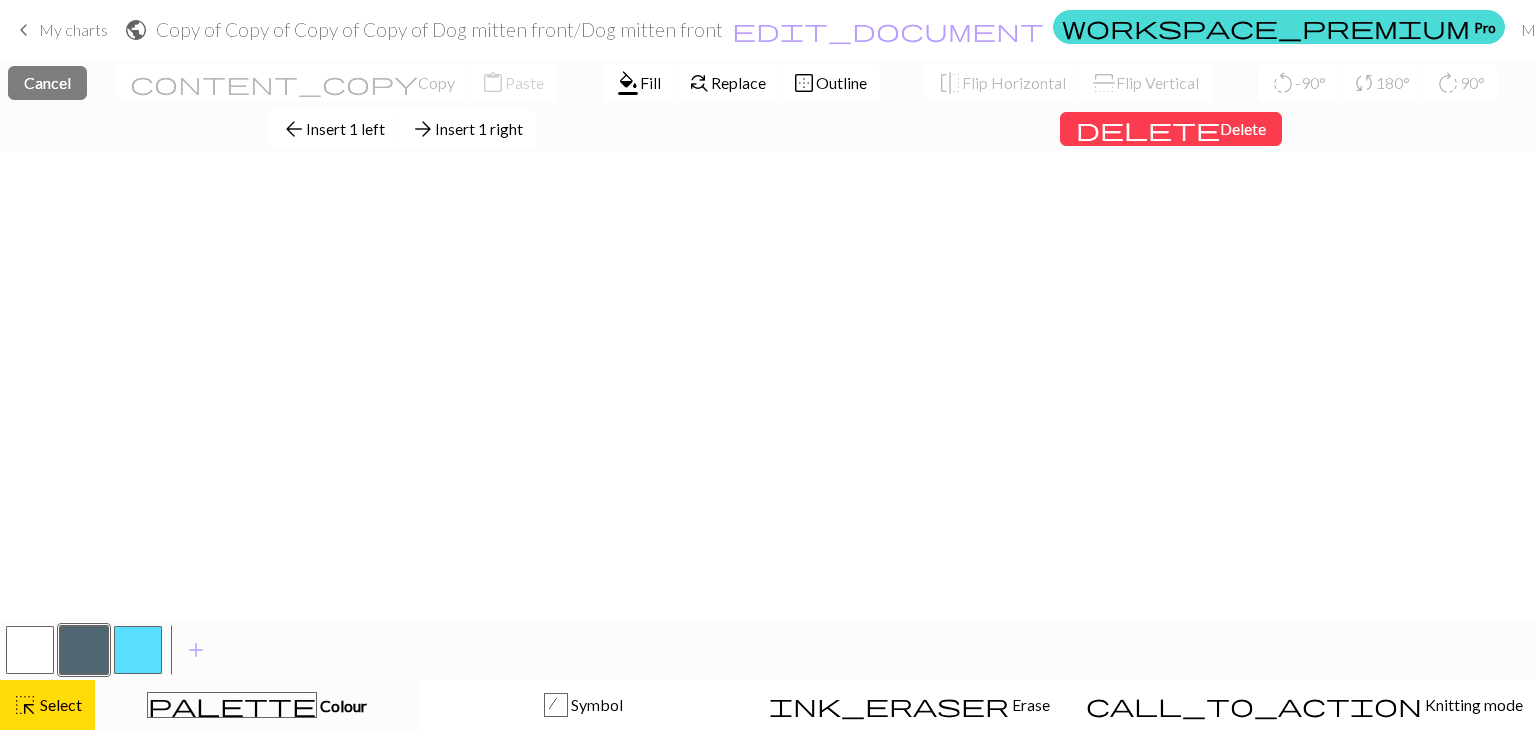 scroll, scrollTop: 465, scrollLeft: 0, axis: vertical 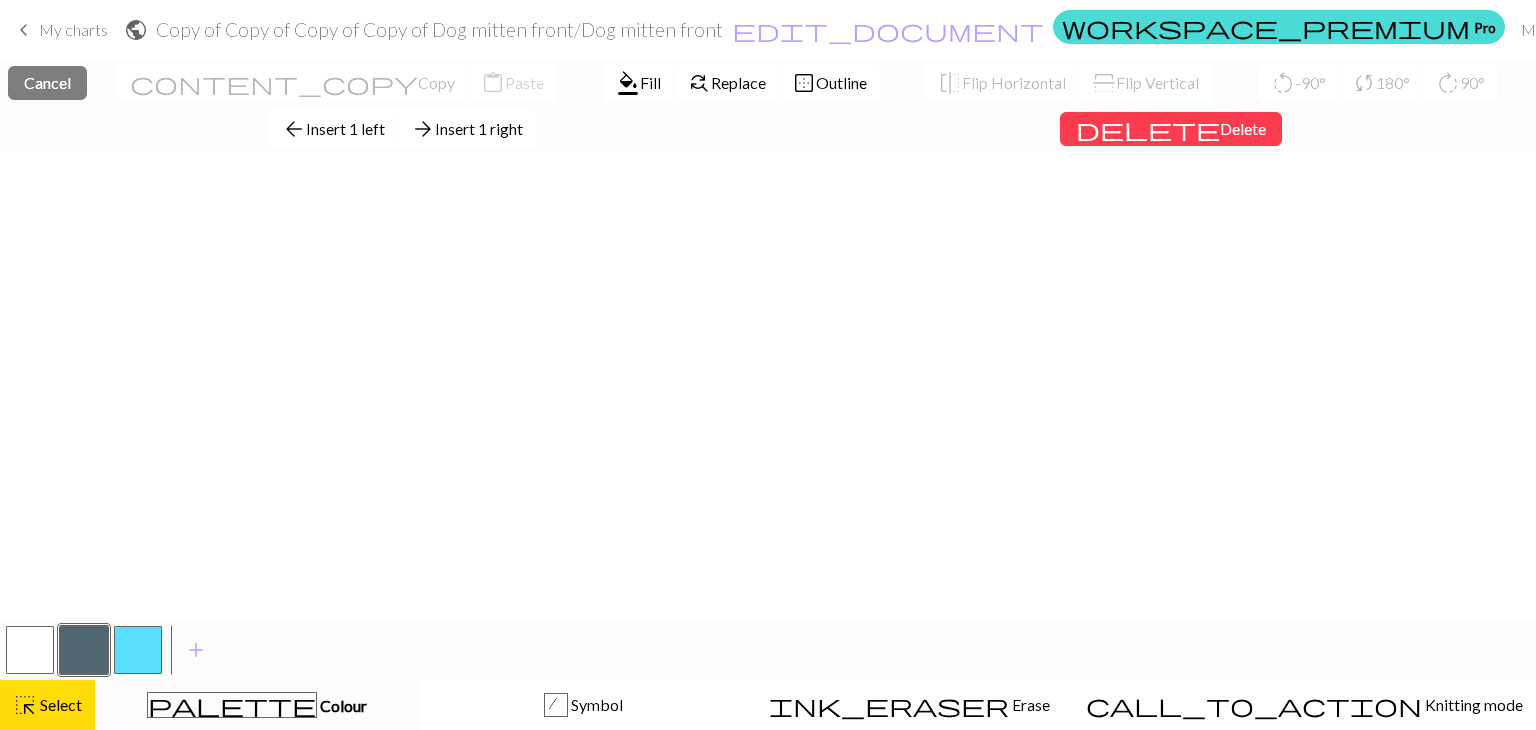 click on "format_color_fill  Fill" at bounding box center (639, 83) 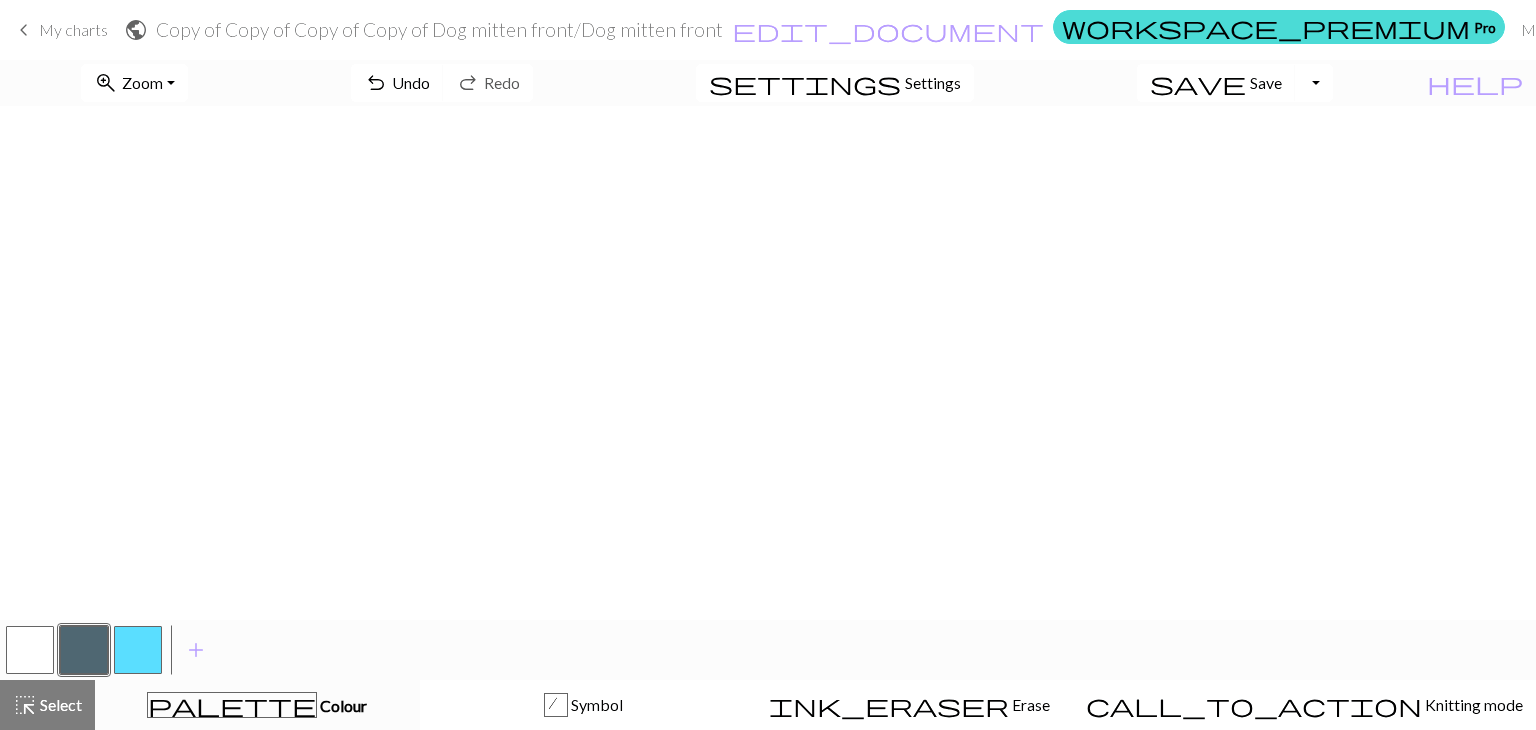 scroll, scrollTop: 432, scrollLeft: 0, axis: vertical 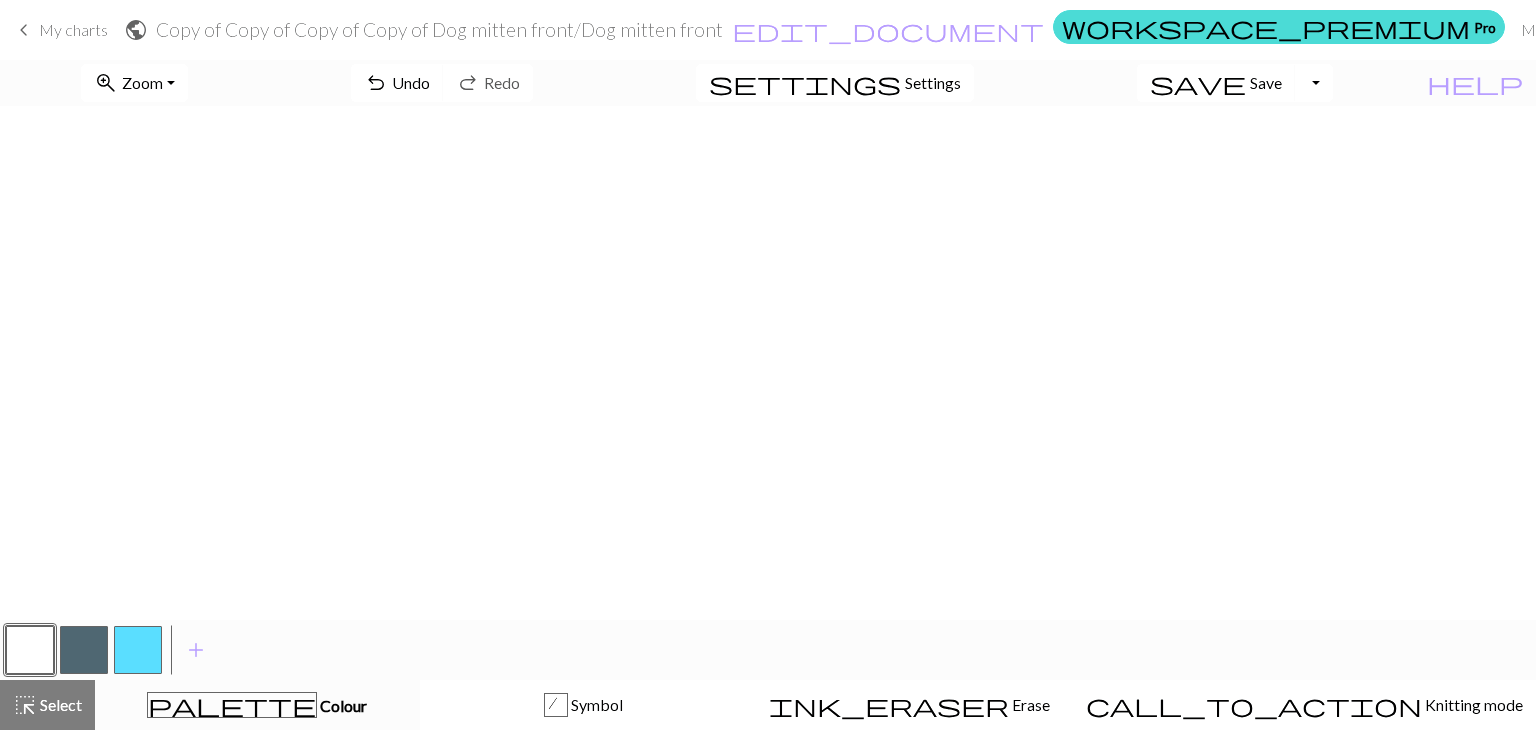 click at bounding box center [84, 650] 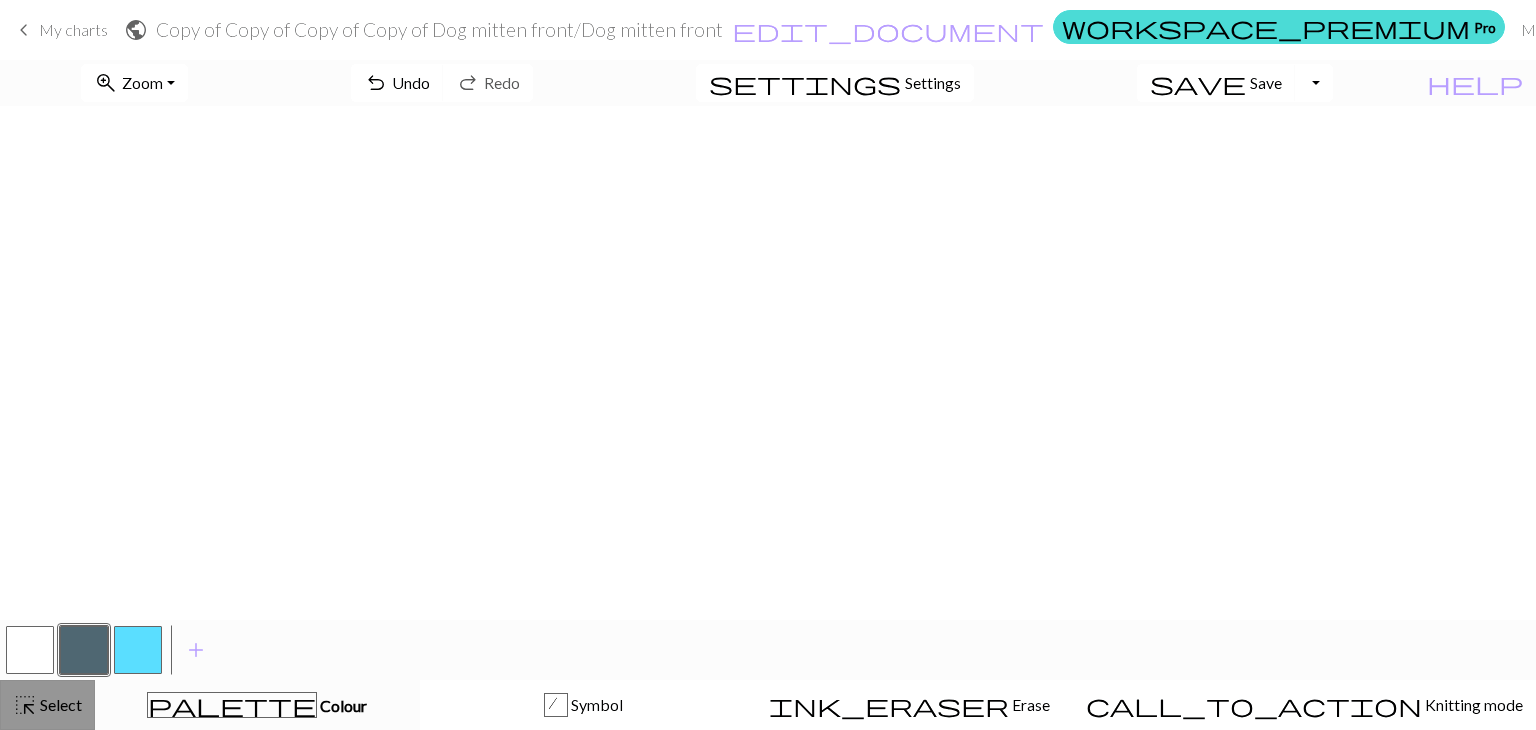 click on "Select" at bounding box center [59, 704] 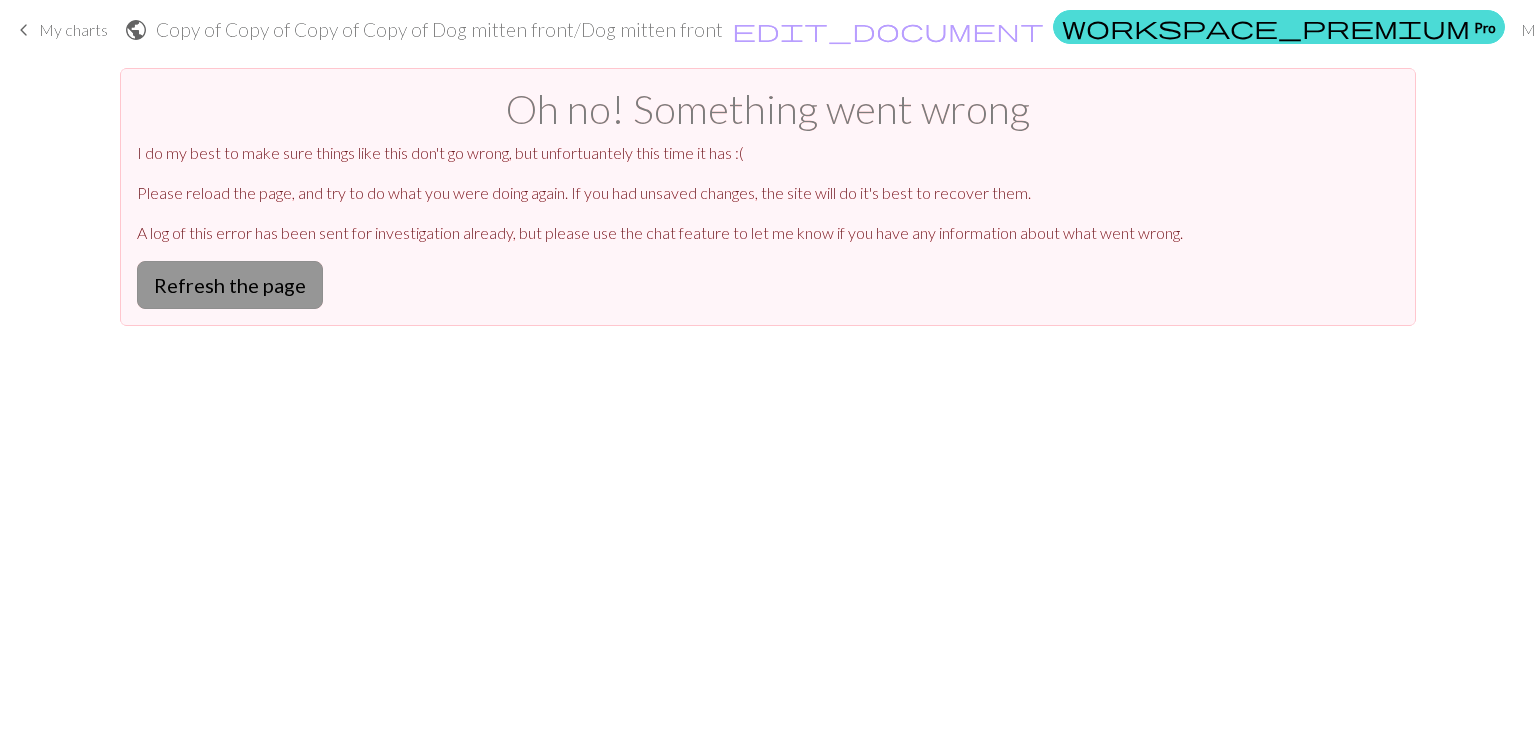 click on "Refresh the page" at bounding box center [230, 285] 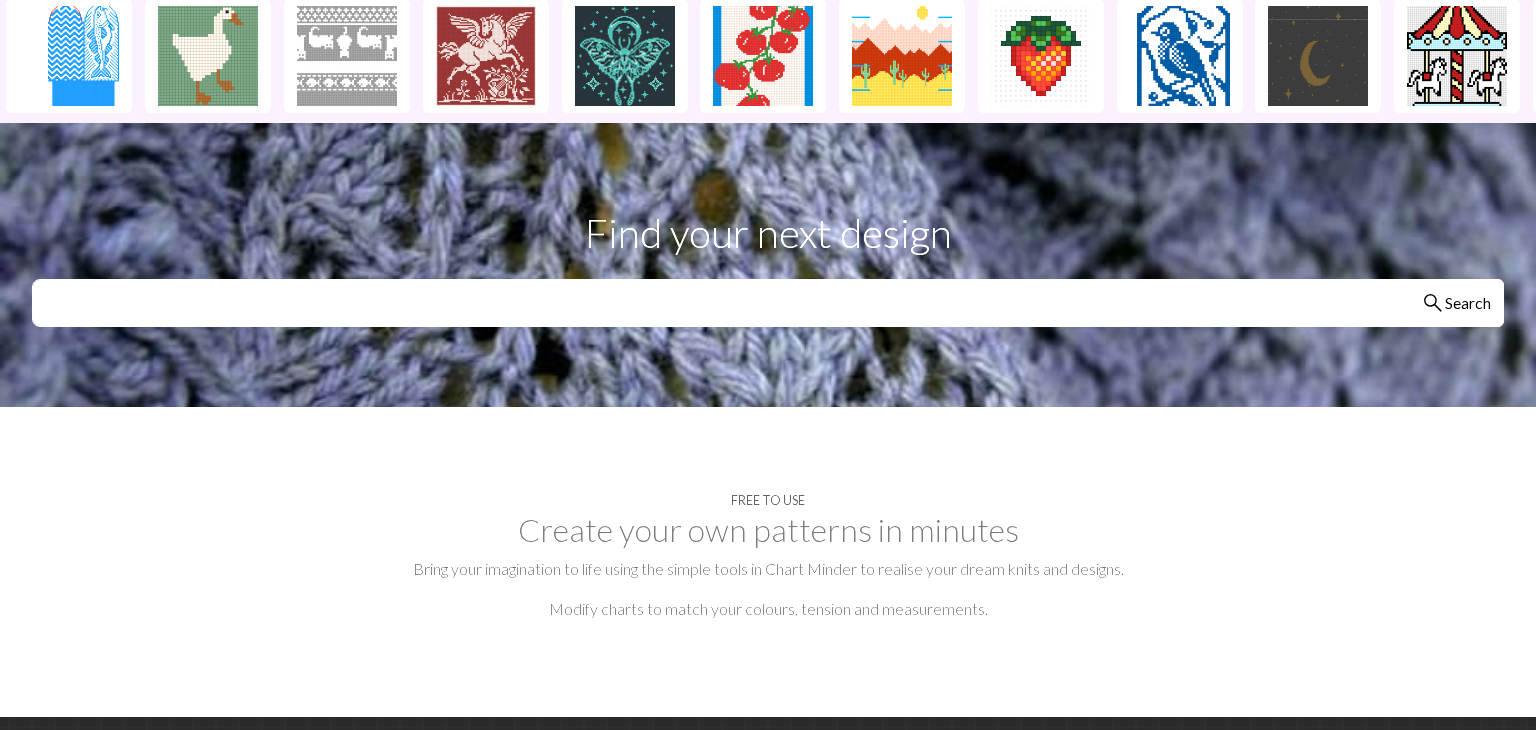 scroll, scrollTop: 497, scrollLeft: 0, axis: vertical 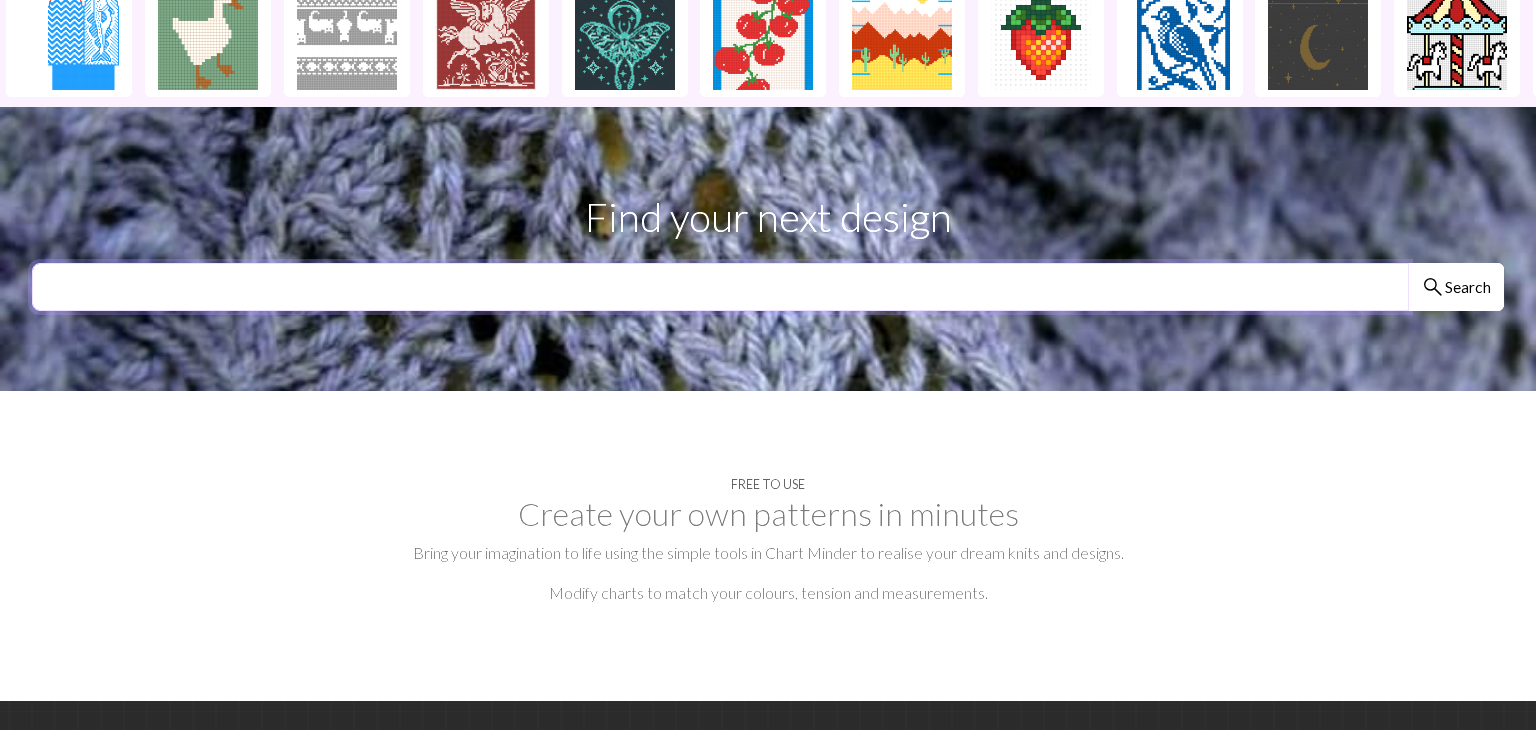click at bounding box center [720, 287] 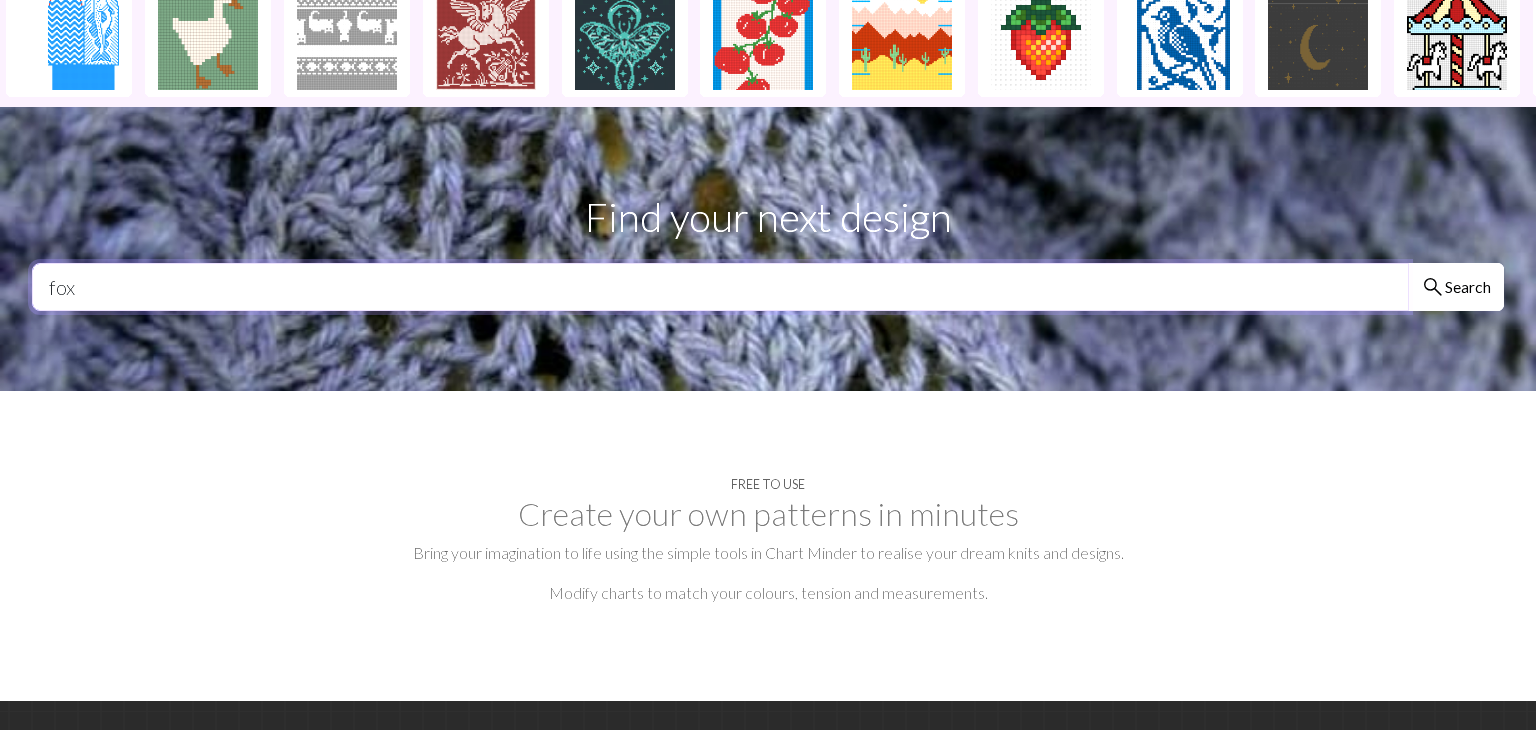 type on "fox" 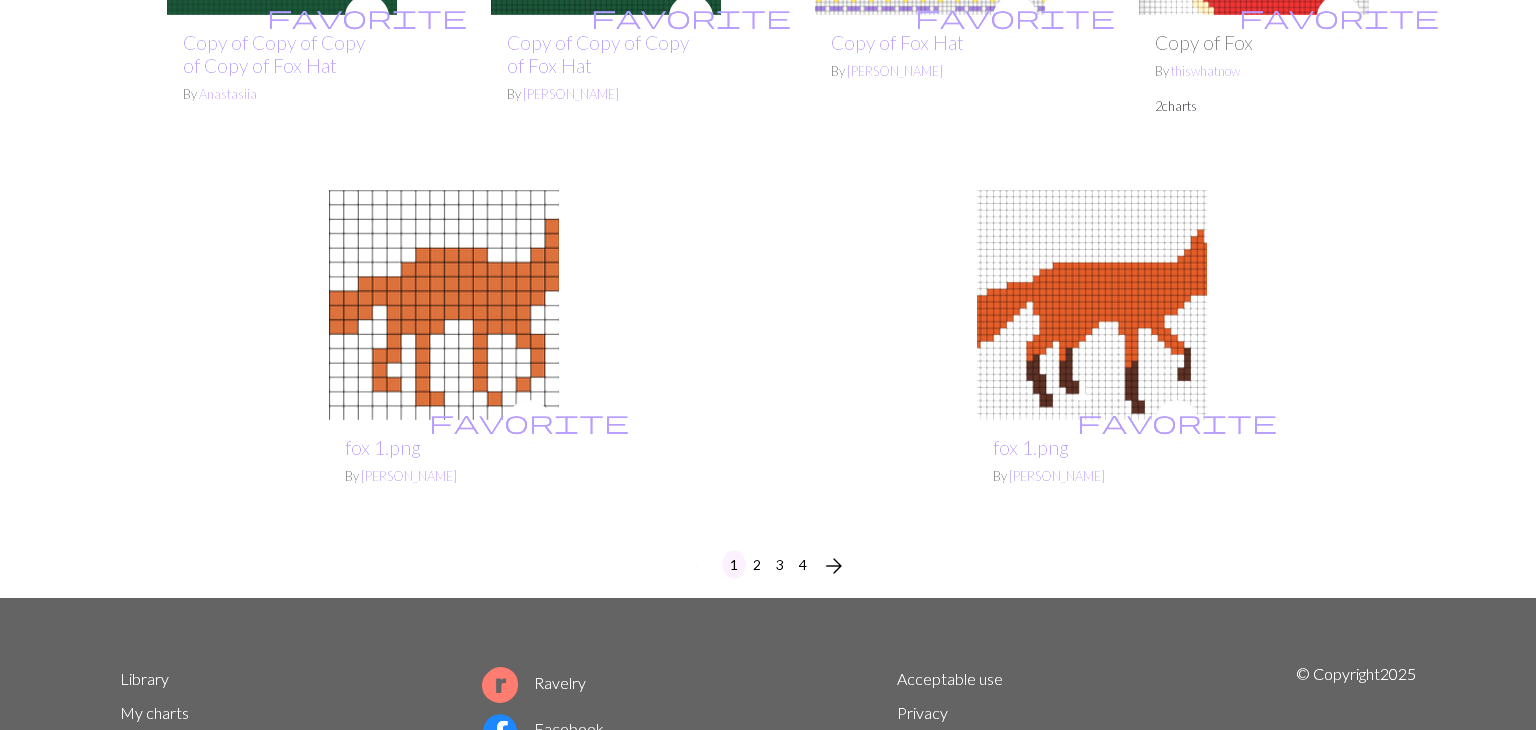 scroll, scrollTop: 4985, scrollLeft: 0, axis: vertical 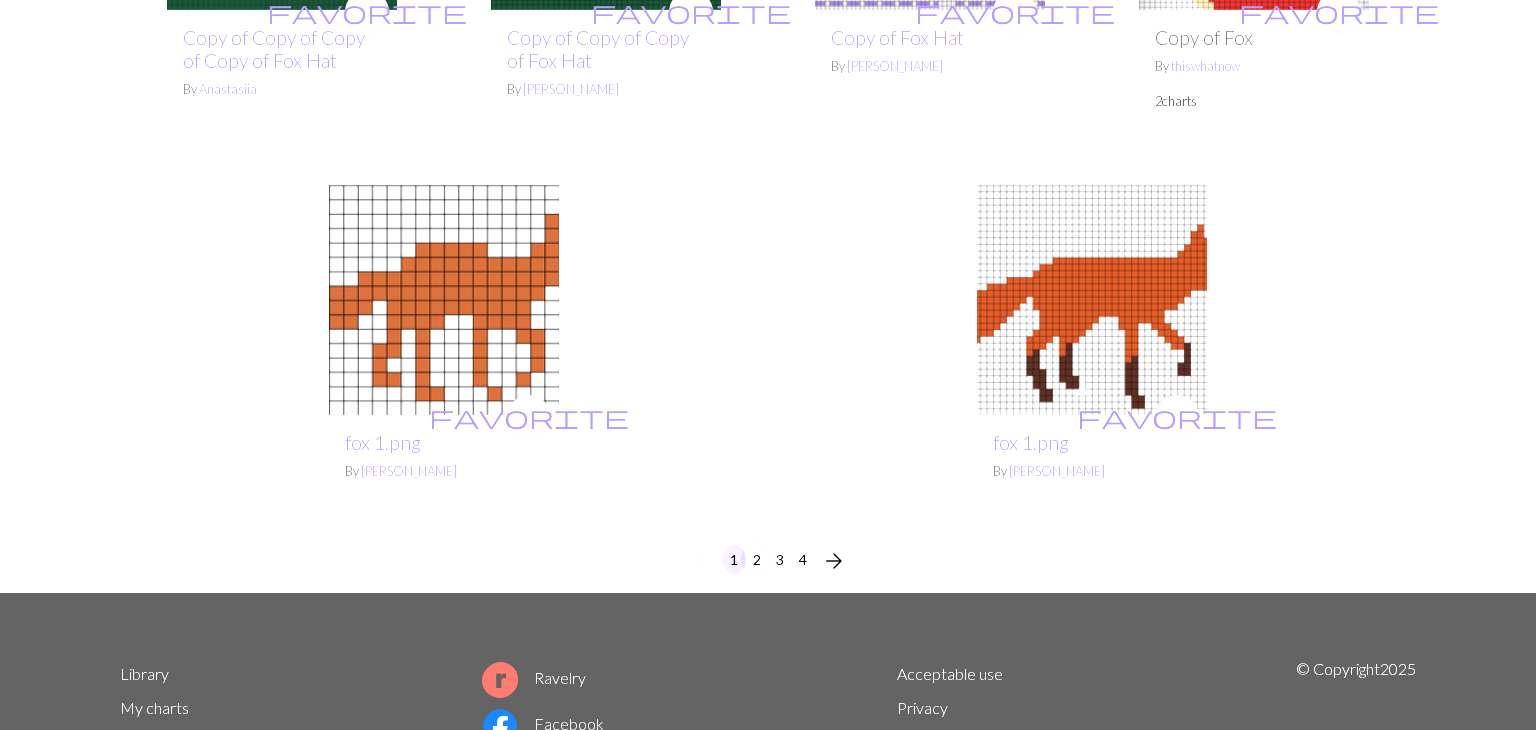 click on "2" at bounding box center [757, 559] 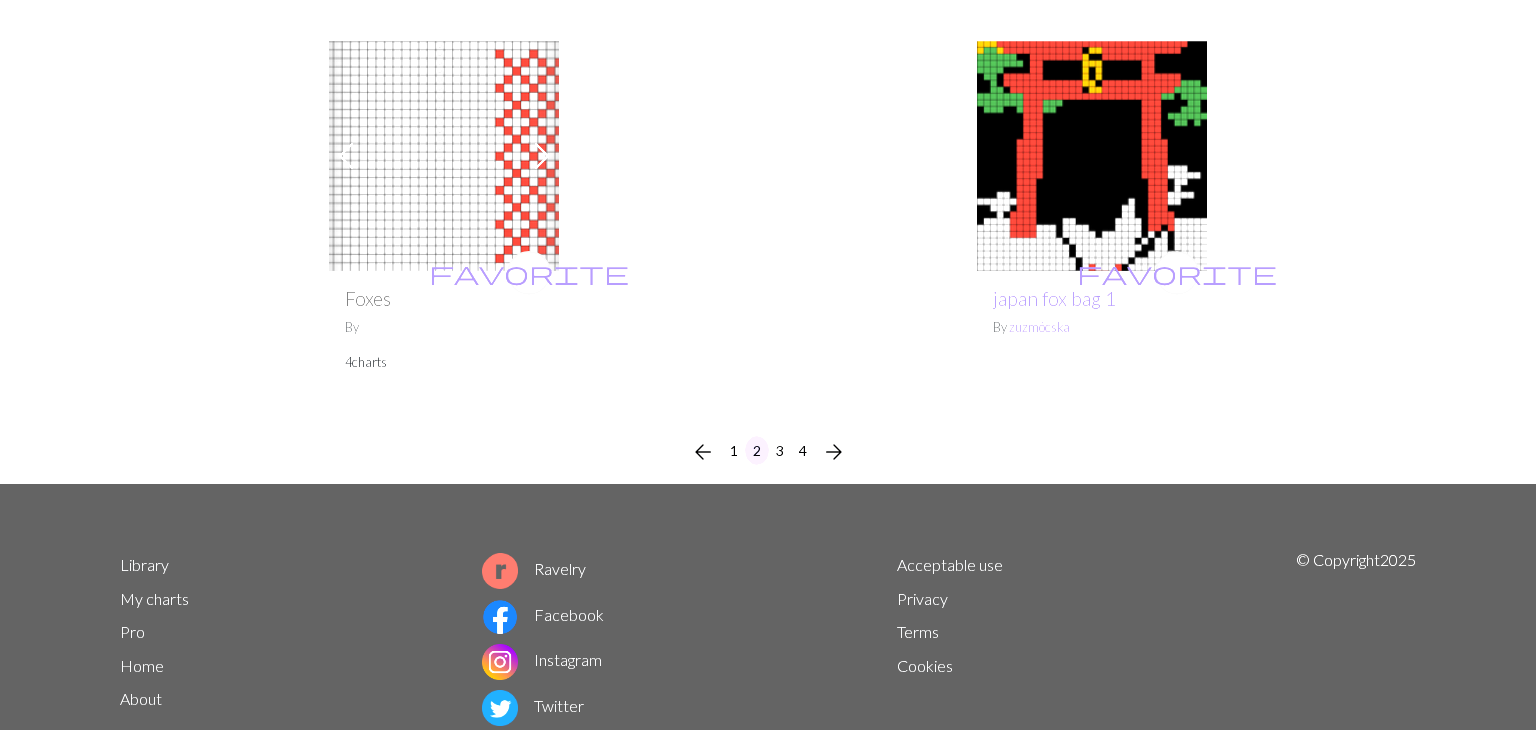scroll, scrollTop: 5308, scrollLeft: 0, axis: vertical 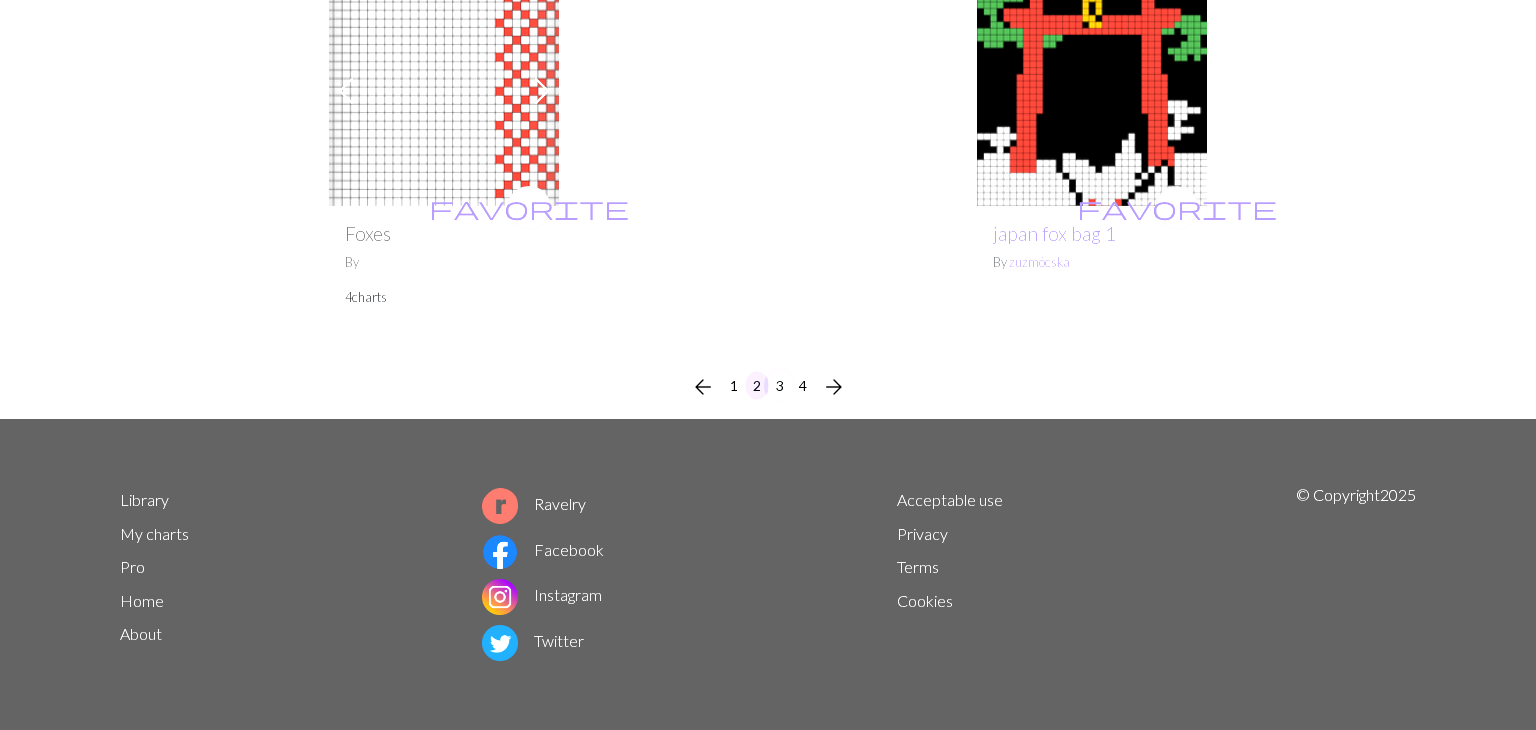 click on "3" at bounding box center [780, 385] 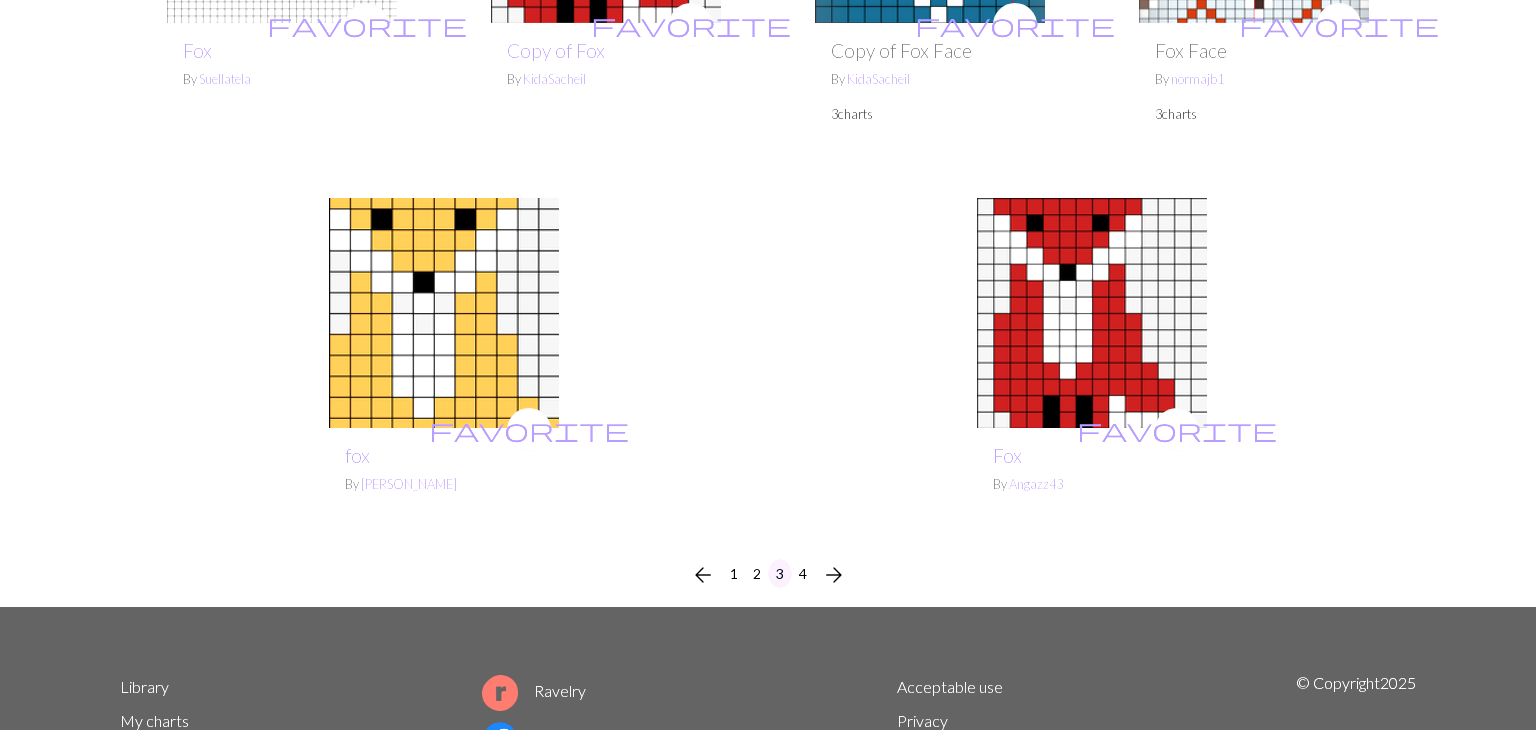 scroll, scrollTop: 4840, scrollLeft: 0, axis: vertical 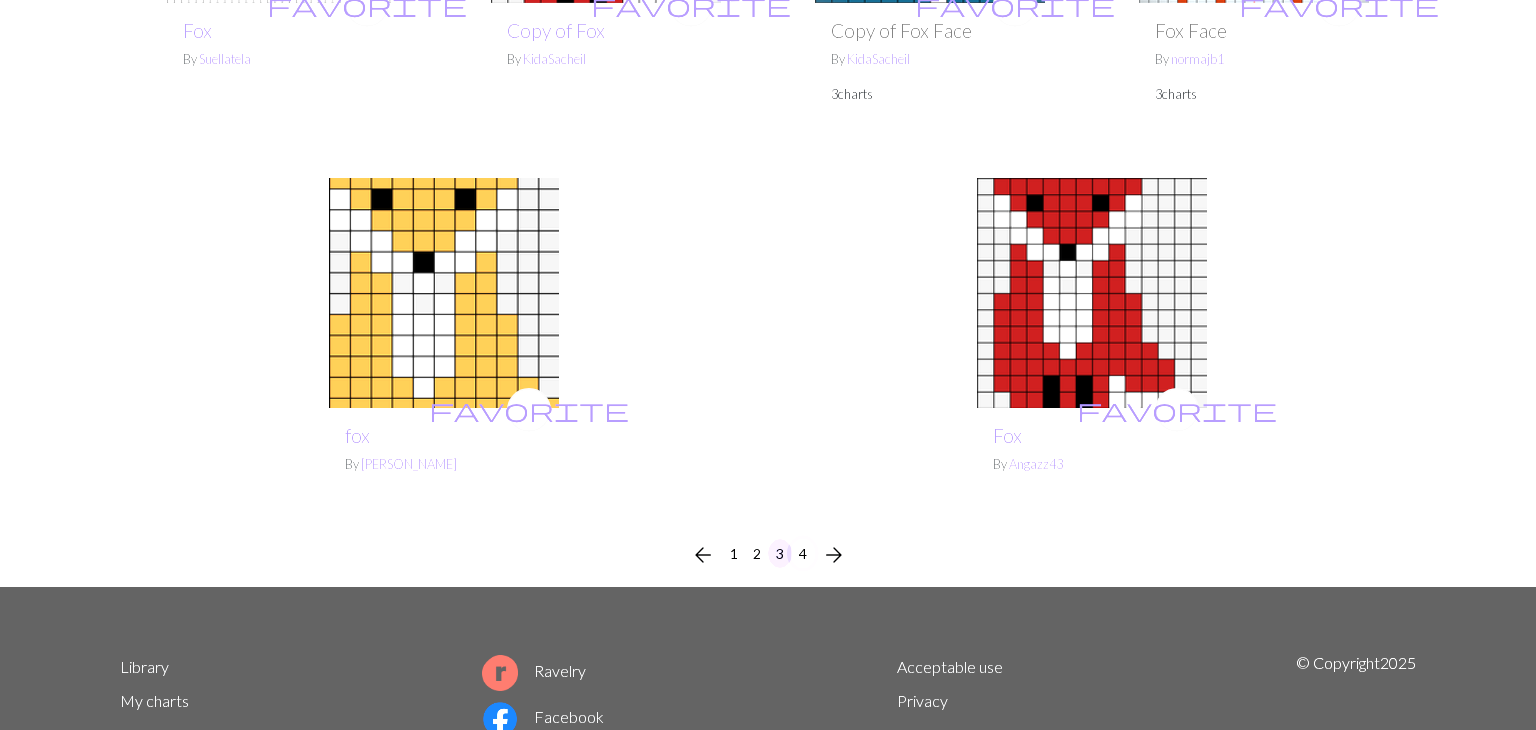 click on "4" at bounding box center [803, 553] 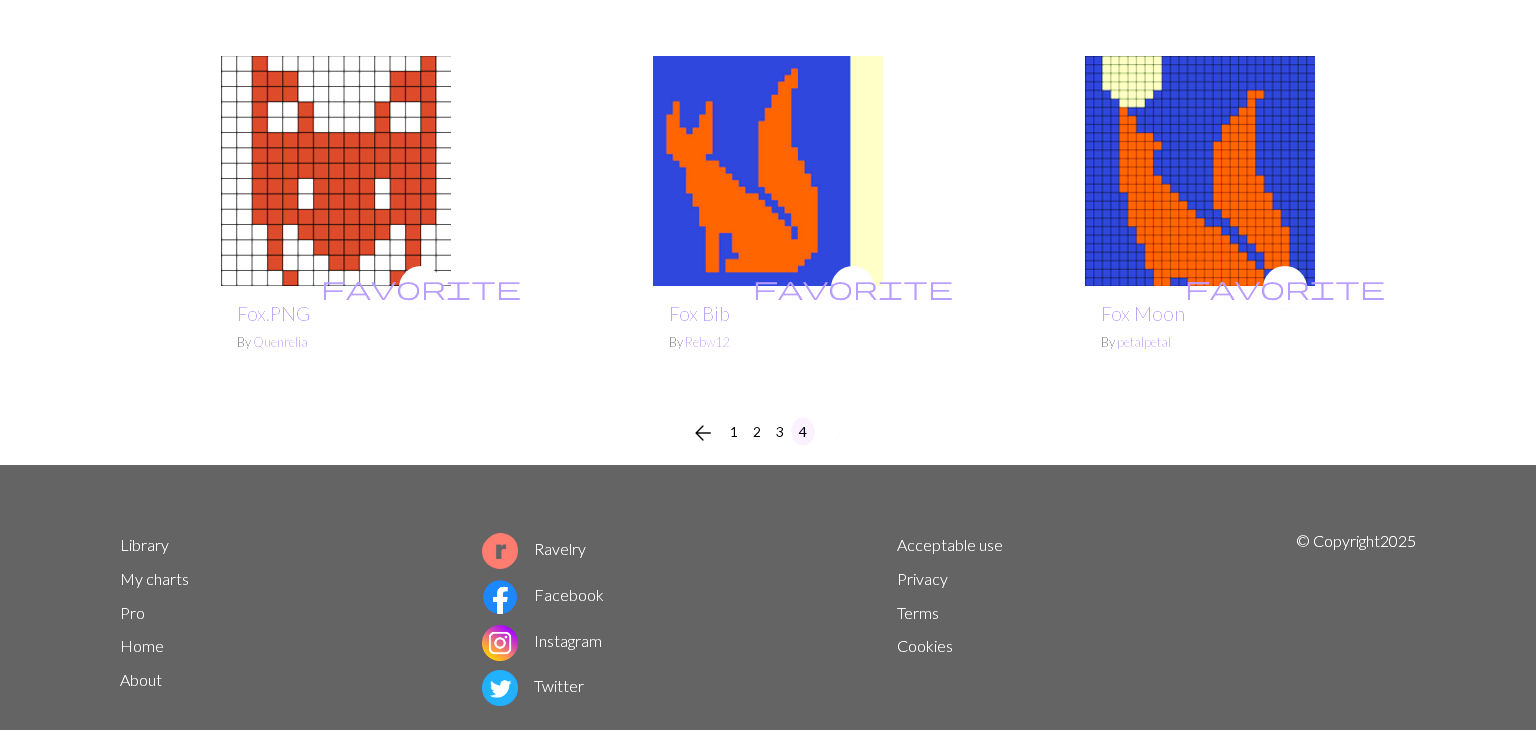 scroll, scrollTop: 3826, scrollLeft: 0, axis: vertical 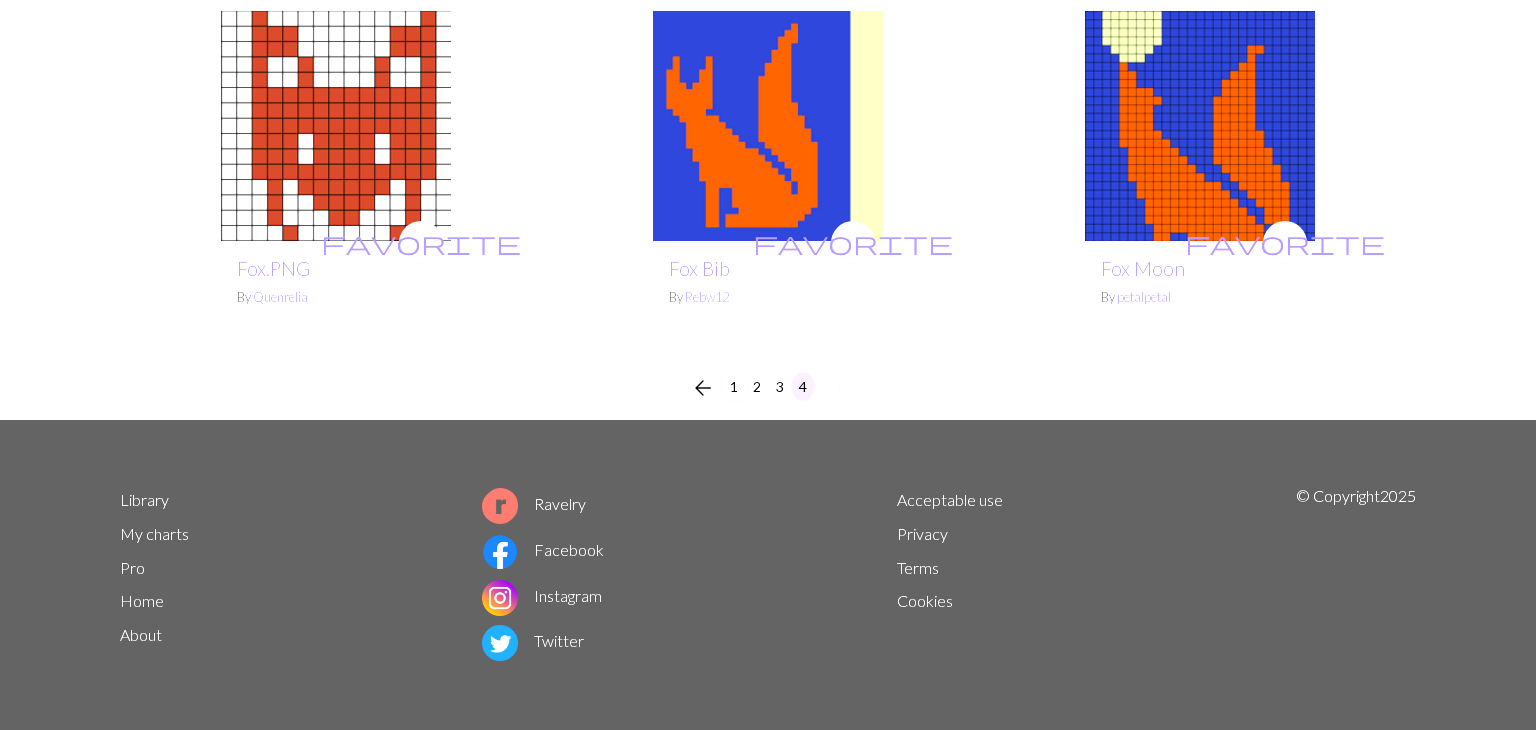 click on "1" at bounding box center (734, 386) 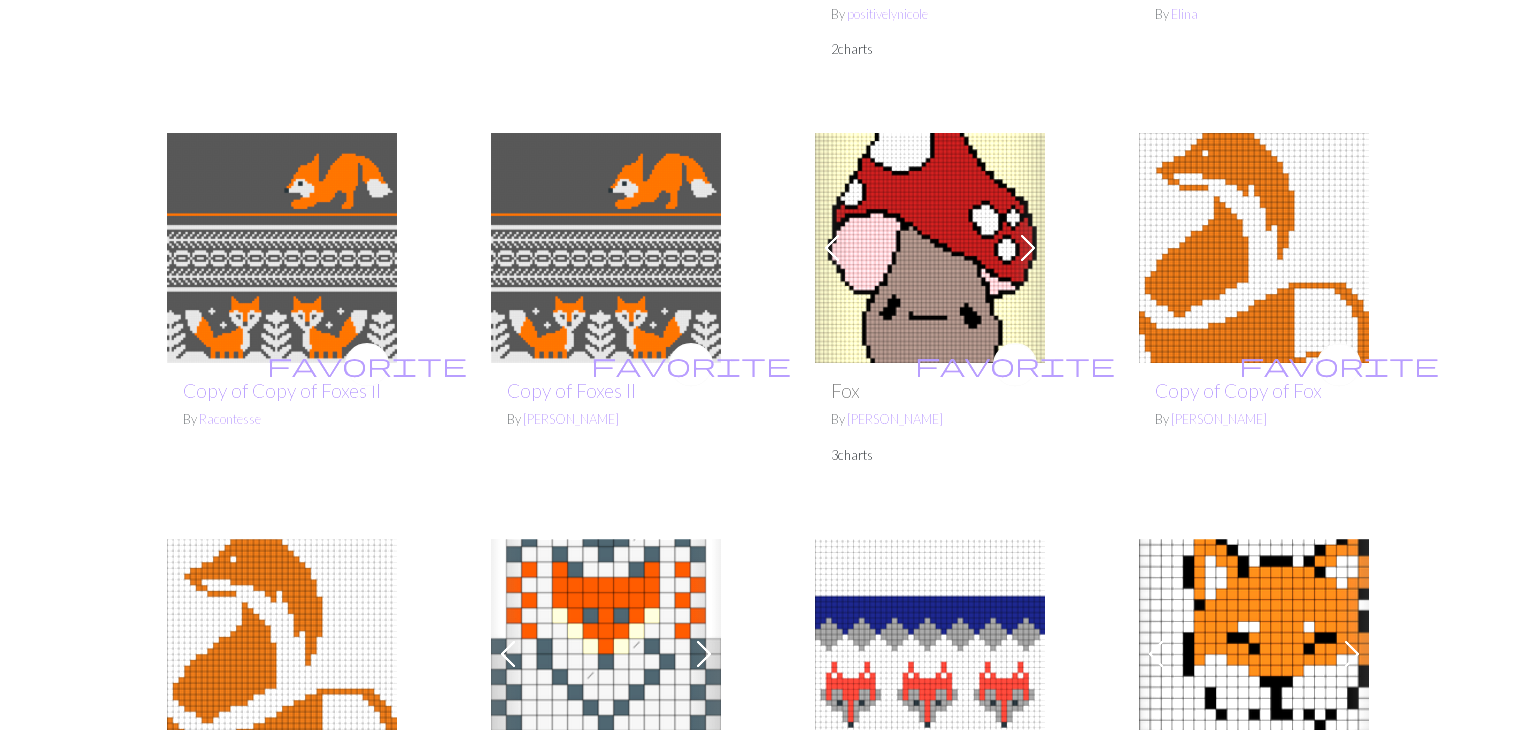 scroll, scrollTop: 2216, scrollLeft: 0, axis: vertical 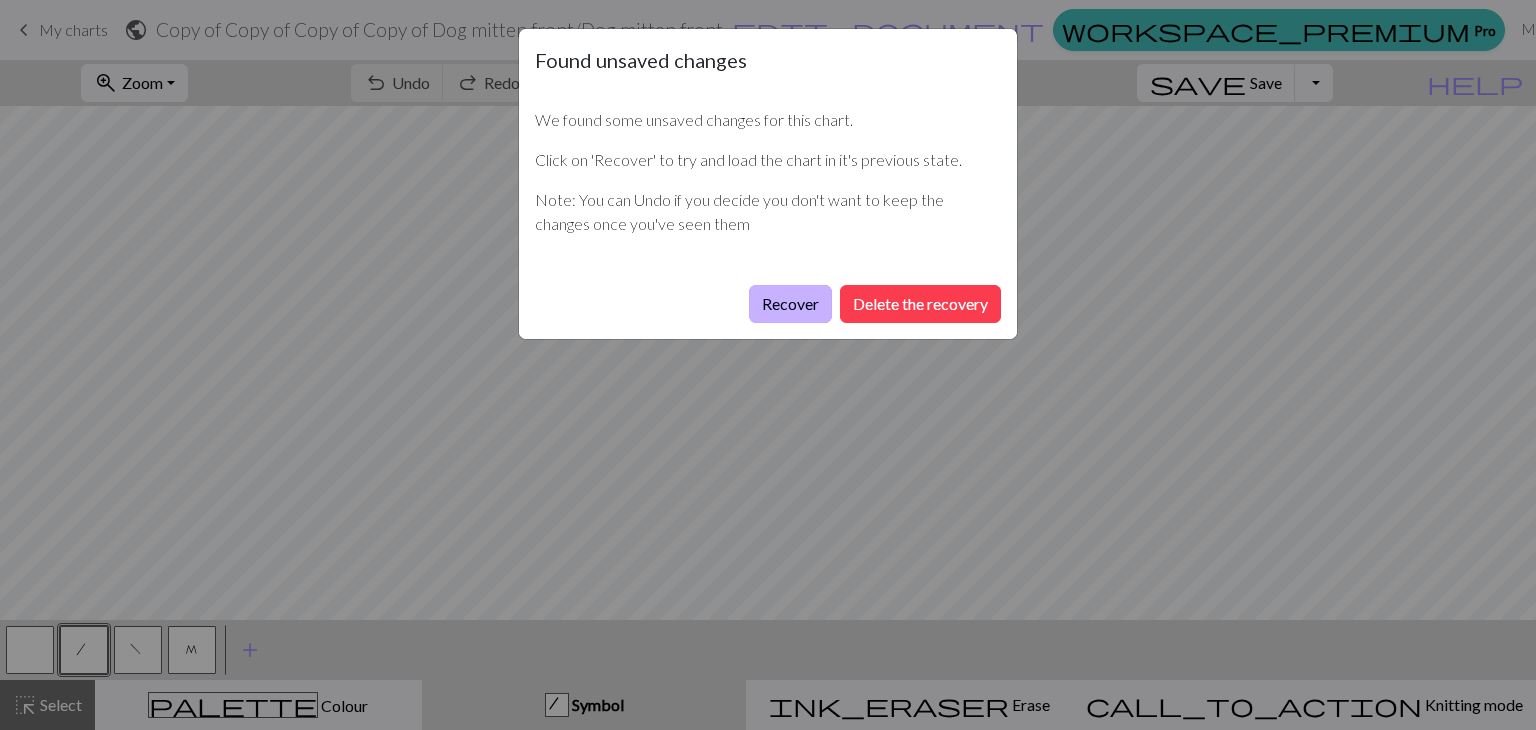 click on "Recover" at bounding box center (790, 304) 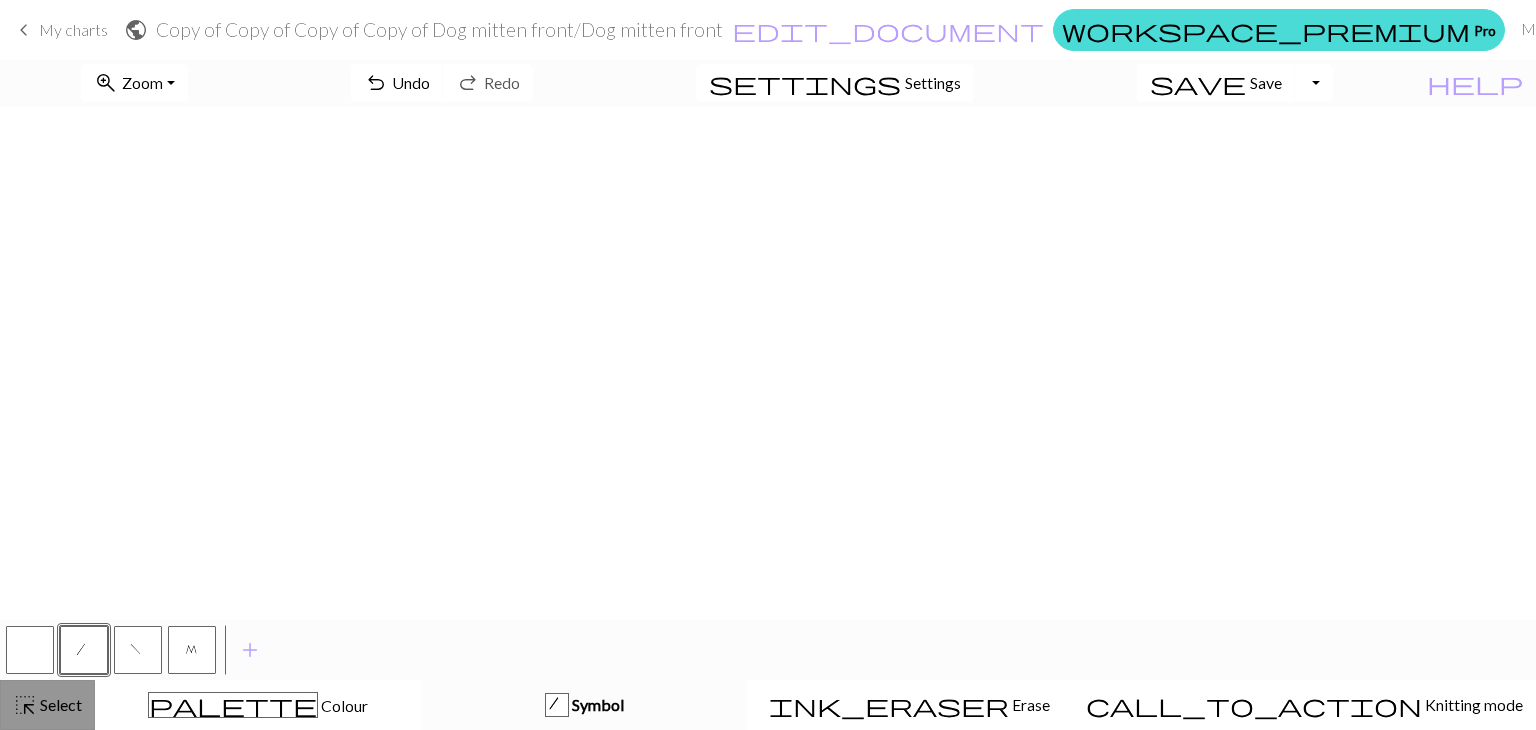click on "Select" at bounding box center (59, 704) 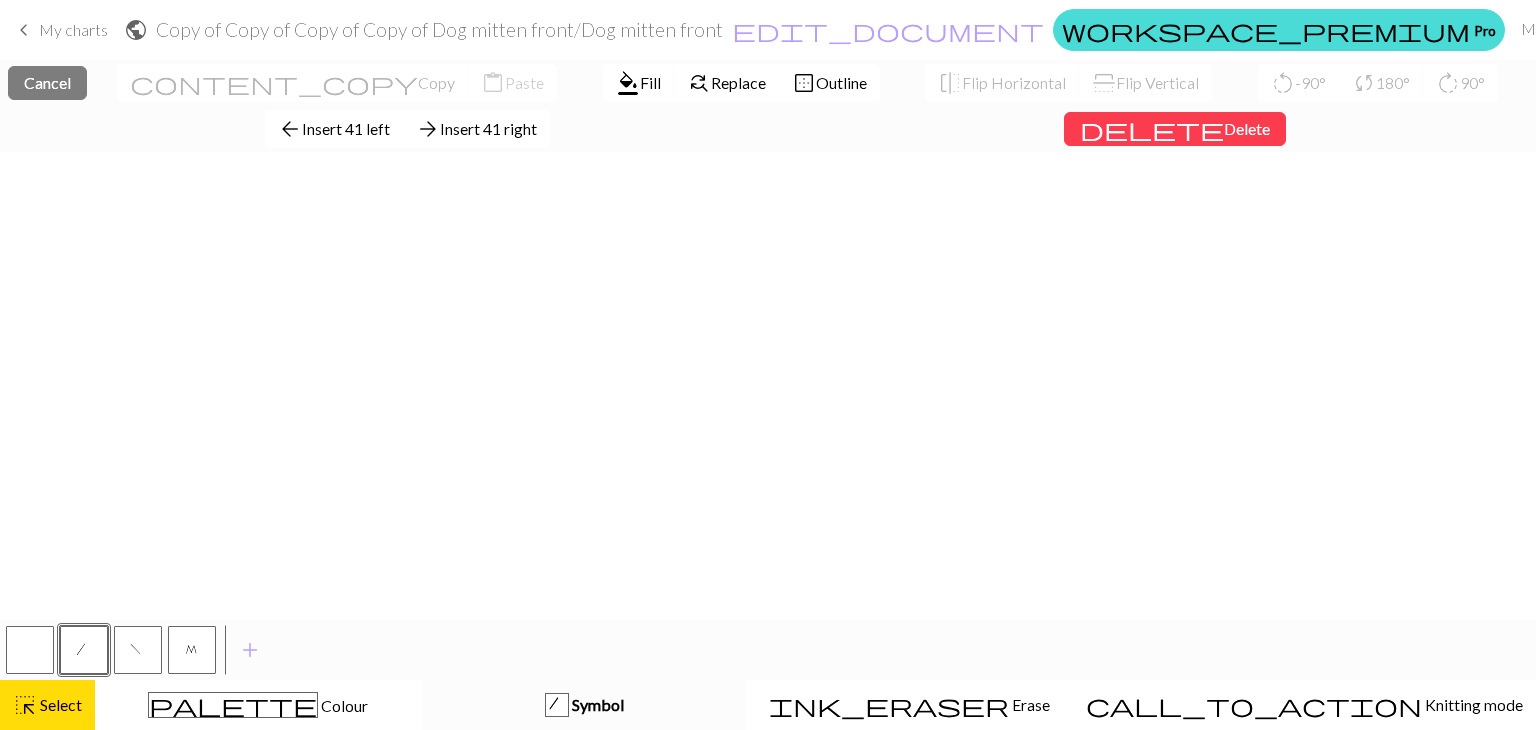 scroll, scrollTop: 0, scrollLeft: 129, axis: horizontal 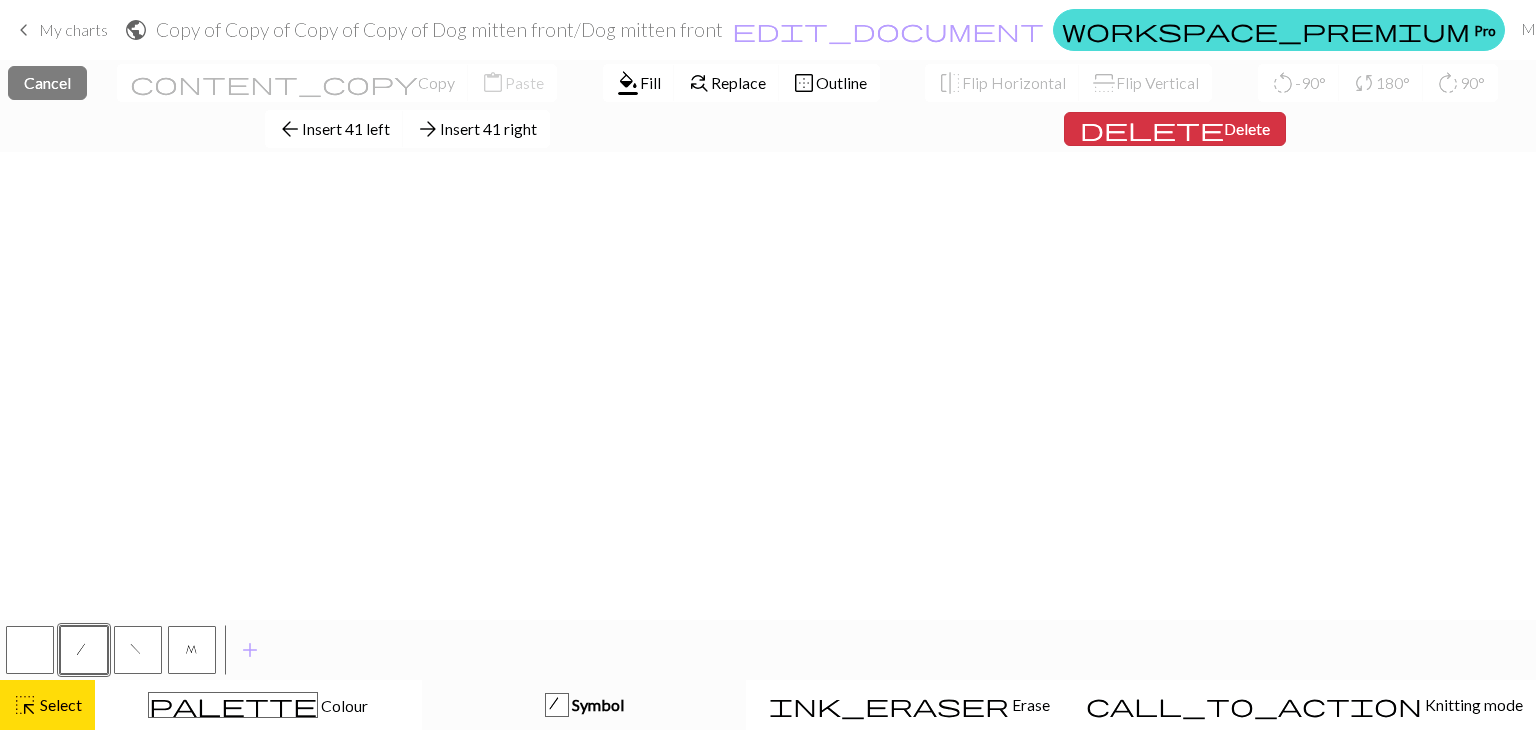 click on "delete  Delete" at bounding box center (1175, 129) 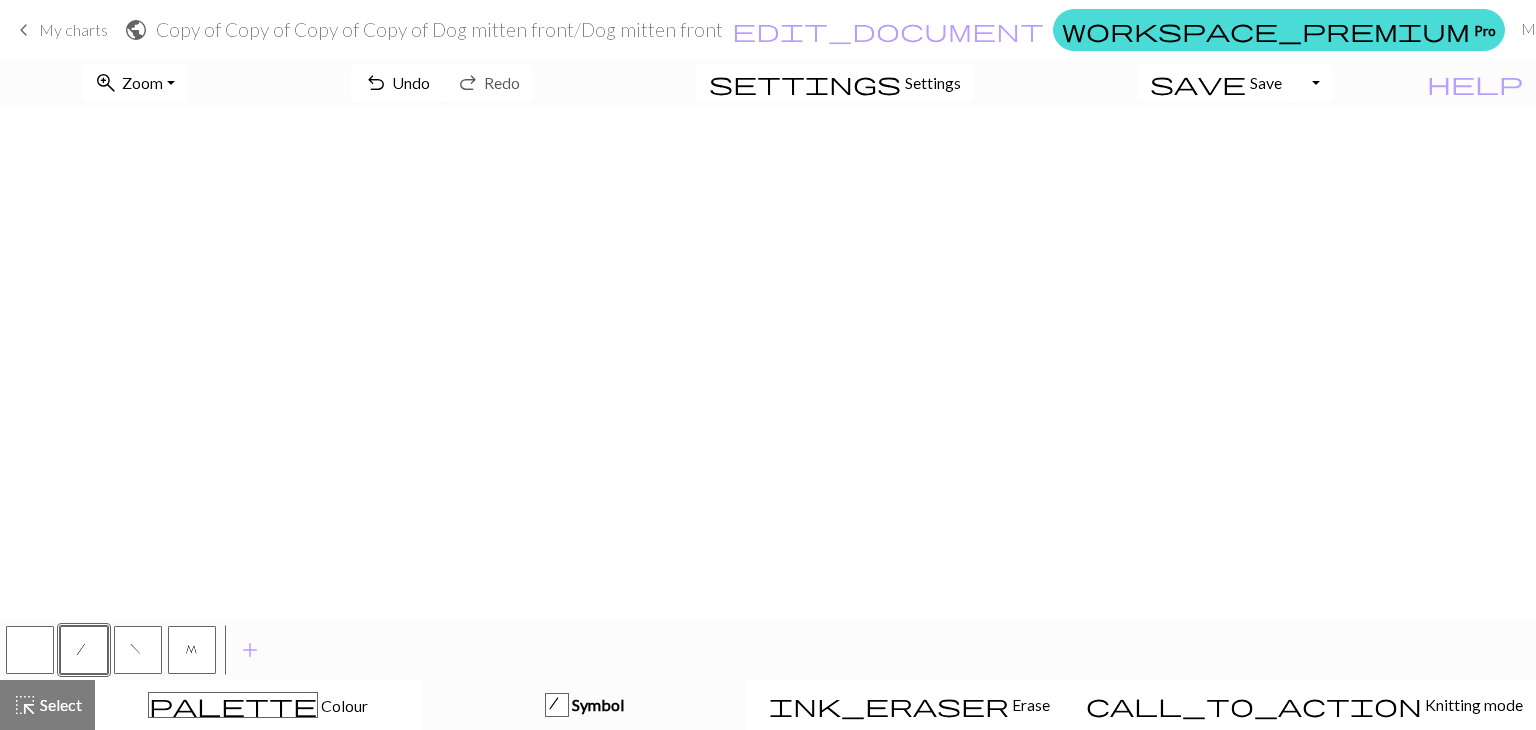 scroll, scrollTop: 0, scrollLeft: 0, axis: both 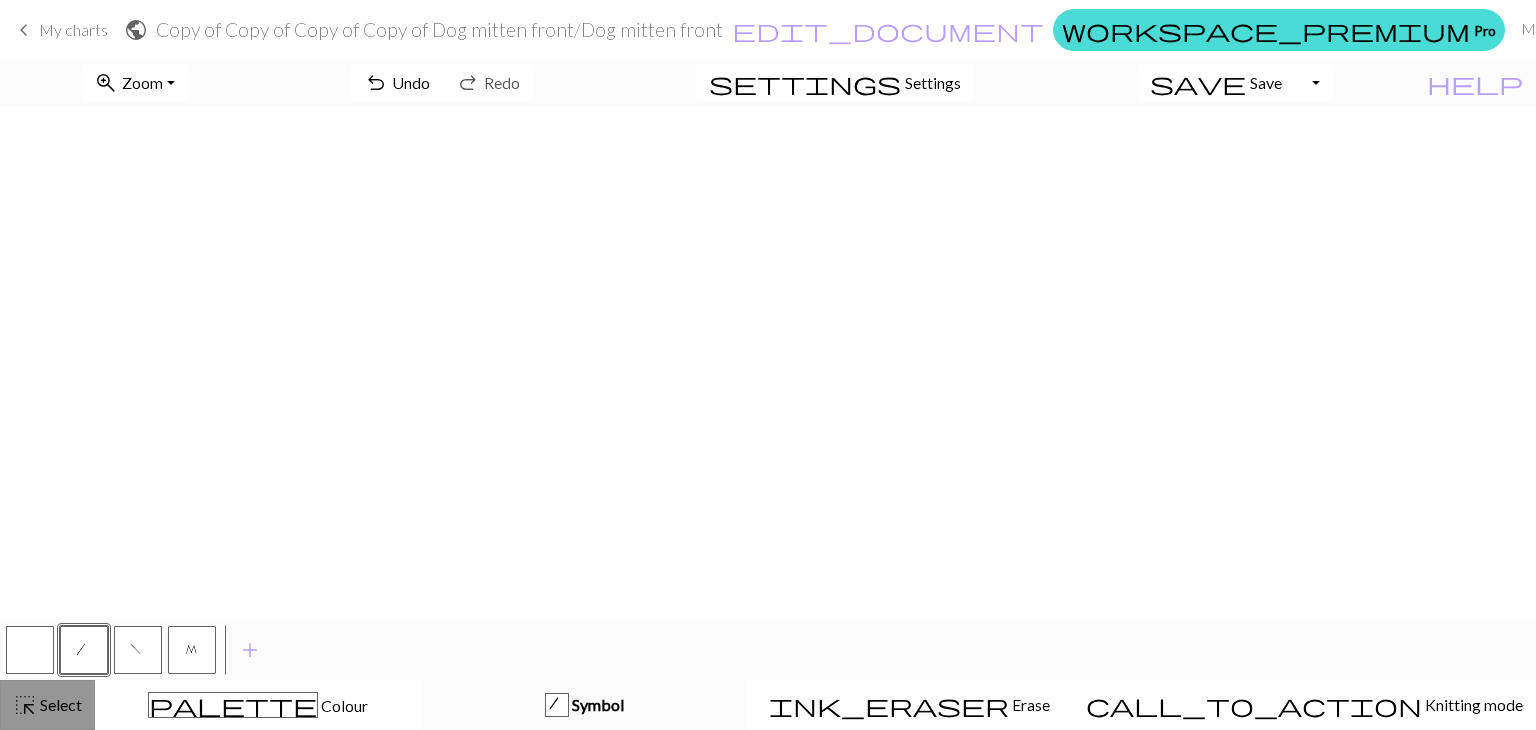 click on "Select" at bounding box center (59, 704) 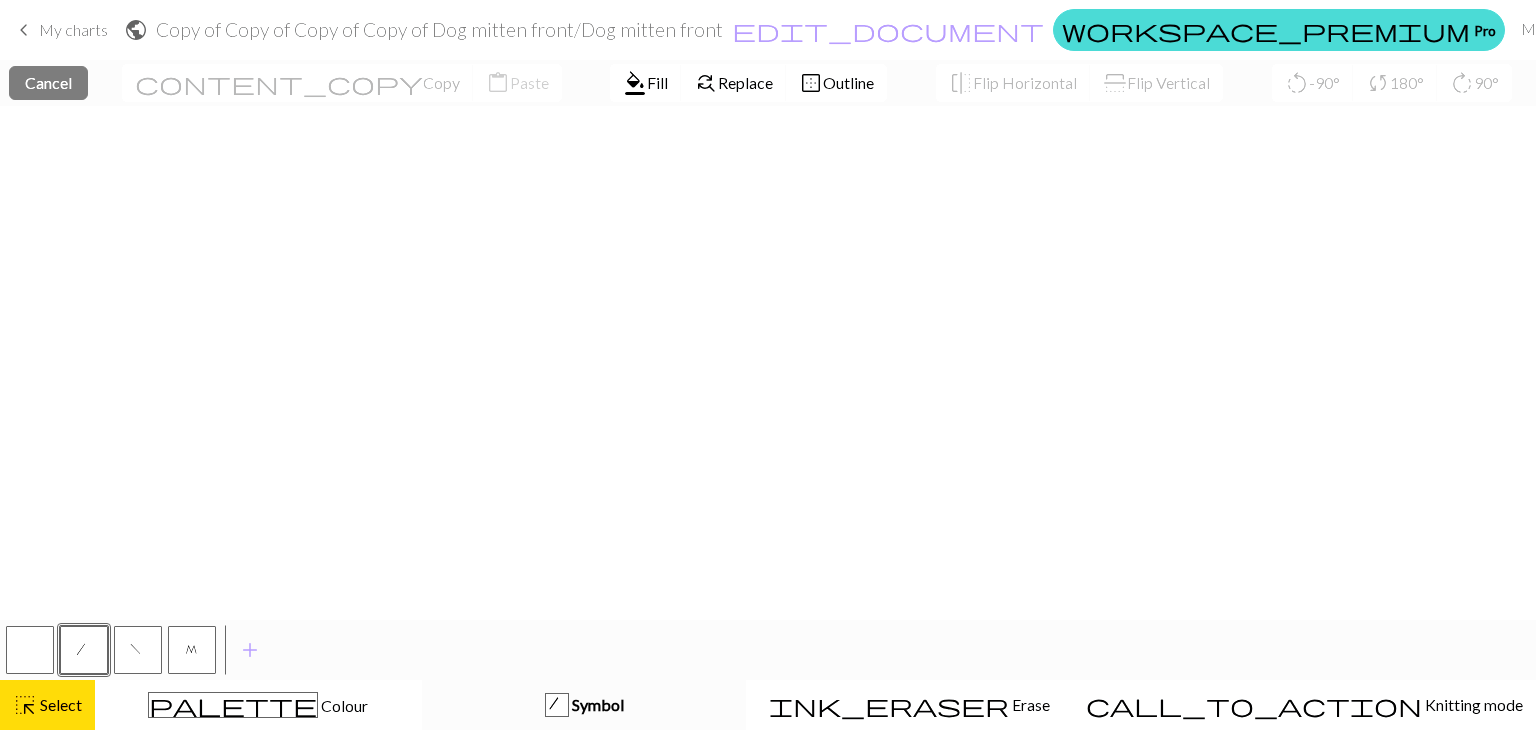 scroll, scrollTop: 557, scrollLeft: 0, axis: vertical 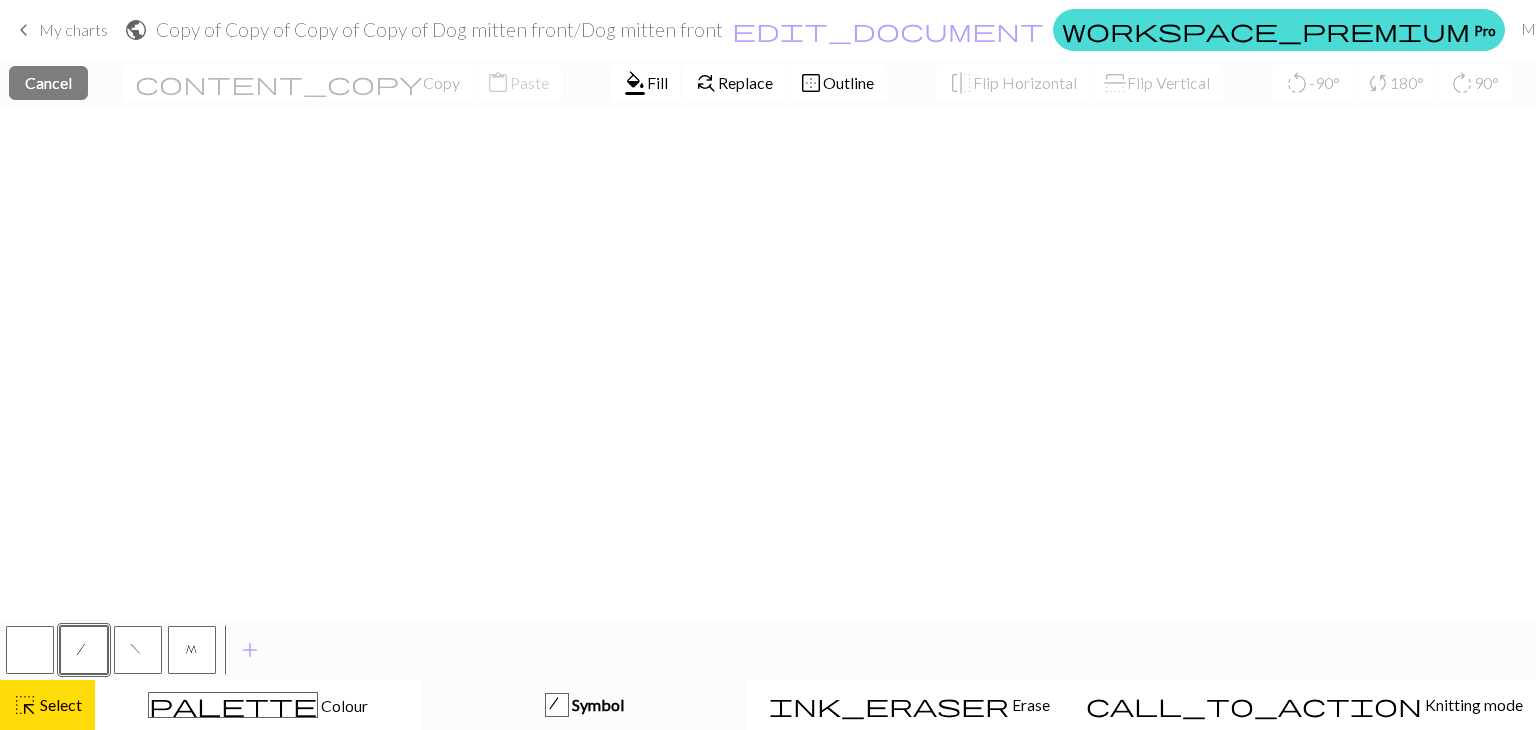 click on "format_color_fill" at bounding box center [635, 83] 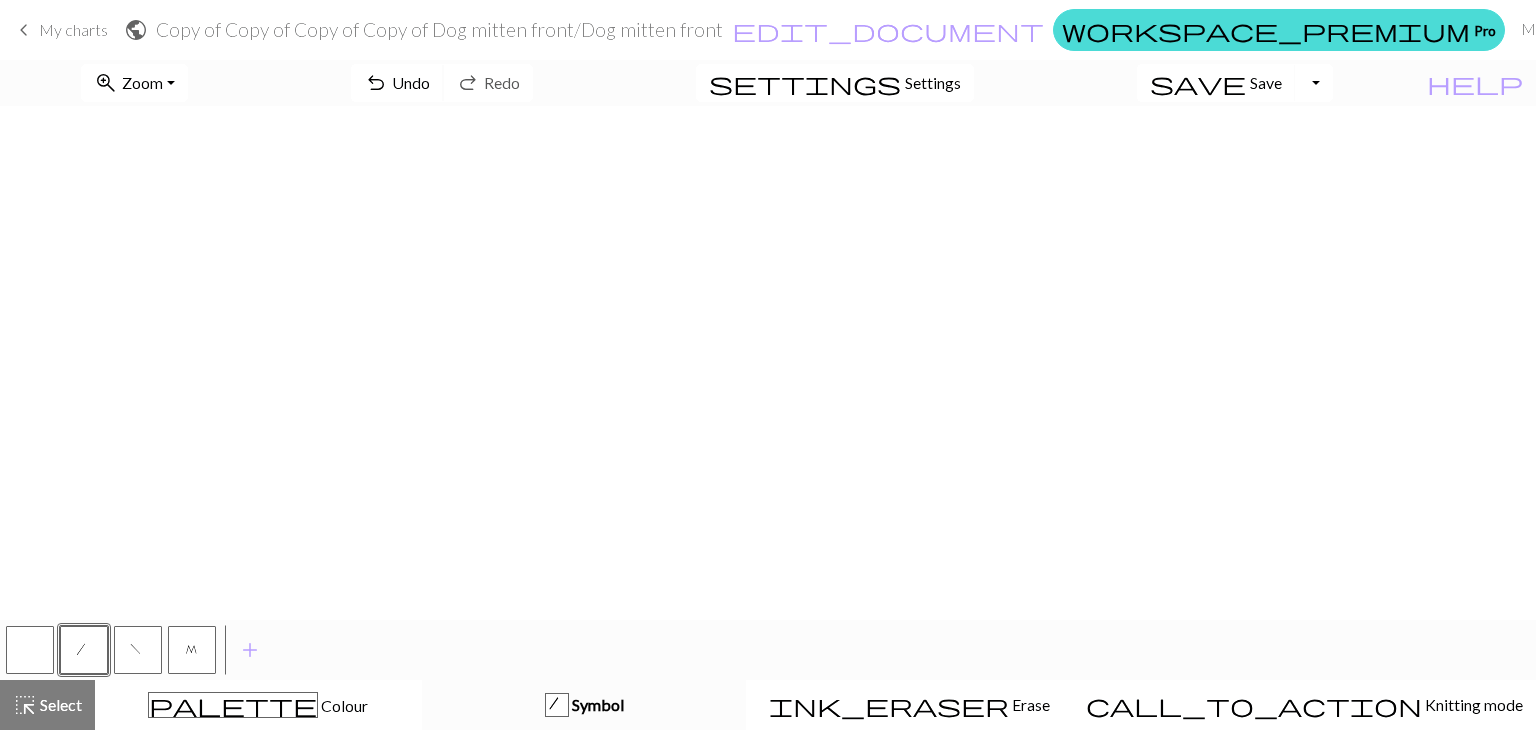 click on "undo" at bounding box center [376, 83] 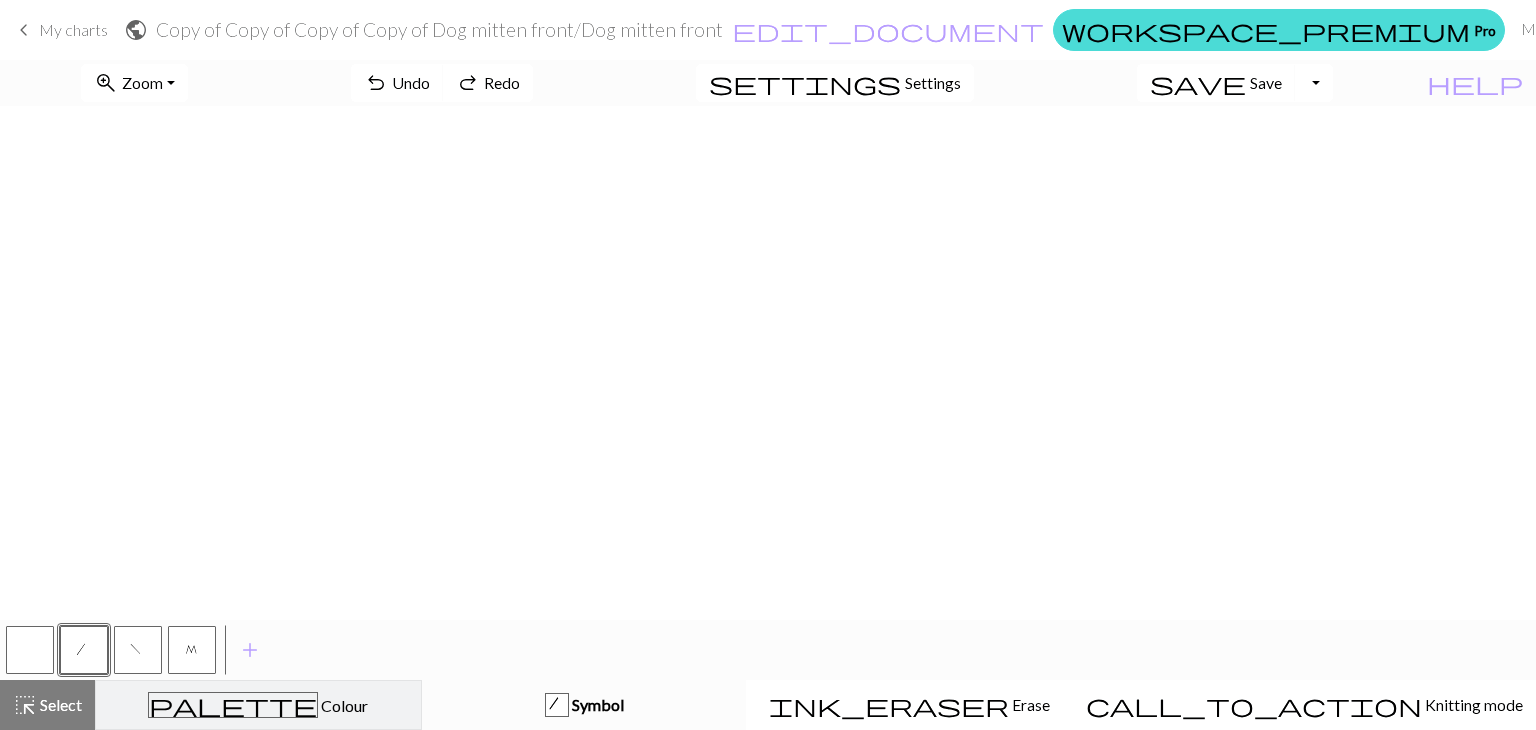 click on "palette   Colour   Colour" at bounding box center [258, 705] 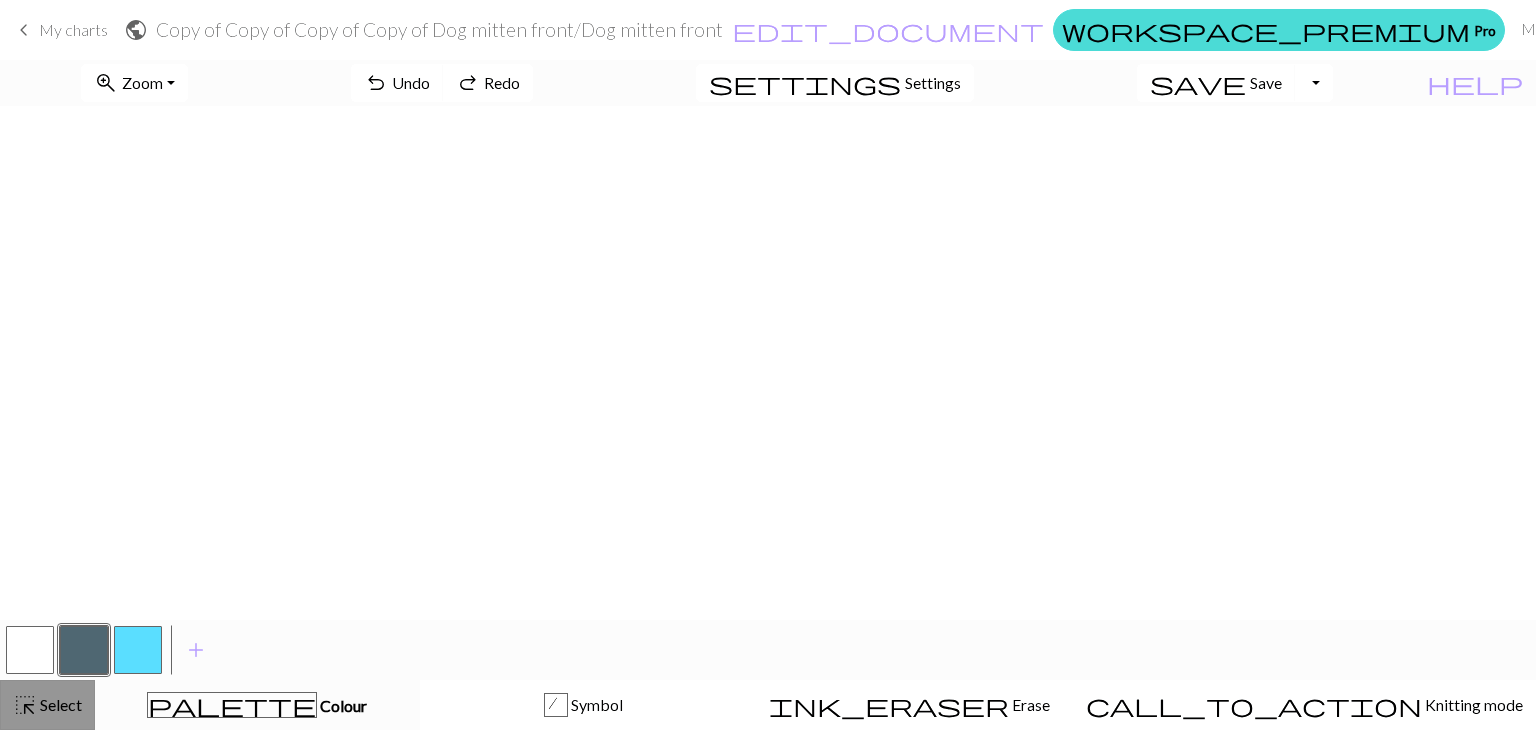 click on "highlight_alt   Select   Select" at bounding box center [47, 705] 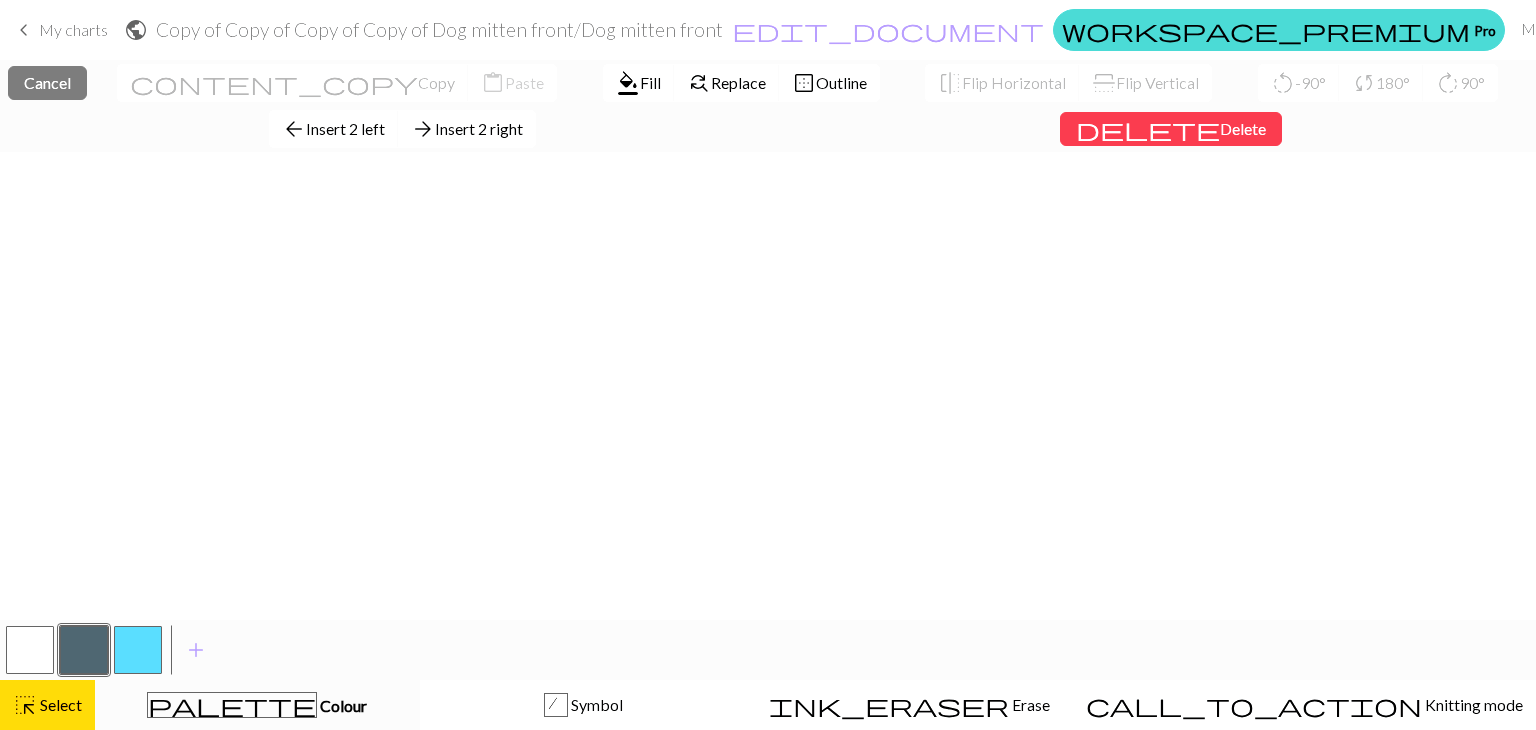 click at bounding box center [84, 650] 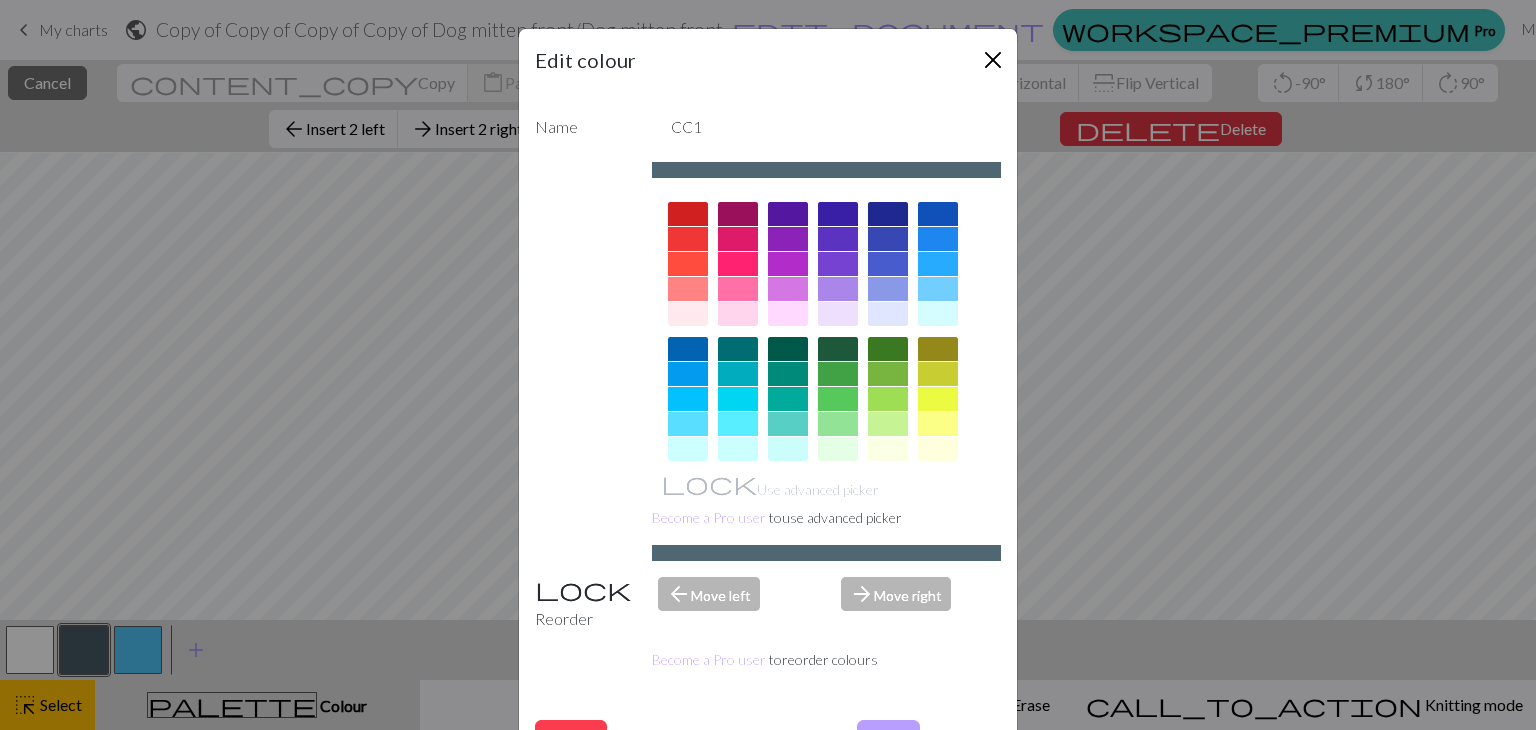 click at bounding box center (993, 60) 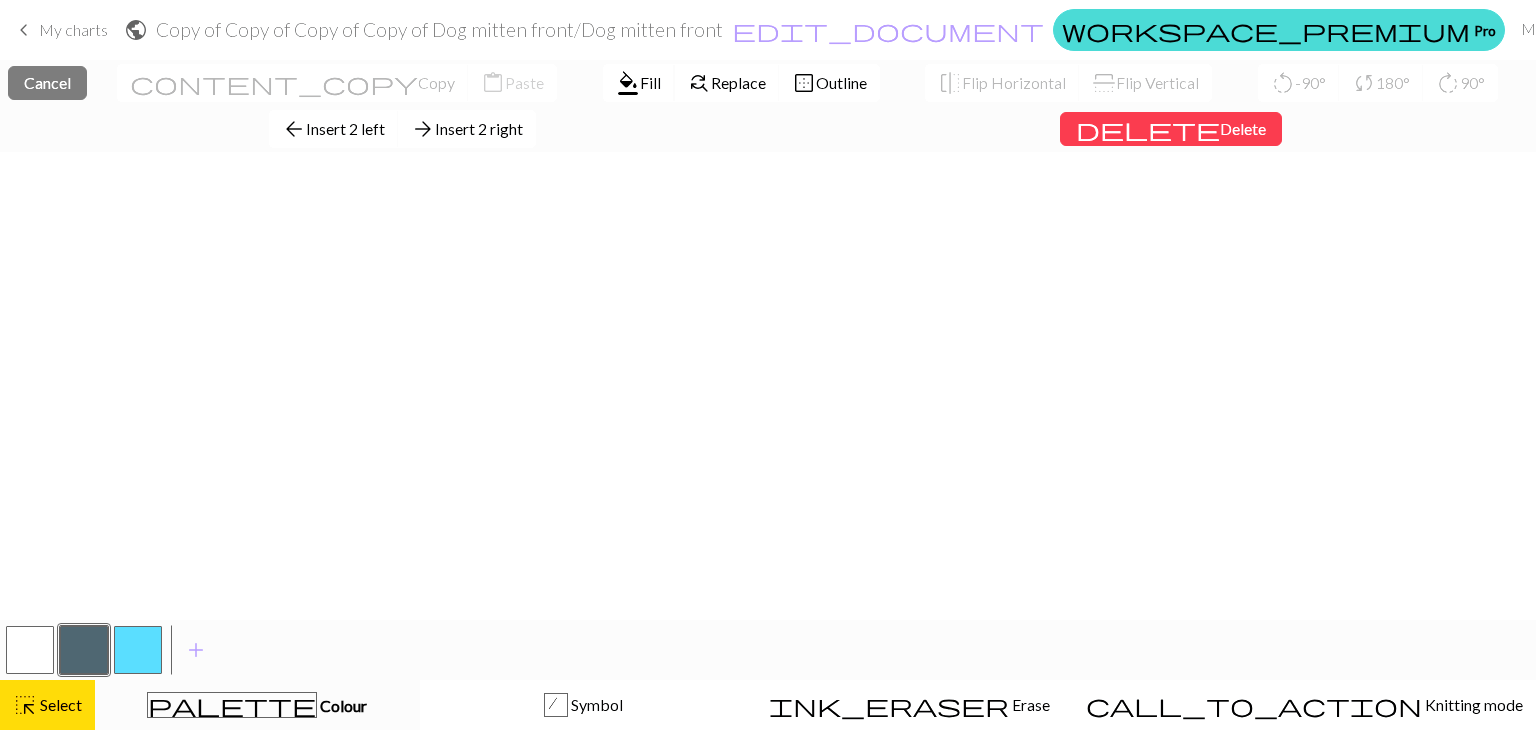 click on "format_color_fill" at bounding box center [628, 83] 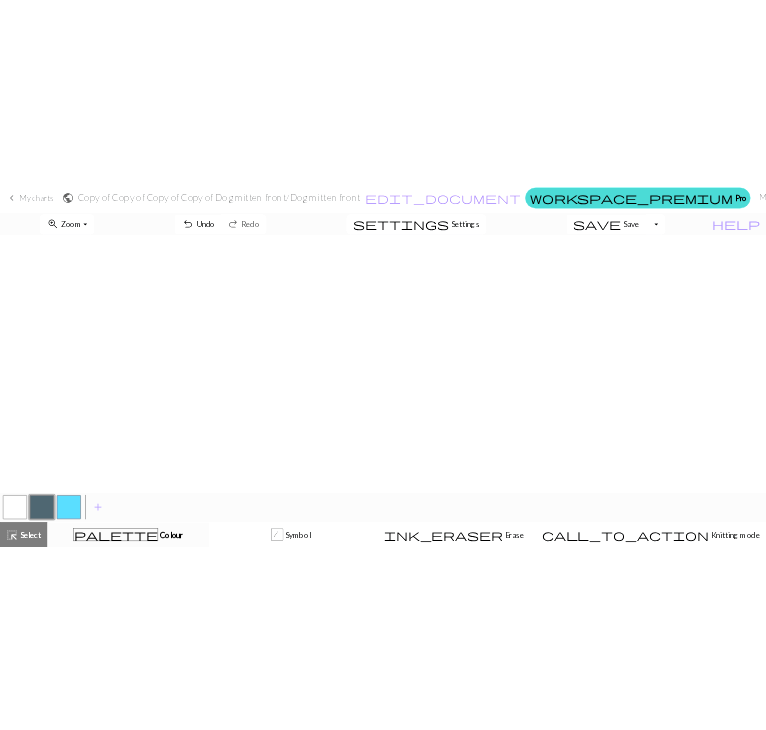 scroll, scrollTop: 0, scrollLeft: 0, axis: both 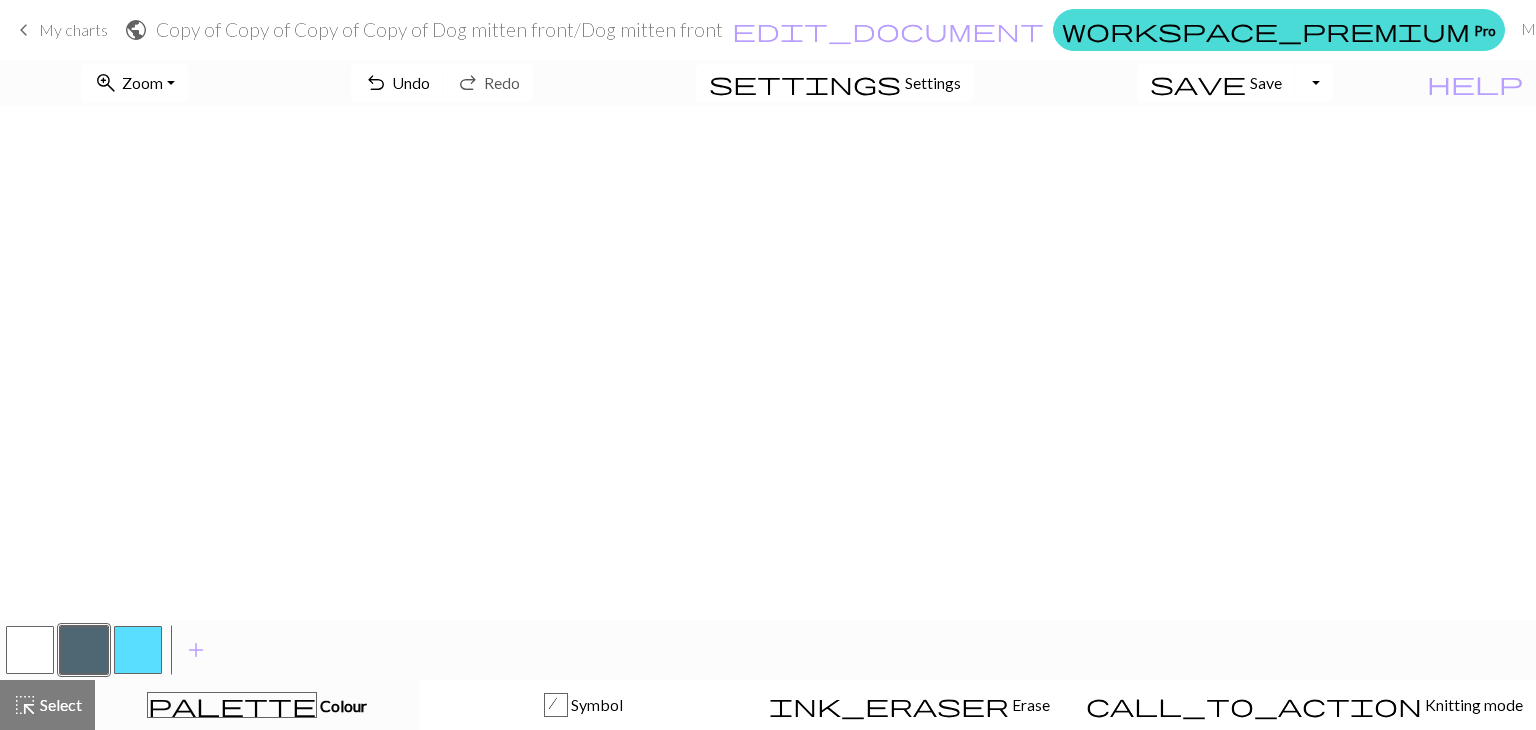 click at bounding box center (30, 650) 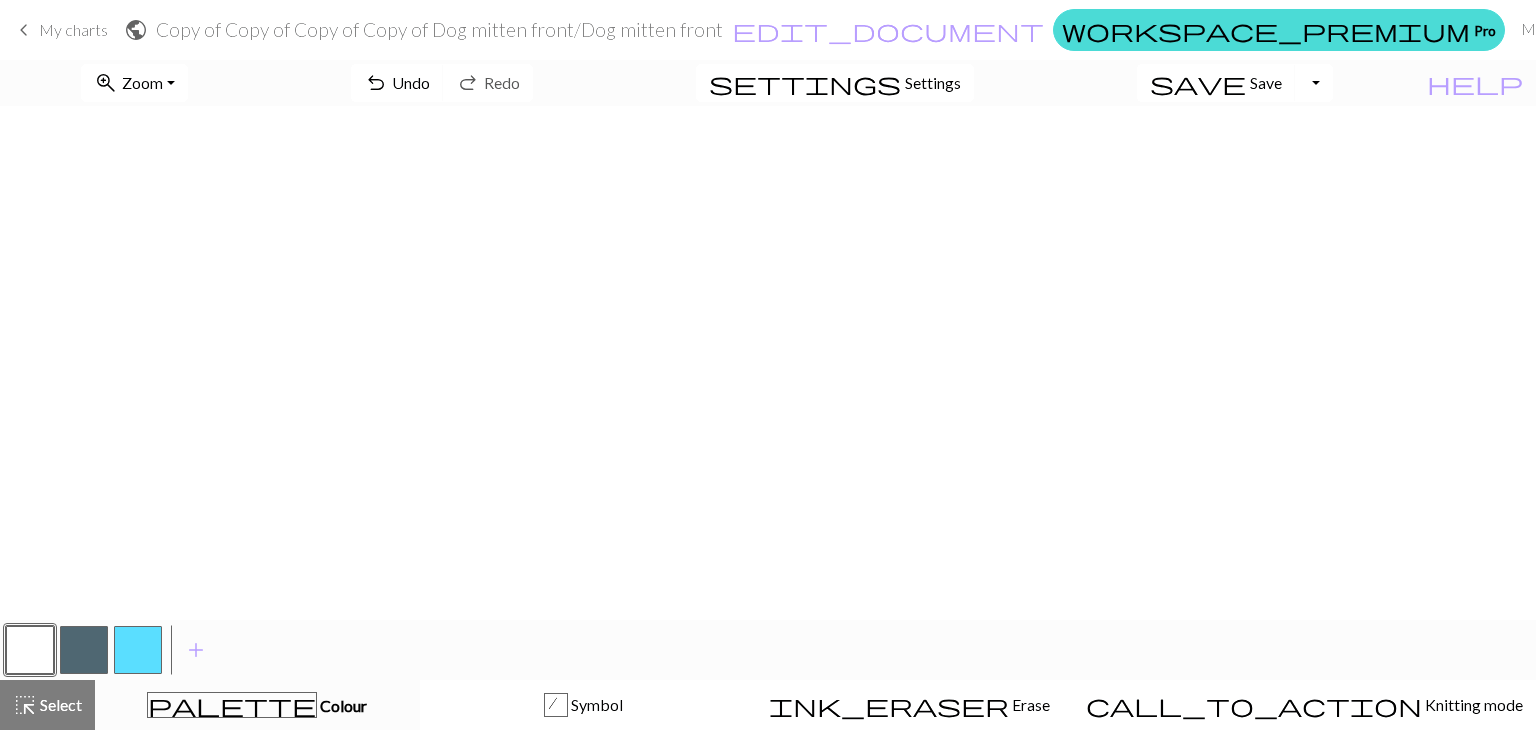 click at bounding box center [84, 650] 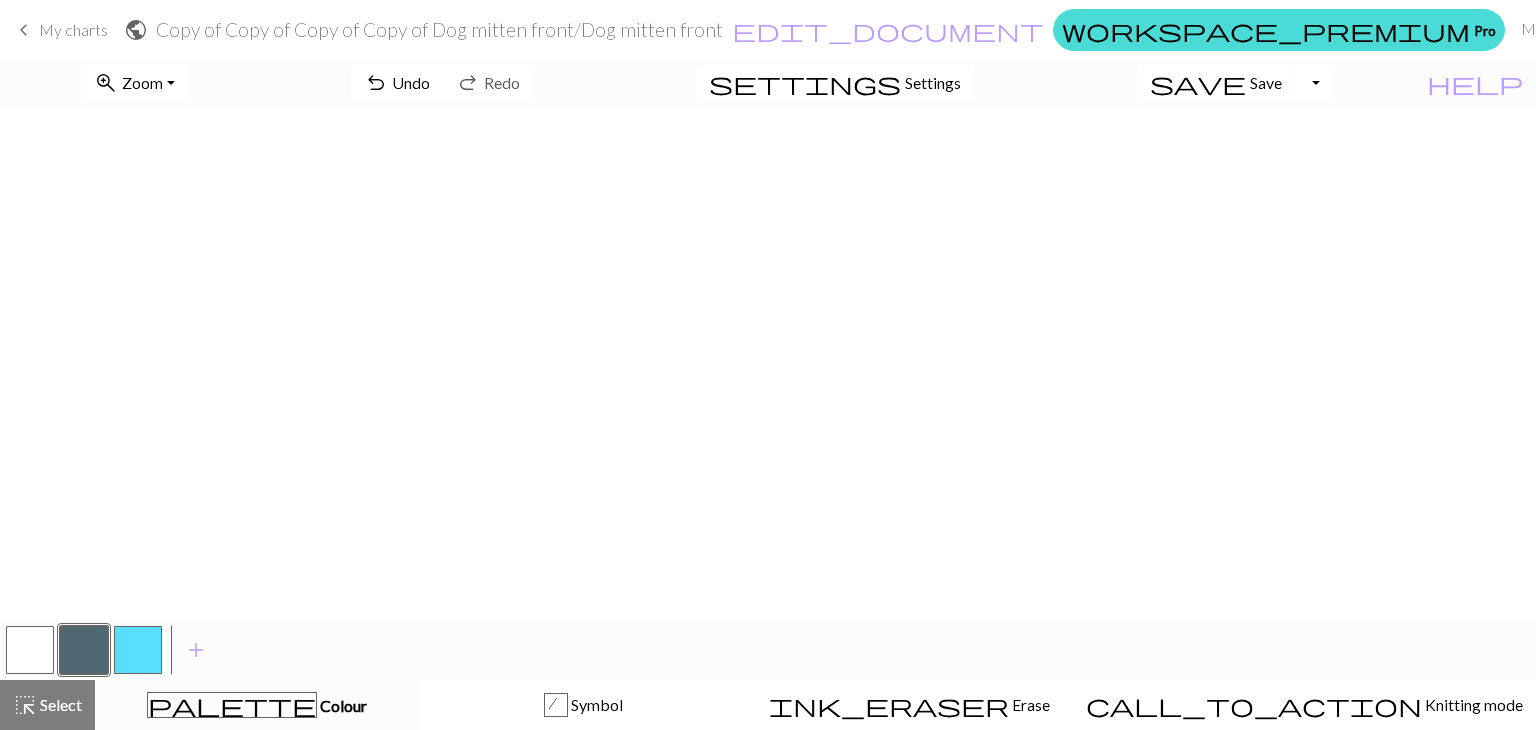 click at bounding box center (30, 650) 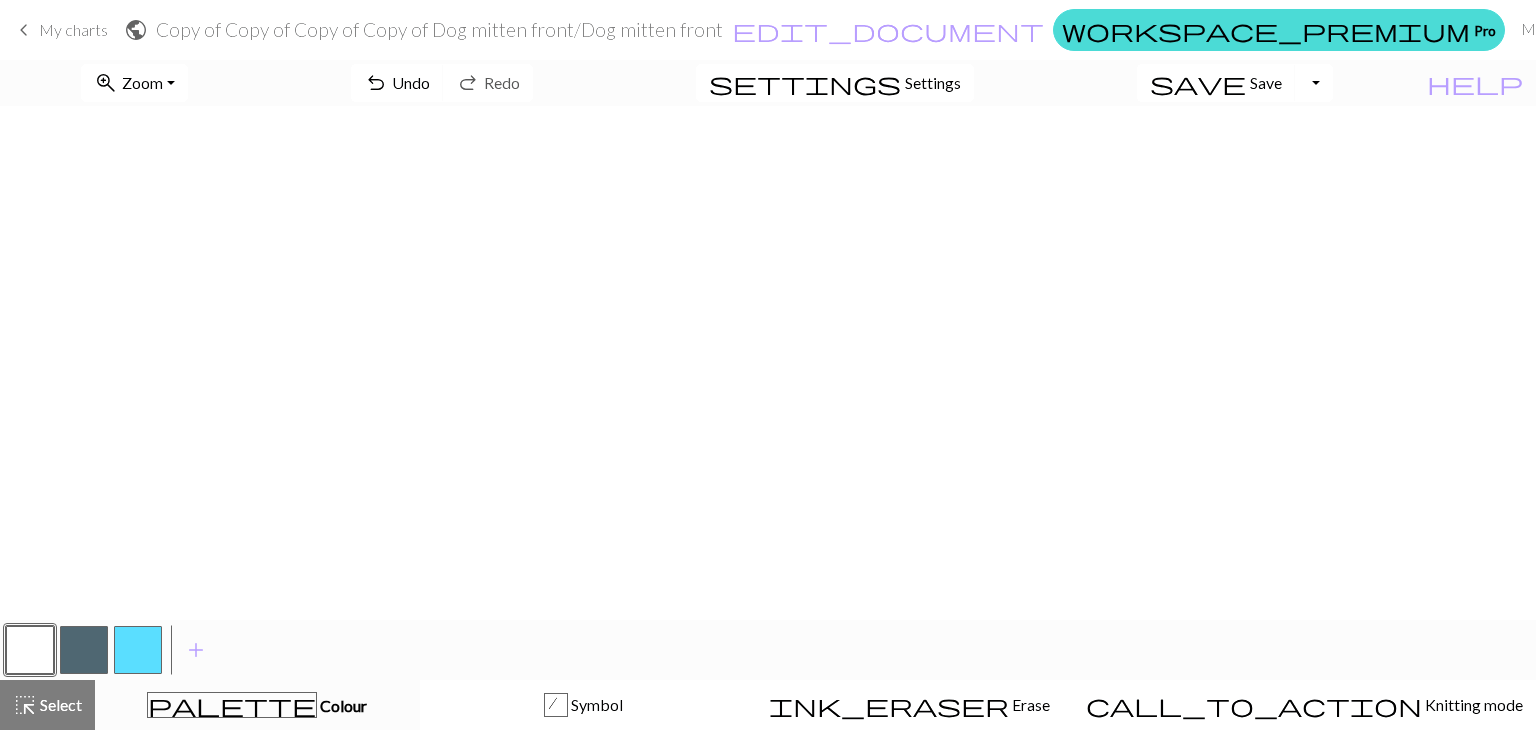click at bounding box center (84, 650) 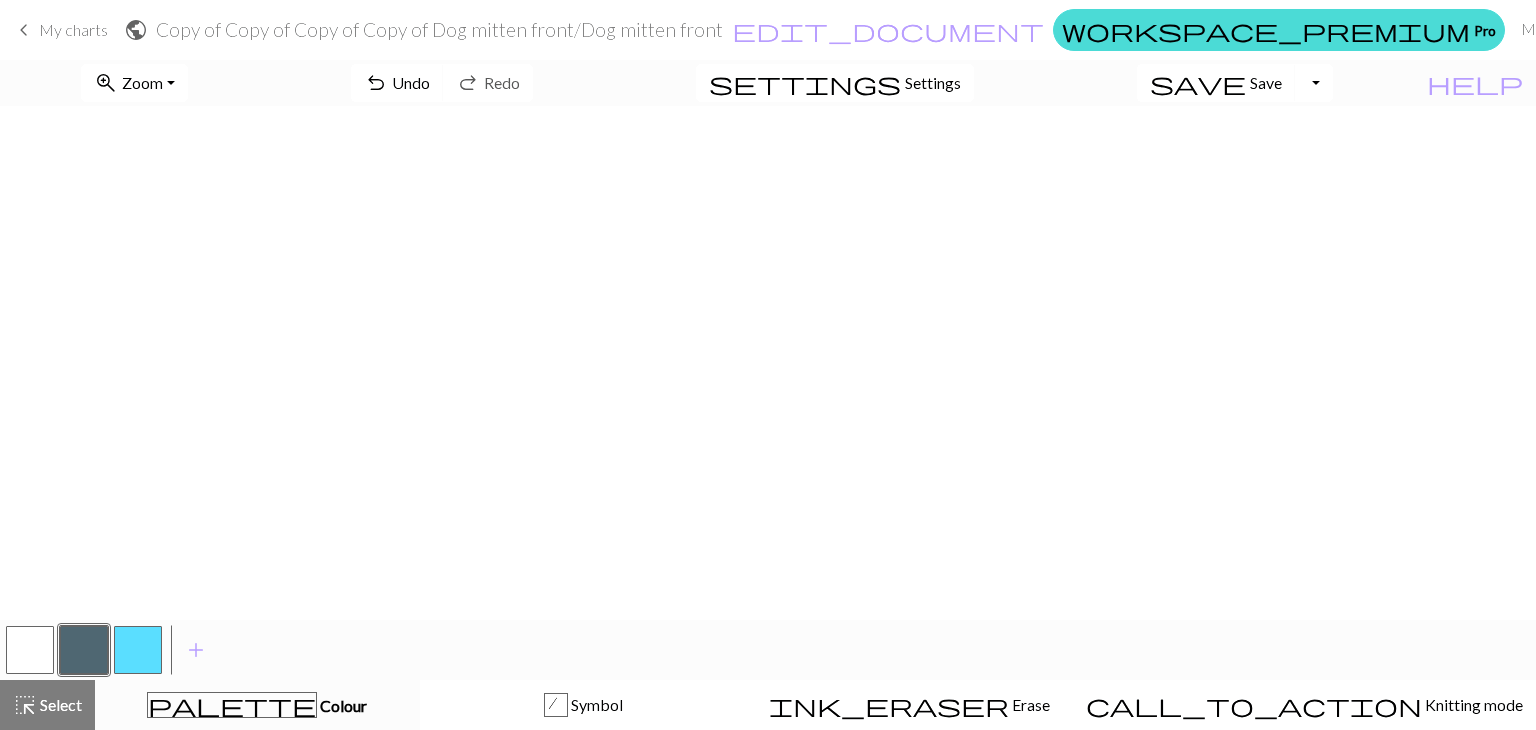 click at bounding box center (30, 650) 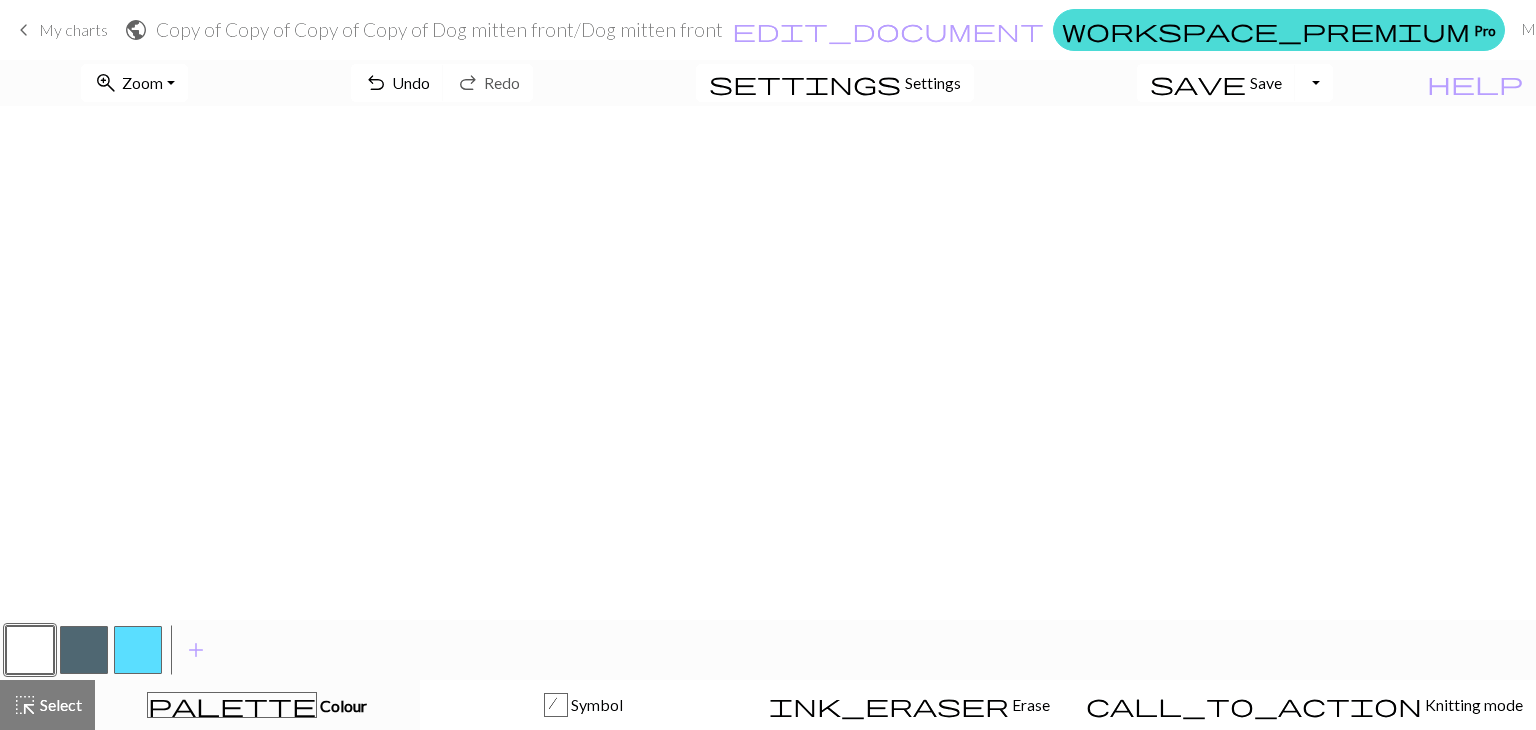 click at bounding box center [84, 650] 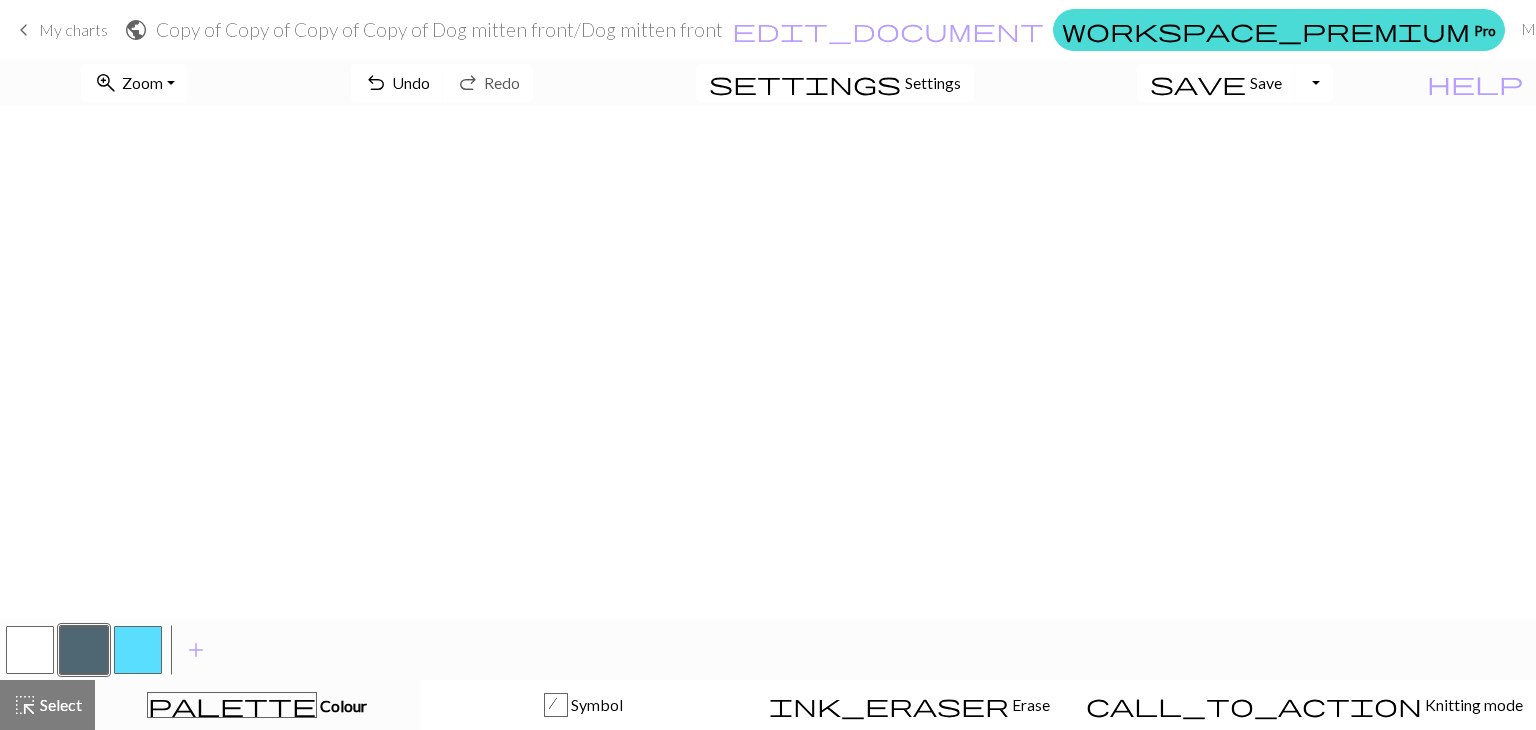 click at bounding box center (30, 650) 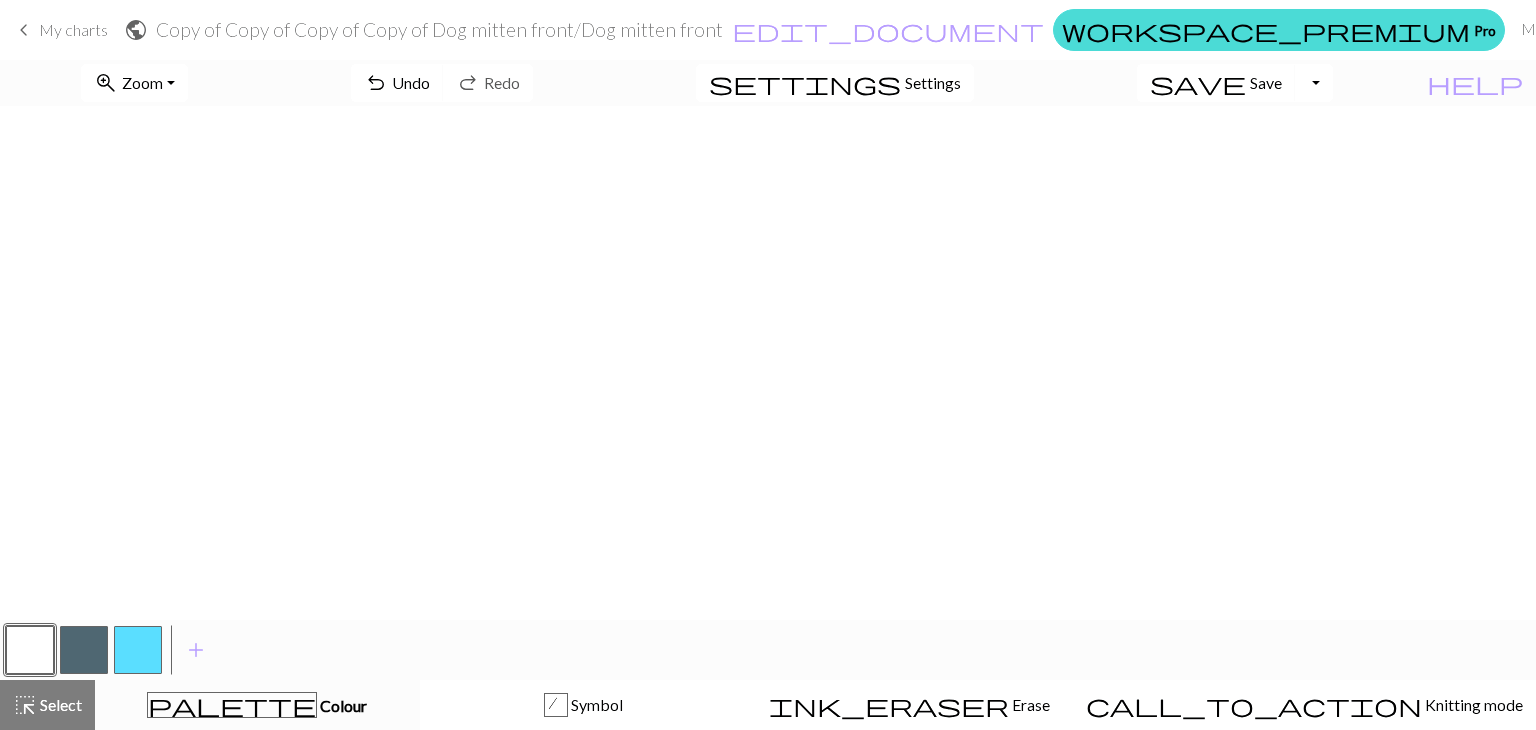 click at bounding box center (84, 650) 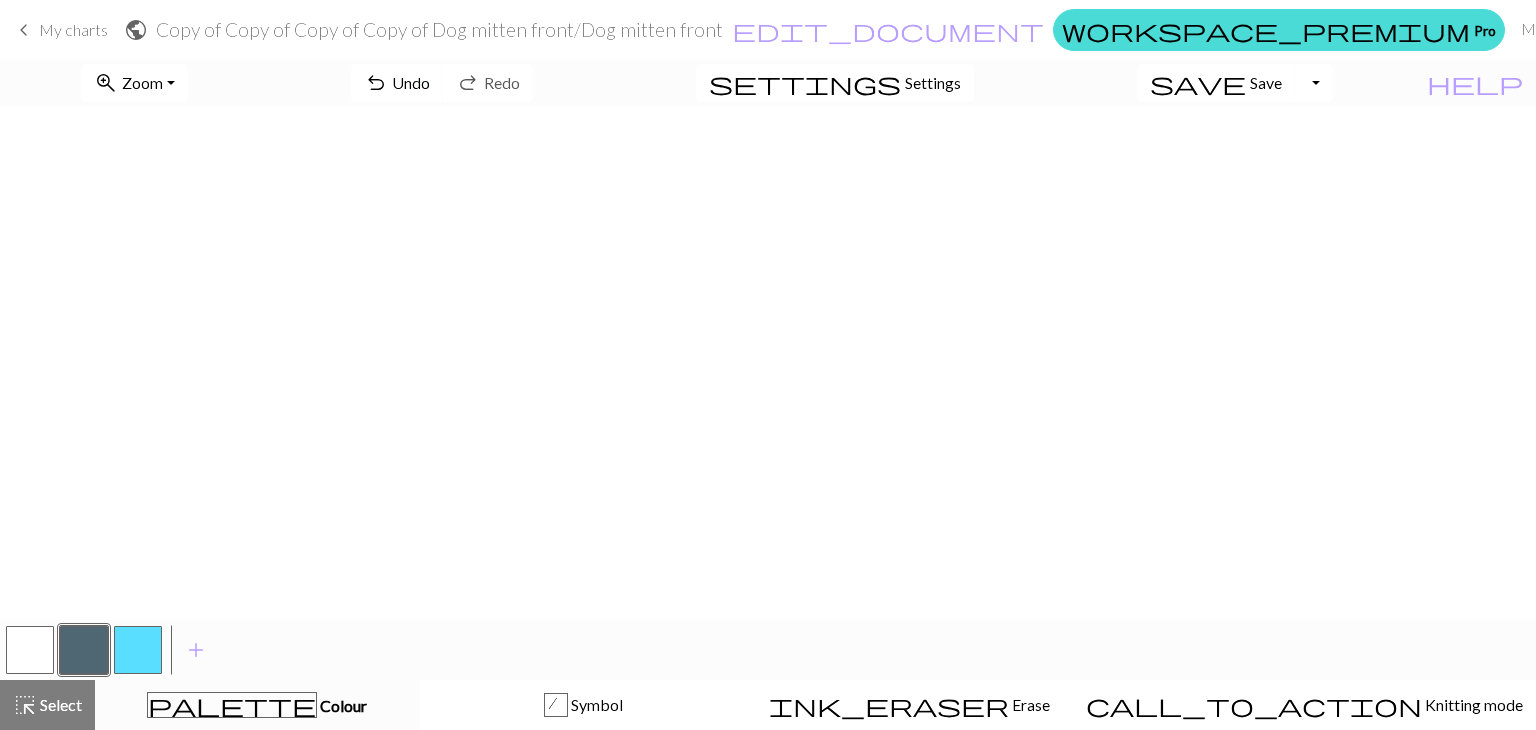 click at bounding box center (30, 650) 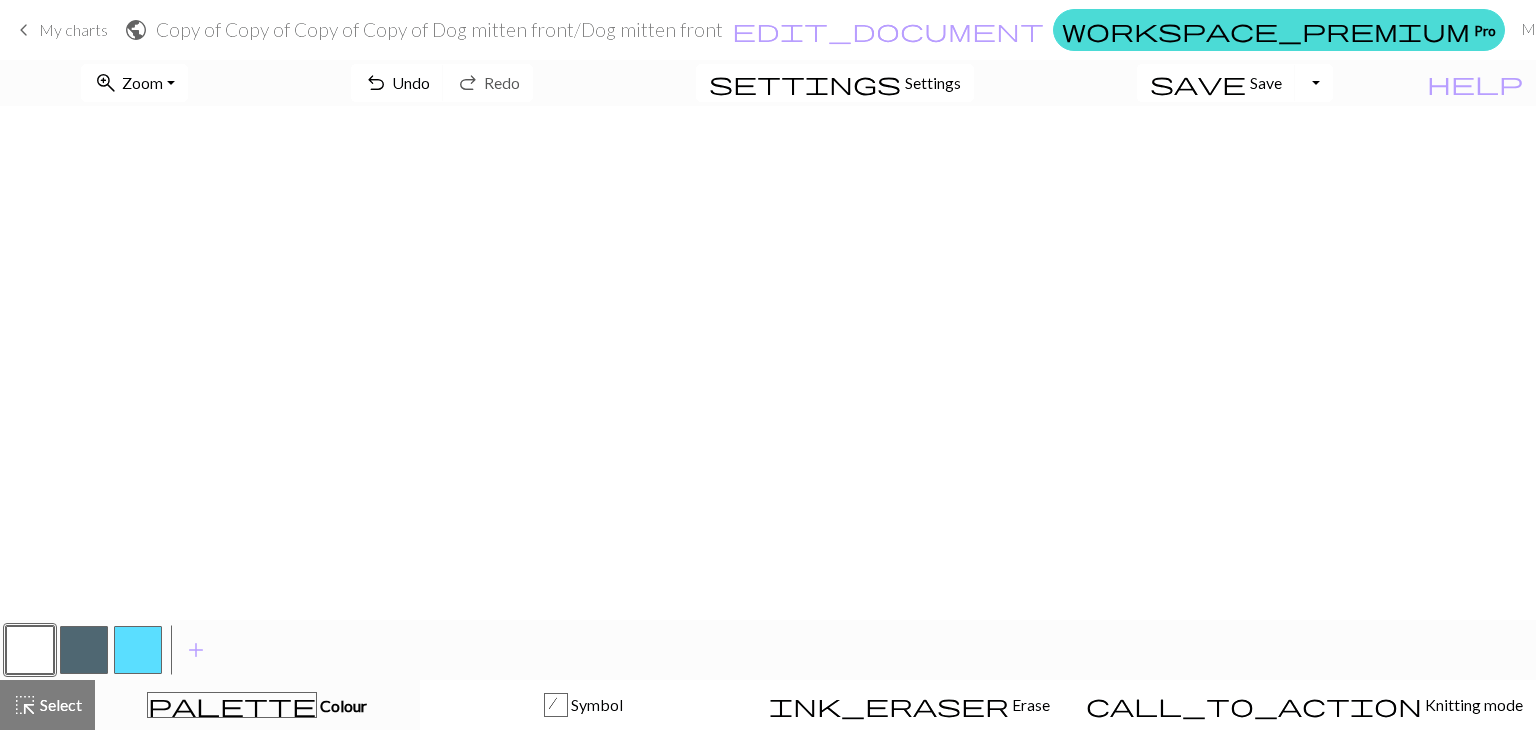 click at bounding box center [84, 650] 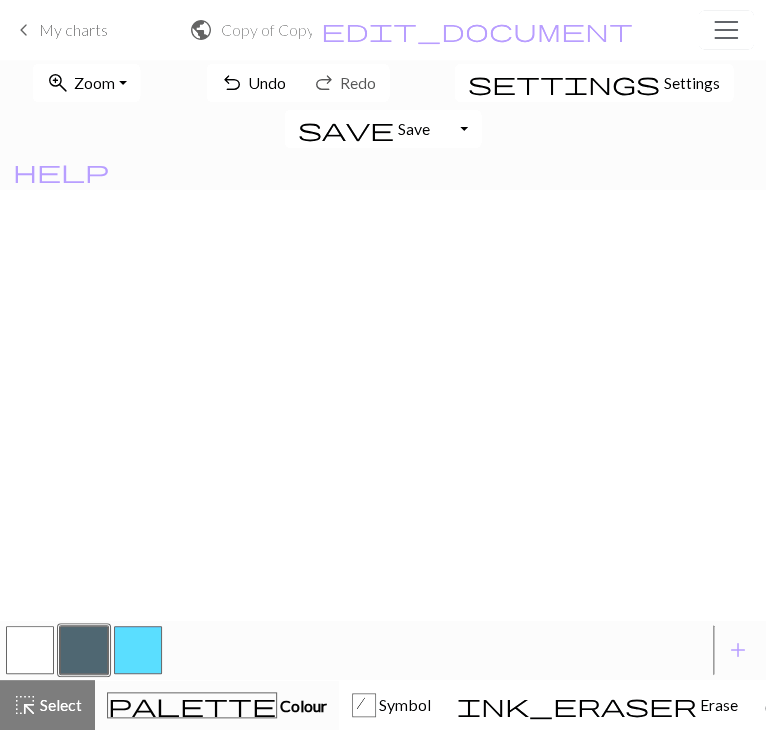 click at bounding box center (30, 650) 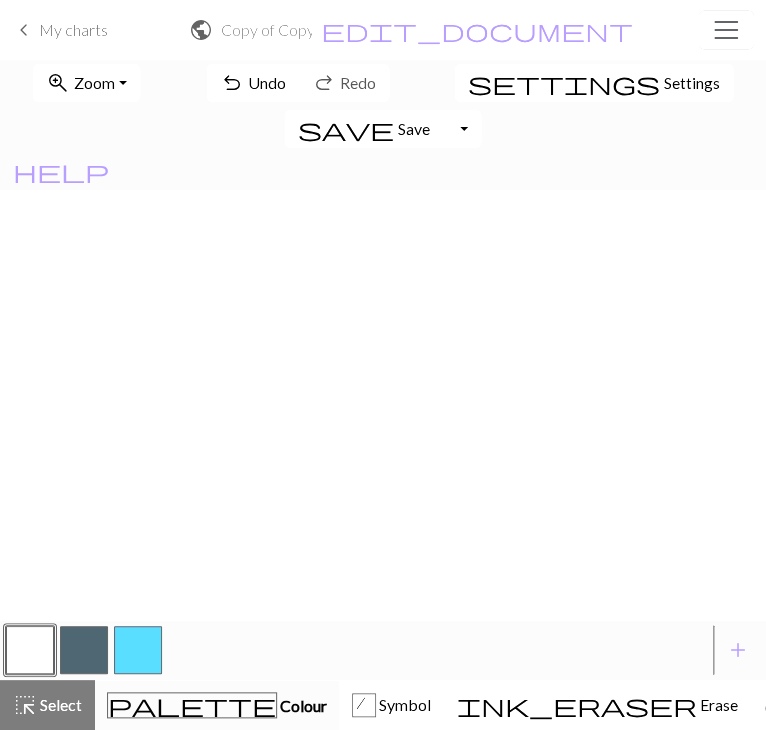 click at bounding box center [84, 650] 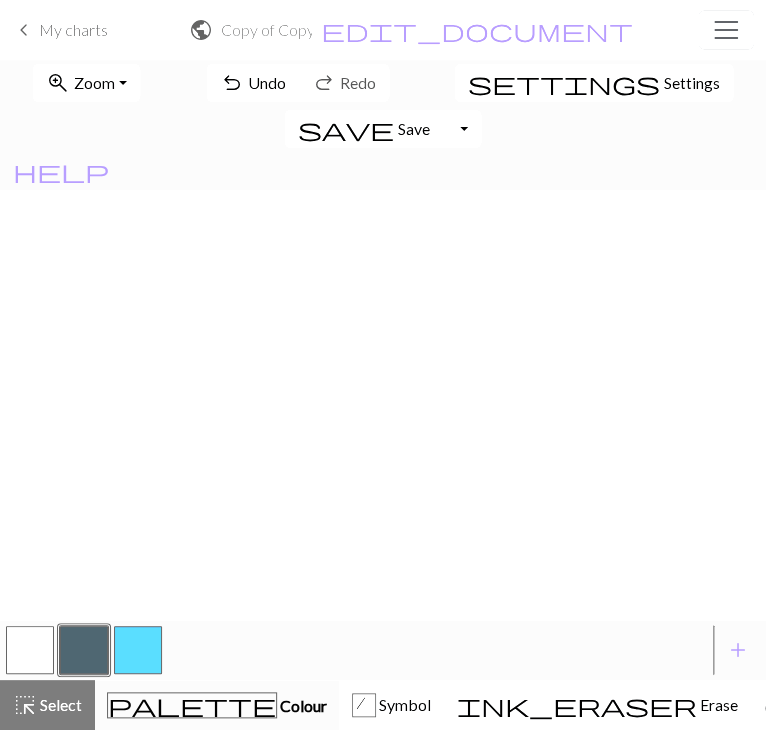 click at bounding box center (30, 650) 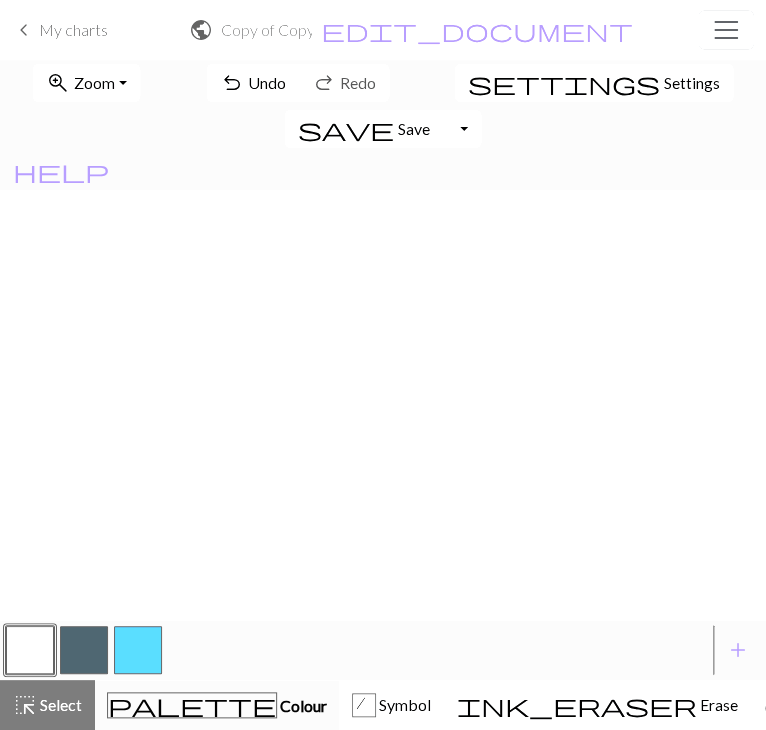 click at bounding box center (84, 650) 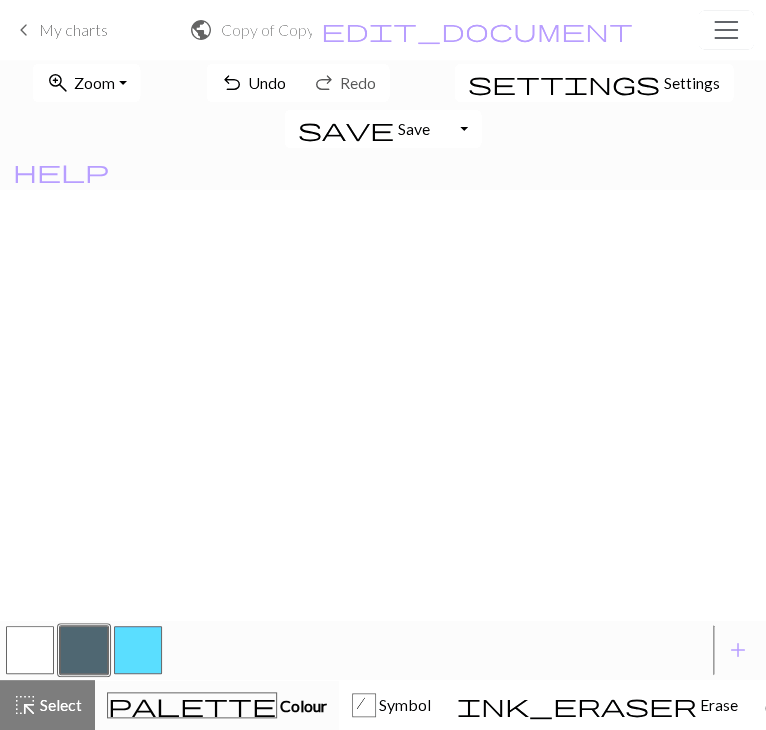 click at bounding box center (30, 650) 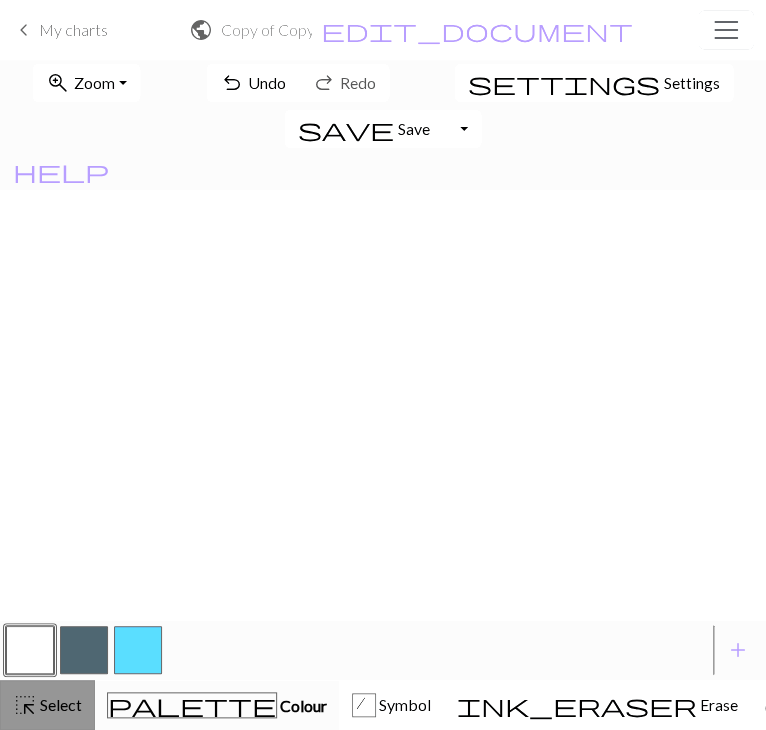 click on "Select" at bounding box center (59, 704) 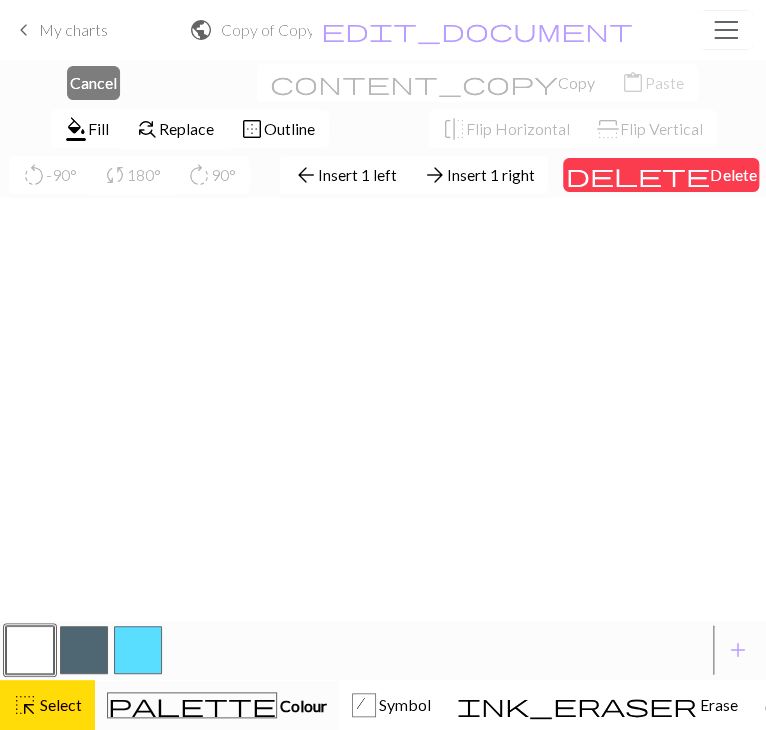 click at bounding box center (30, 650) 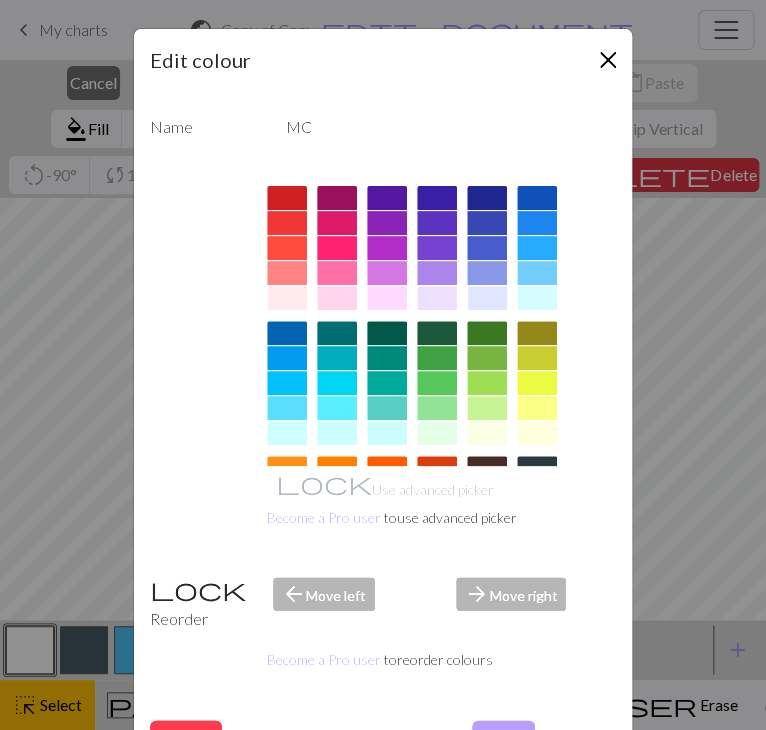 click at bounding box center (608, 60) 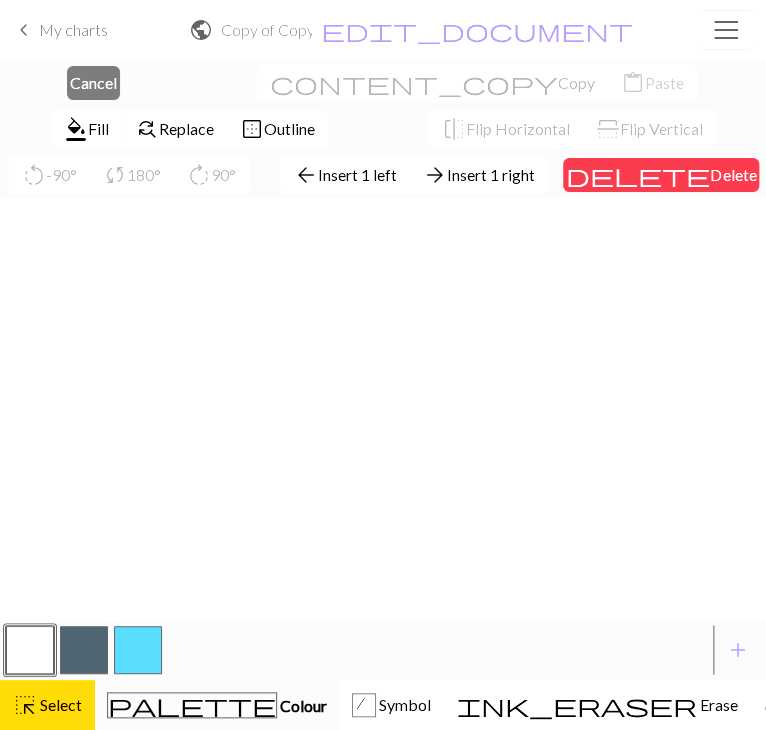 click on "format_color_fill" at bounding box center [76, 129] 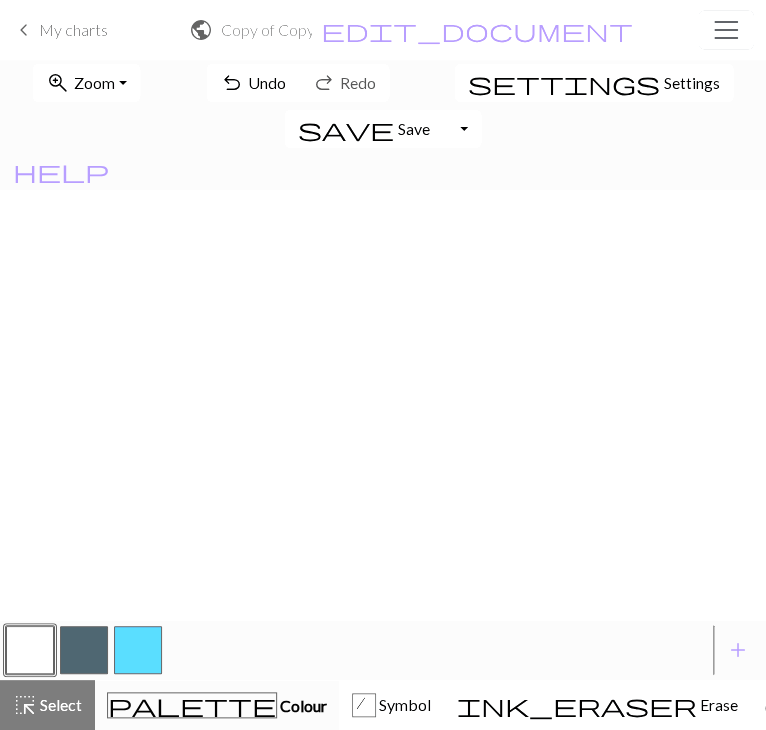 click at bounding box center (84, 650) 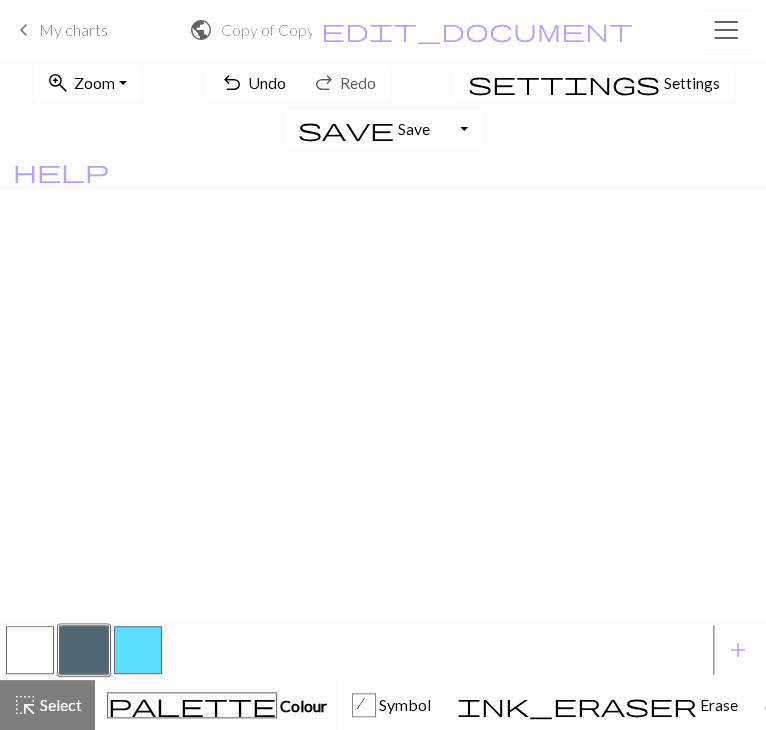 click at bounding box center [84, 650] 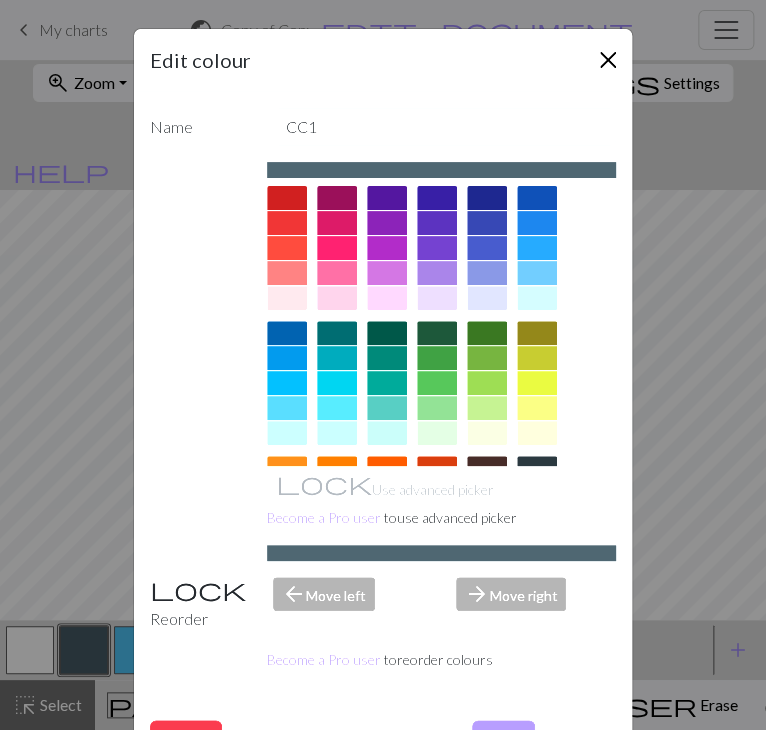 click at bounding box center [608, 60] 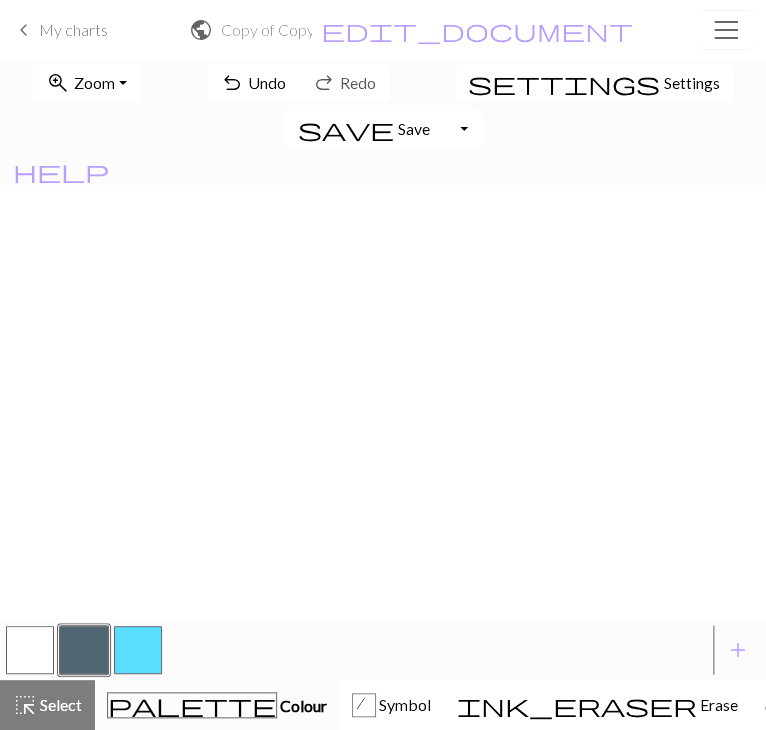 click at bounding box center (30, 650) 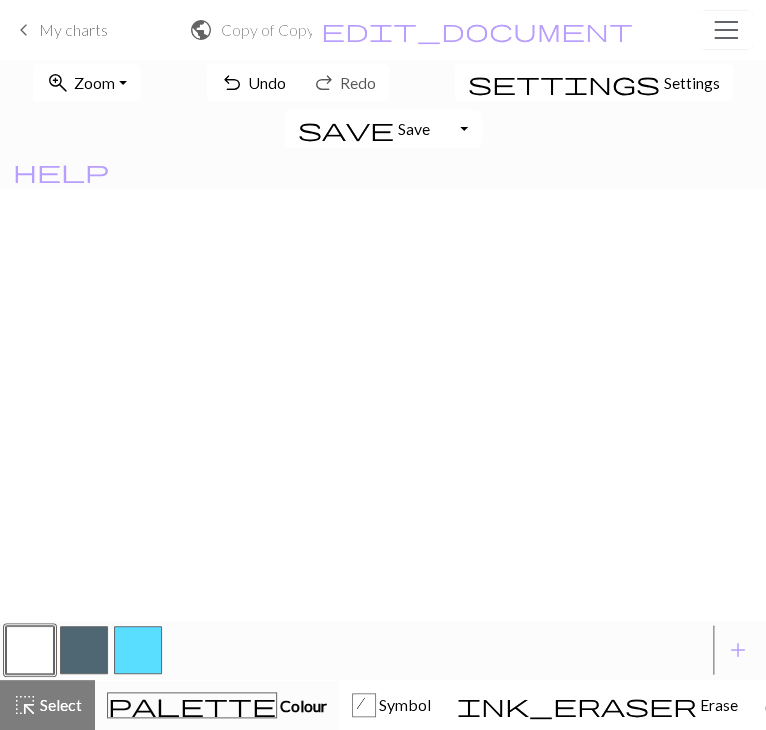 click at bounding box center (84, 650) 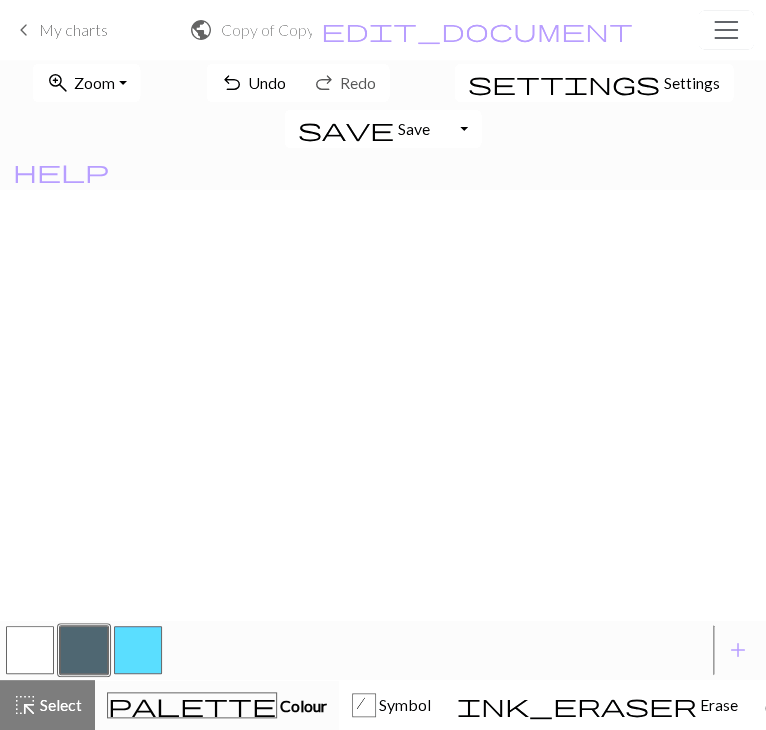 click at bounding box center (30, 650) 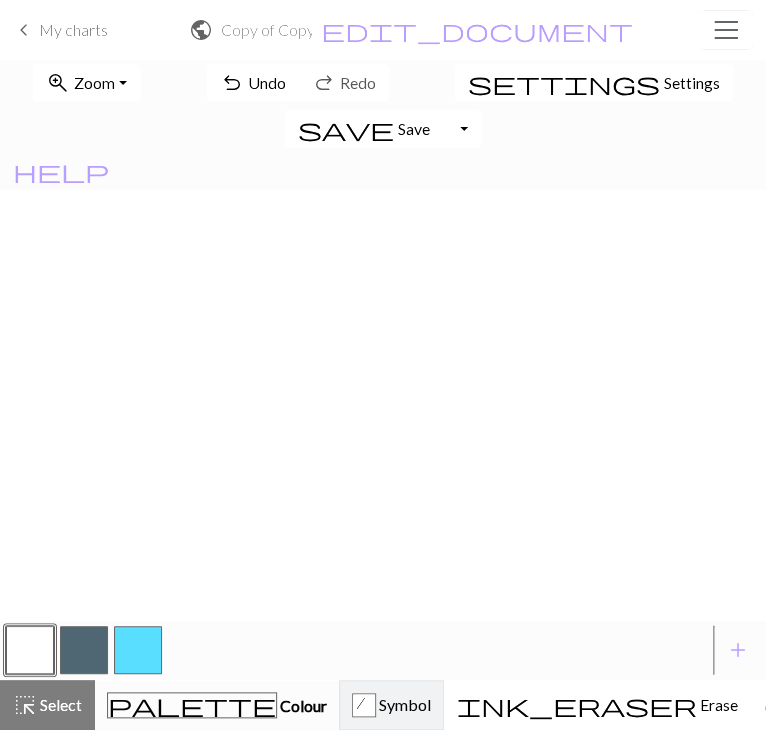 click on "/   Symbol" at bounding box center (391, 705) 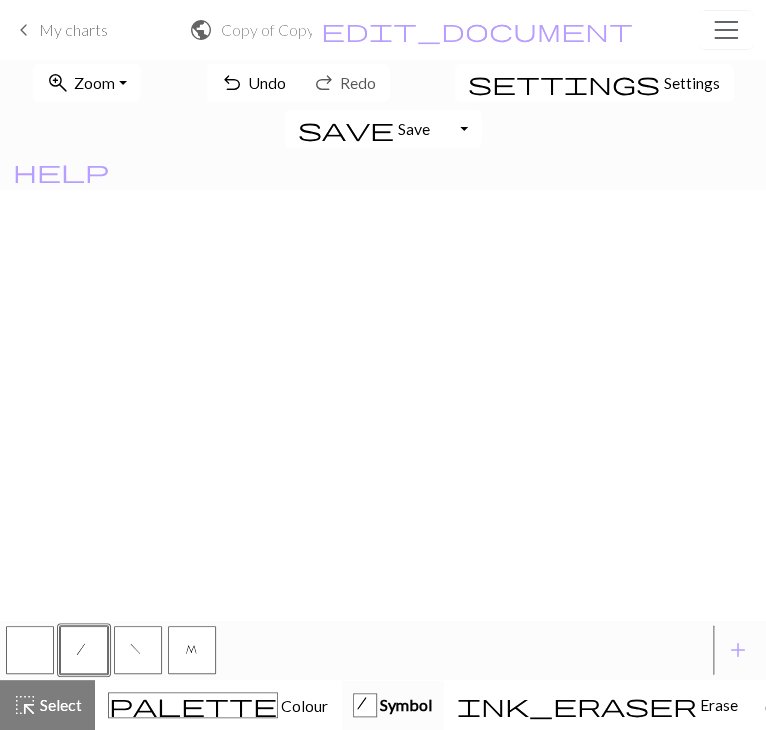click at bounding box center (30, 650) 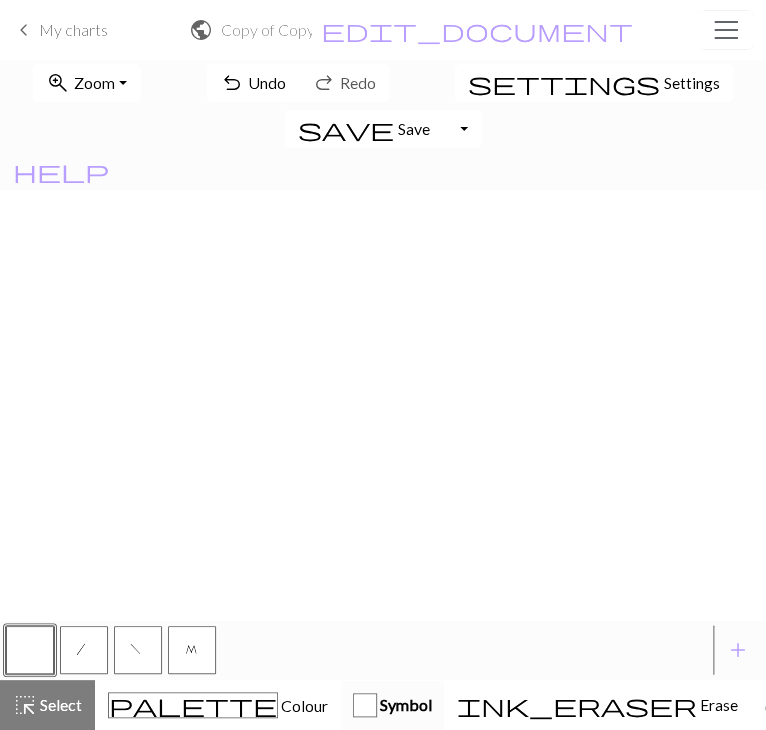 scroll, scrollTop: 0, scrollLeft: 0, axis: both 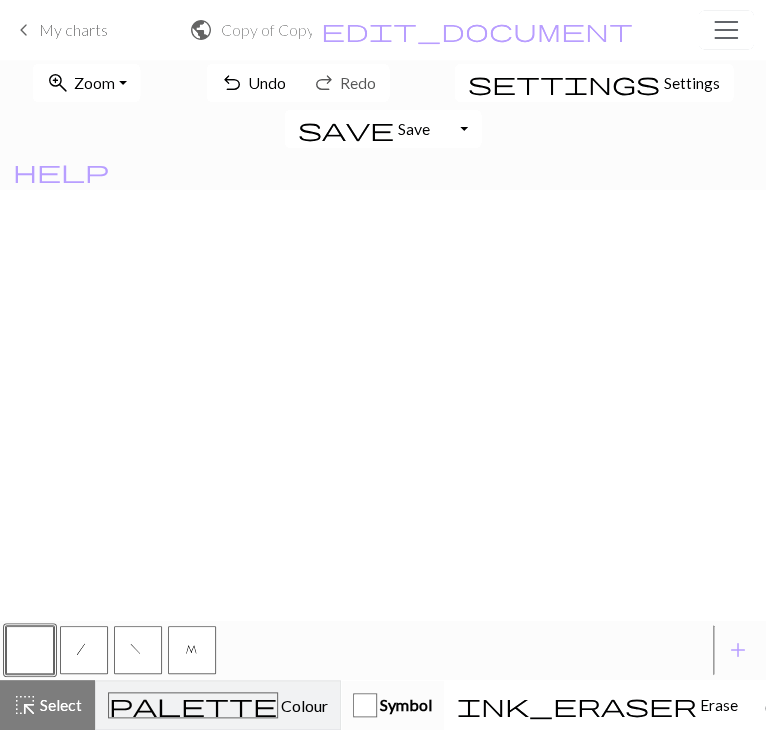 click on "Colour" at bounding box center (303, 705) 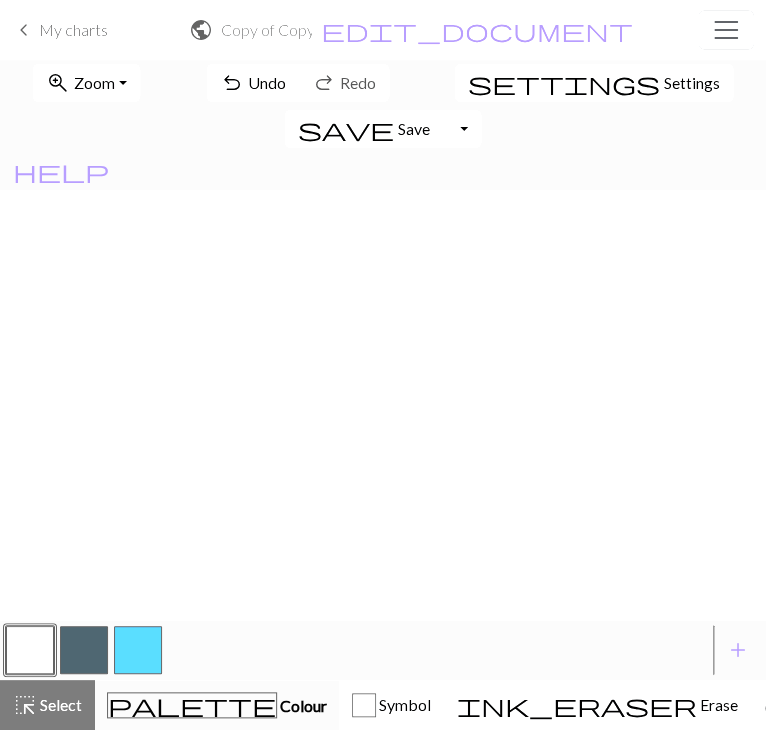 click at bounding box center (84, 650) 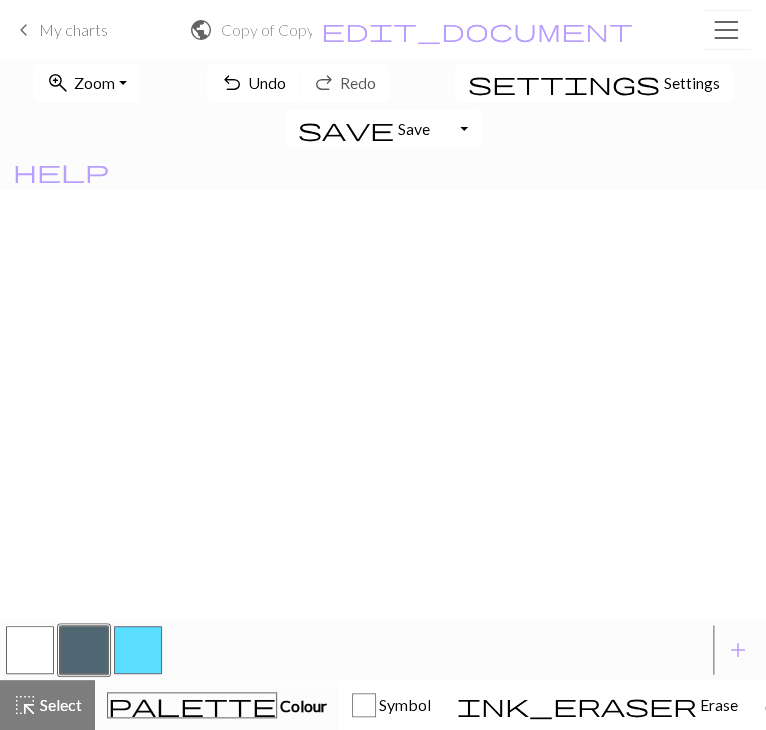 click on "undo Undo Undo" at bounding box center [253, 83] 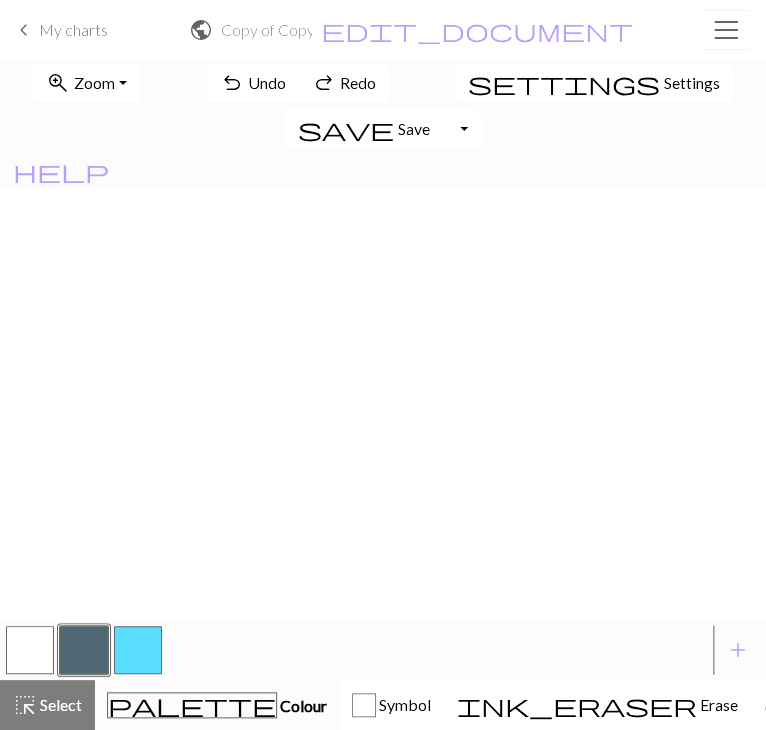 click at bounding box center (30, 650) 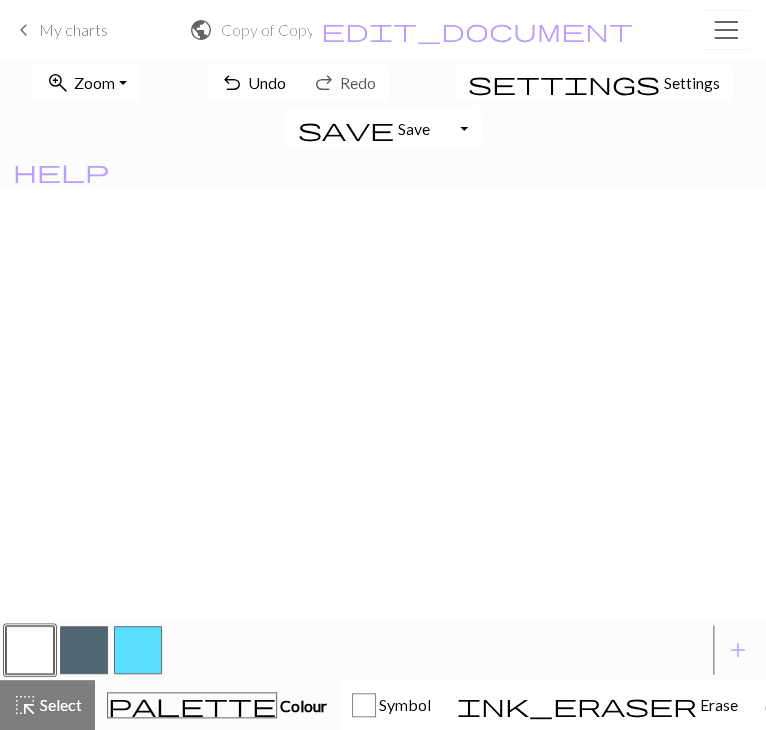 click at bounding box center [84, 650] 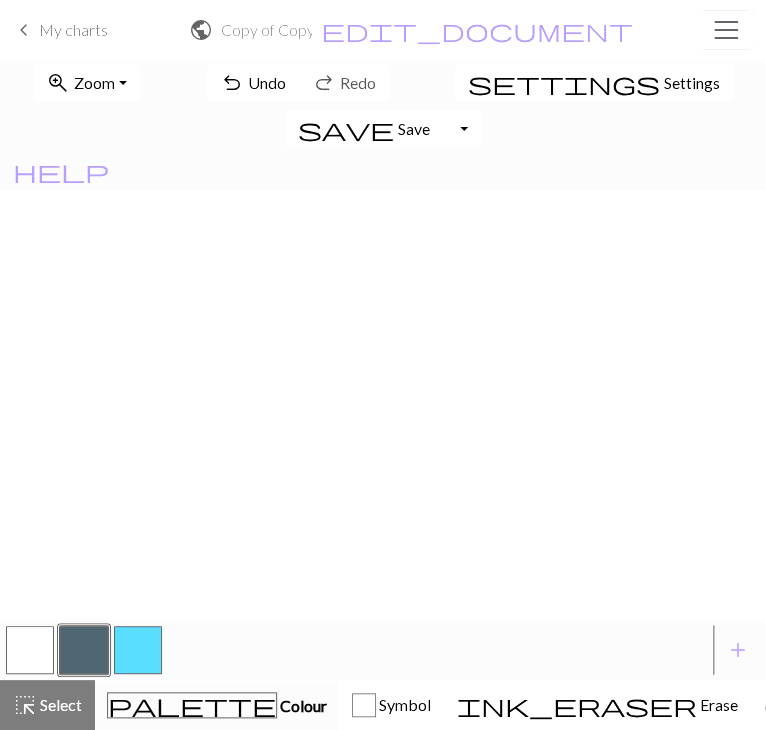 click at bounding box center [30, 650] 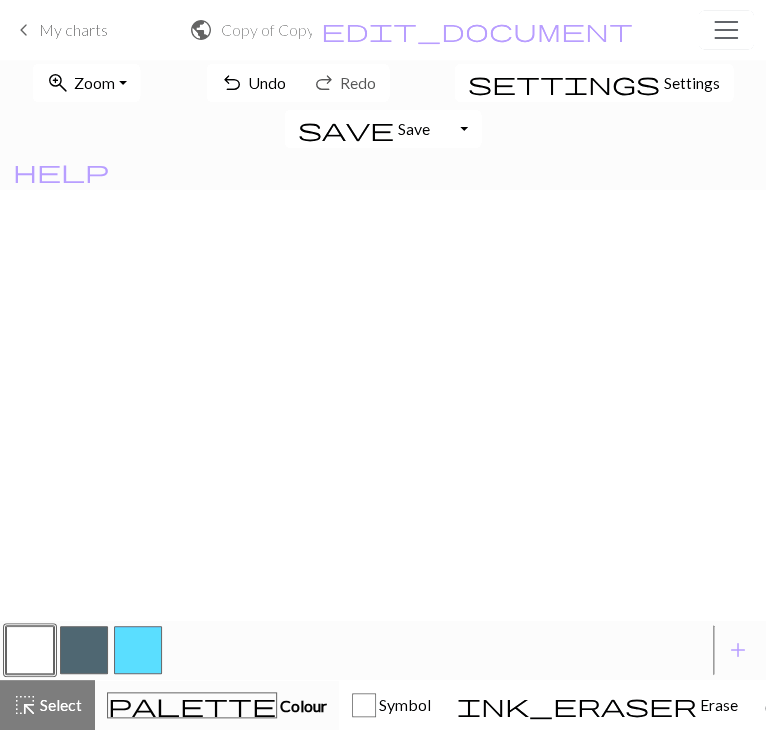 click at bounding box center [84, 650] 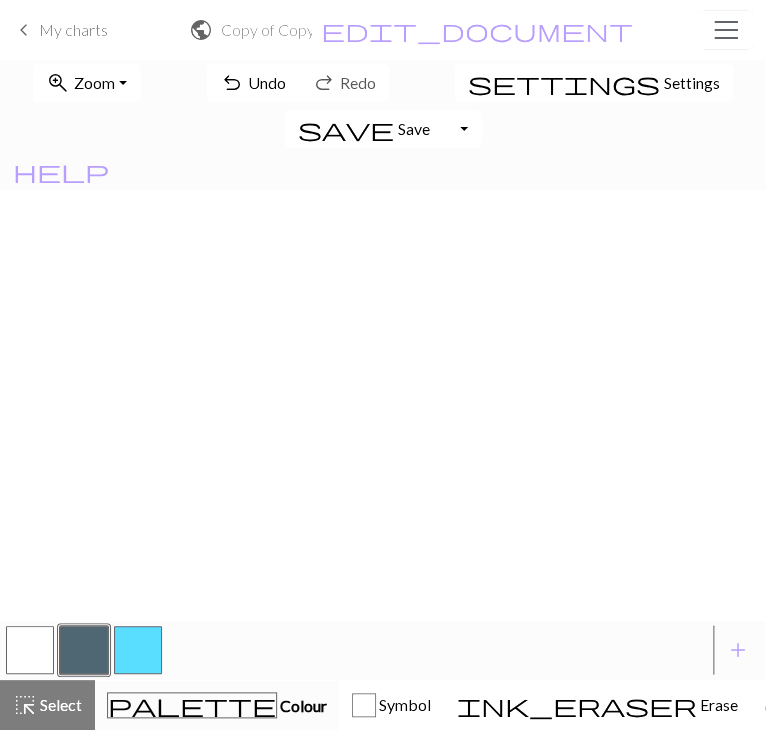 click at bounding box center [30, 650] 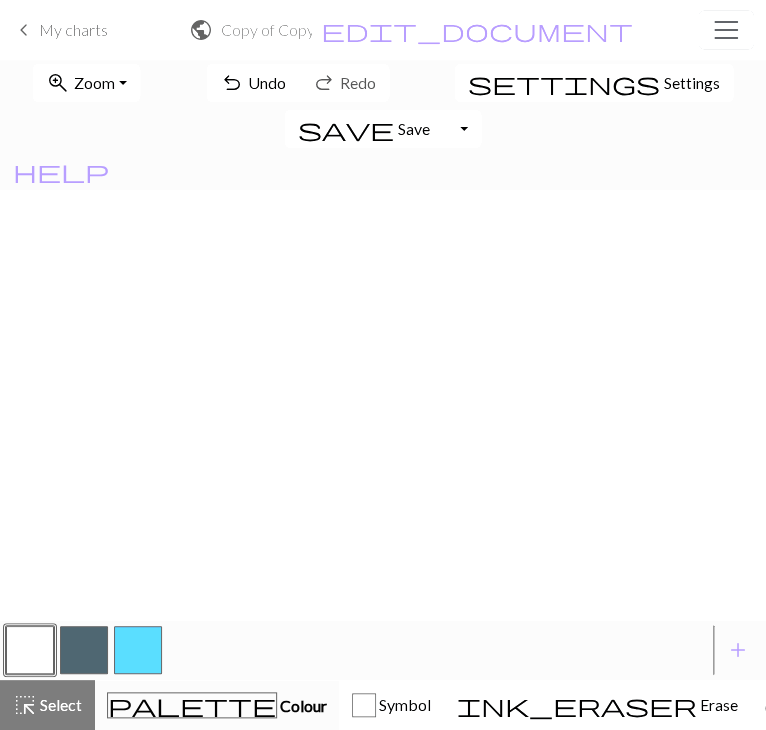 click at bounding box center (84, 650) 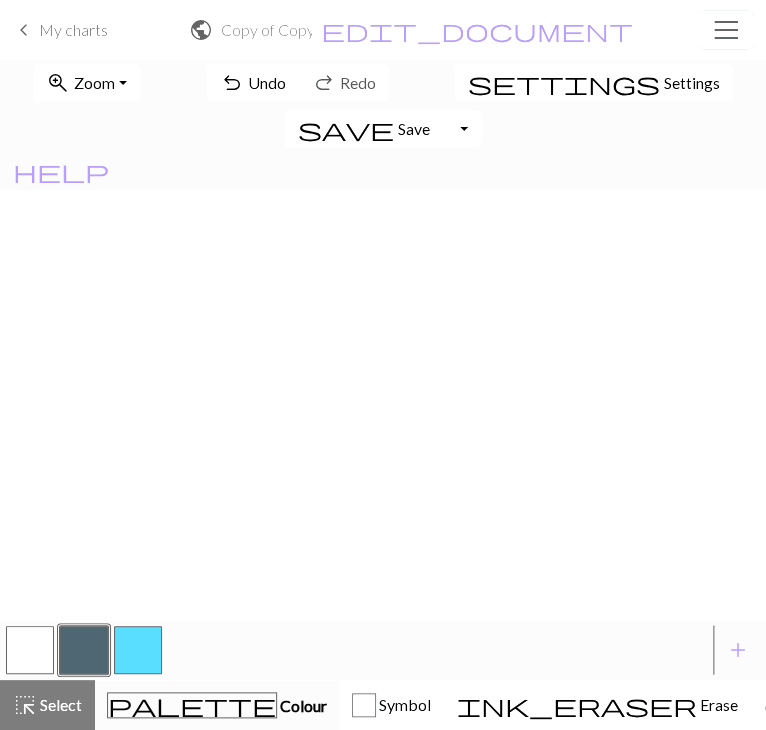 click at bounding box center [30, 650] 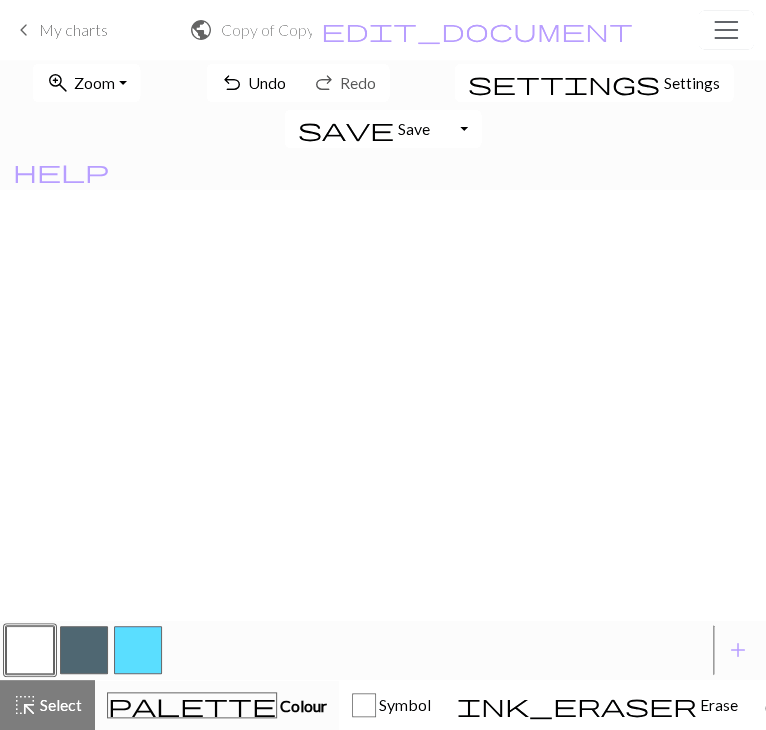 click at bounding box center (84, 650) 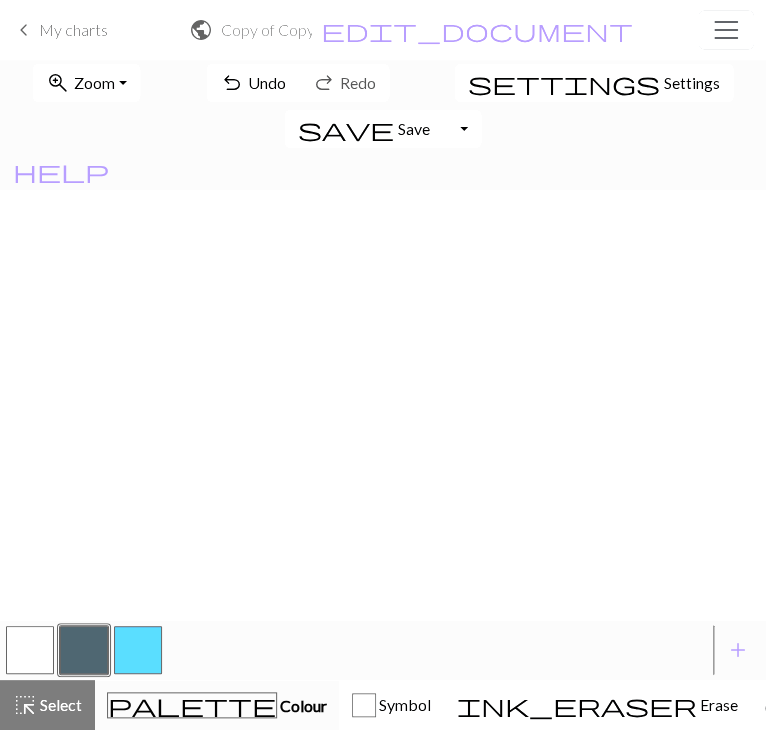 click at bounding box center [84, 650] 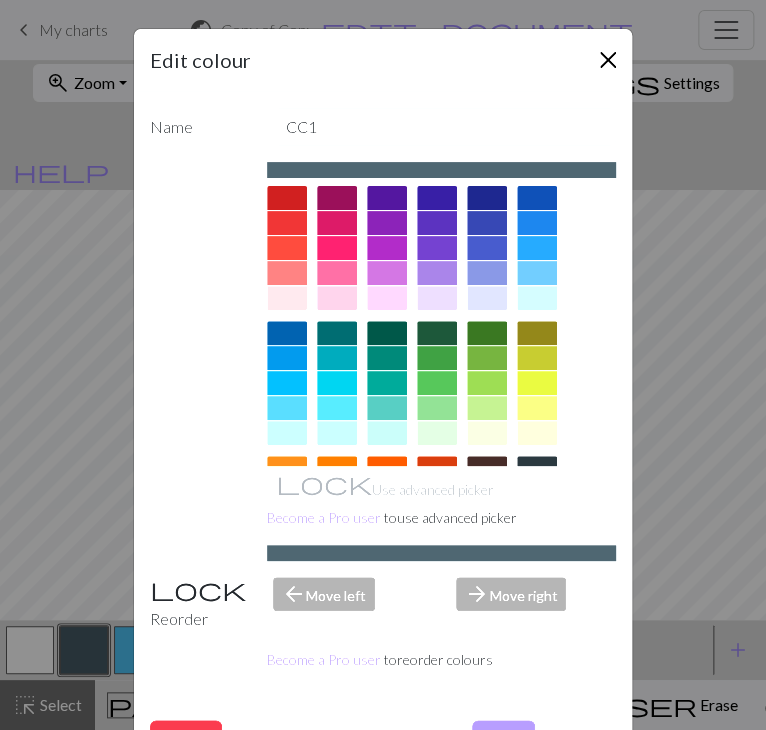 click at bounding box center (608, 60) 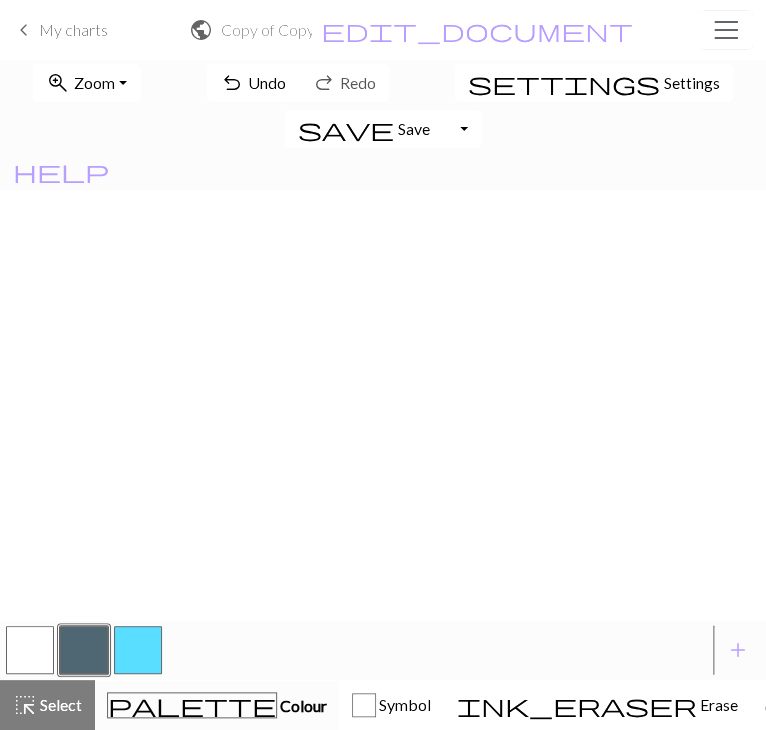 click at bounding box center [30, 650] 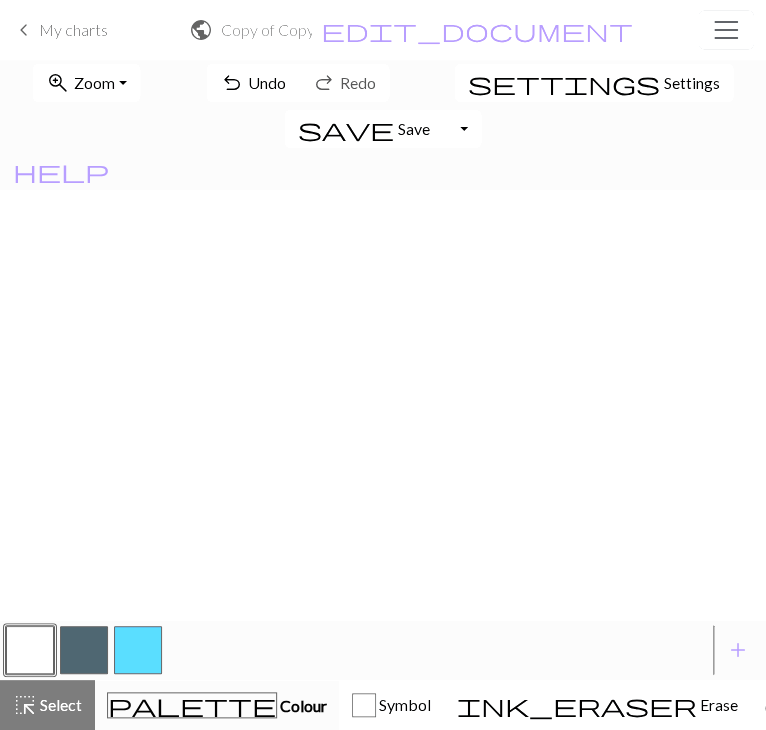 click at bounding box center (84, 650) 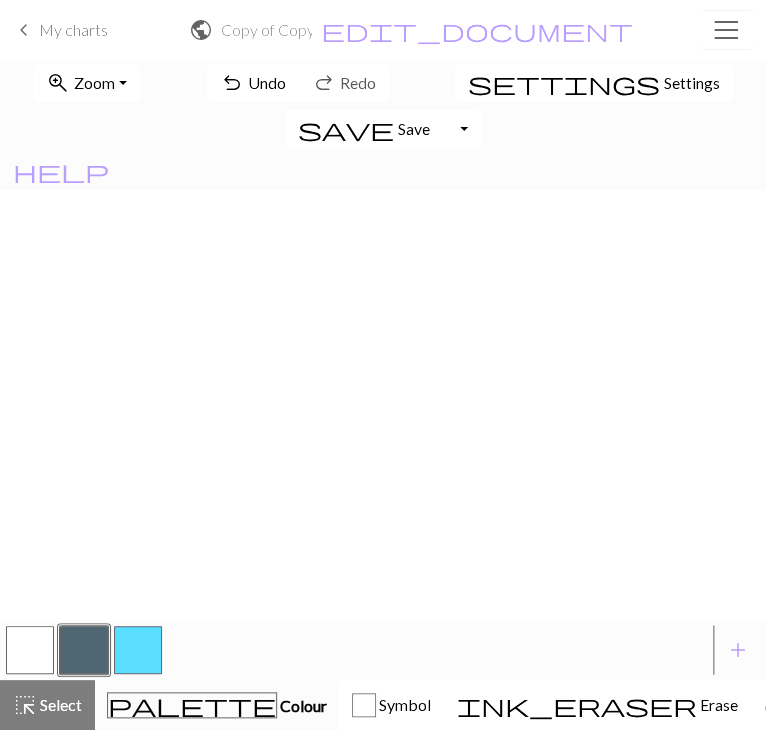 click at bounding box center [30, 650] 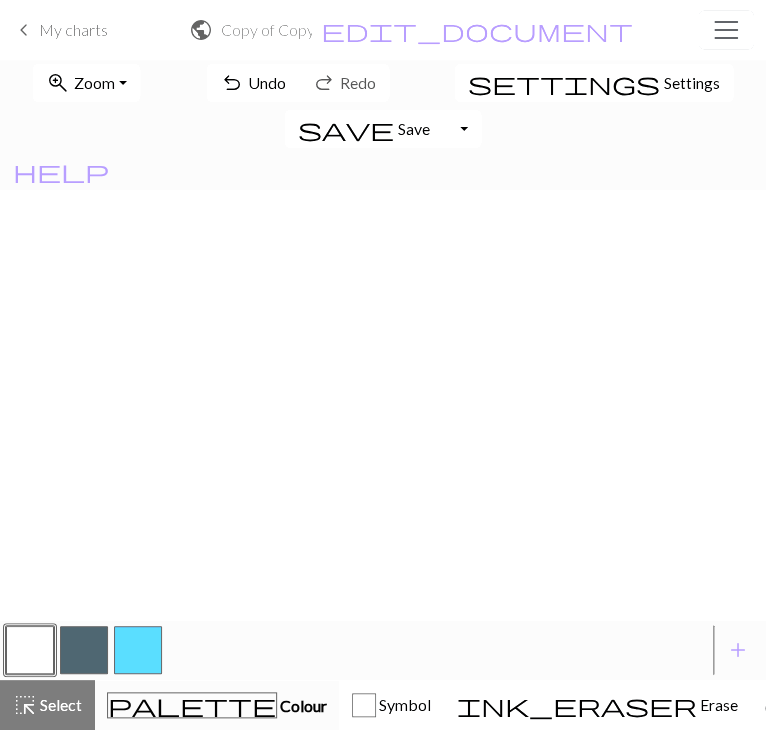 click at bounding box center [84, 650] 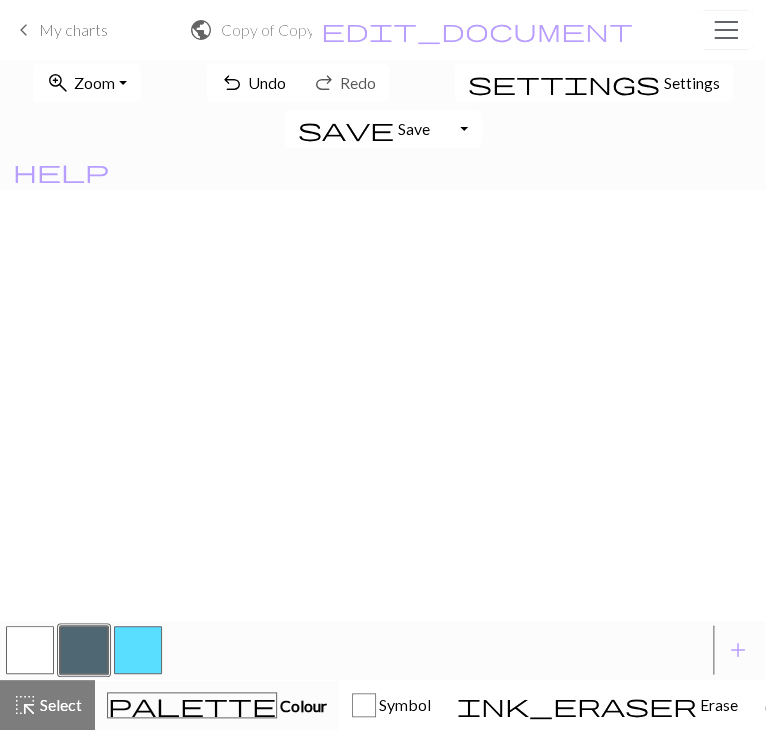 click at bounding box center (30, 650) 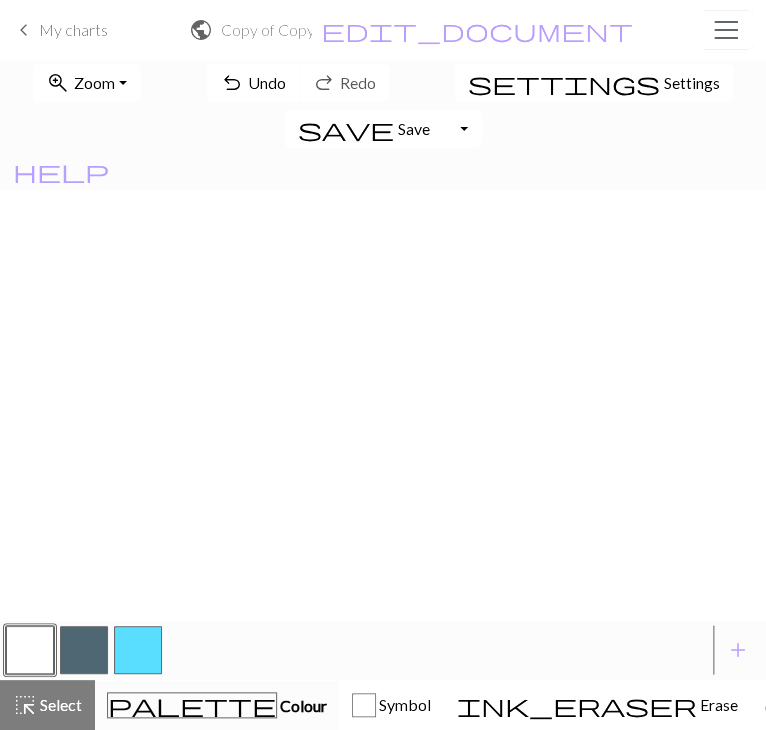 click on "undo Undo Undo" at bounding box center (253, 83) 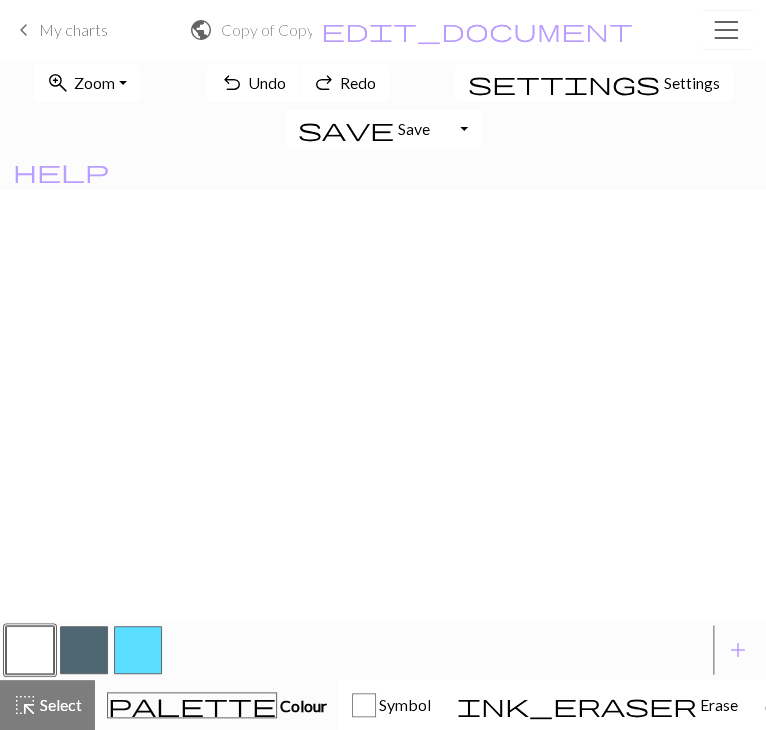 scroll, scrollTop: 0, scrollLeft: 102, axis: horizontal 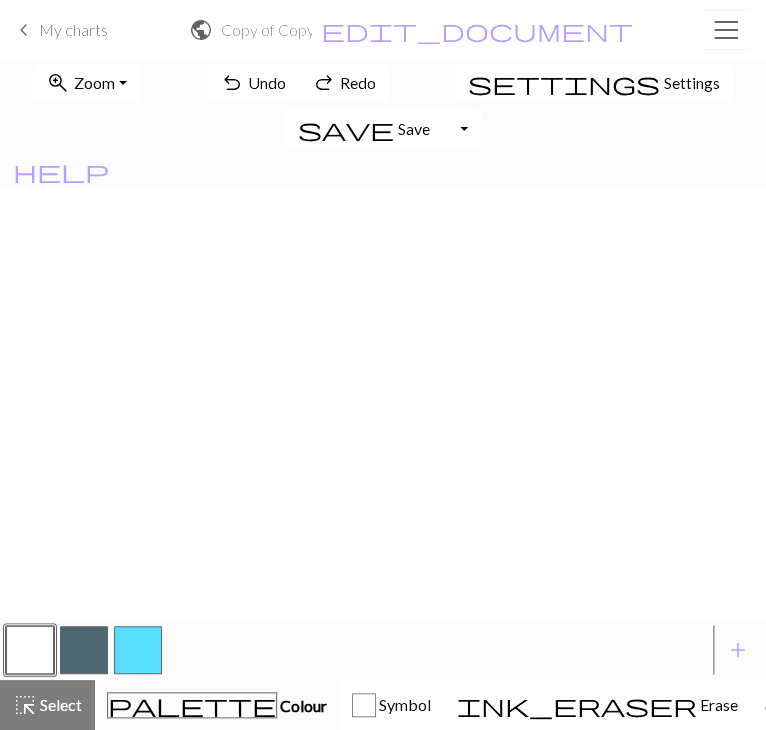 click at bounding box center (84, 650) 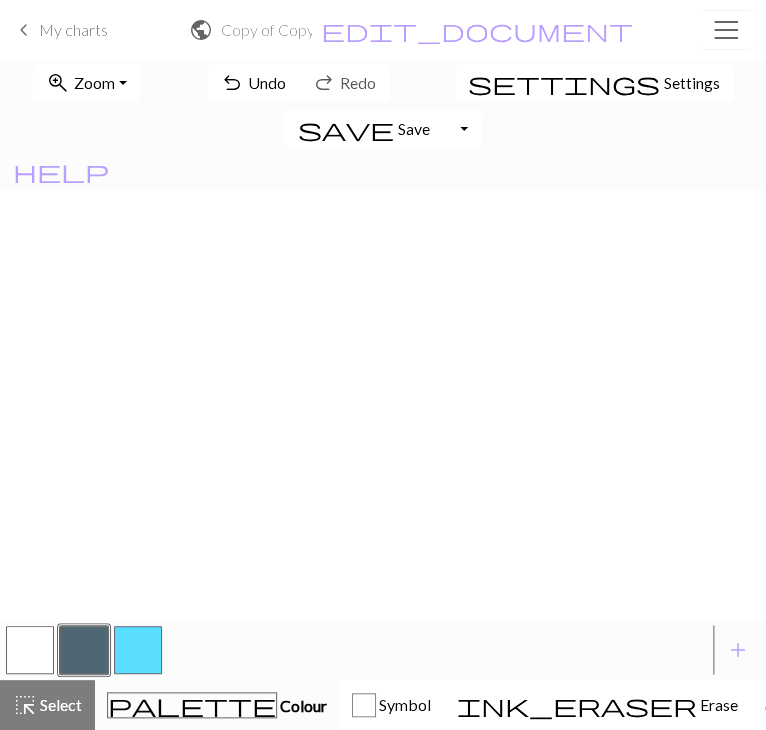 click at bounding box center [30, 650] 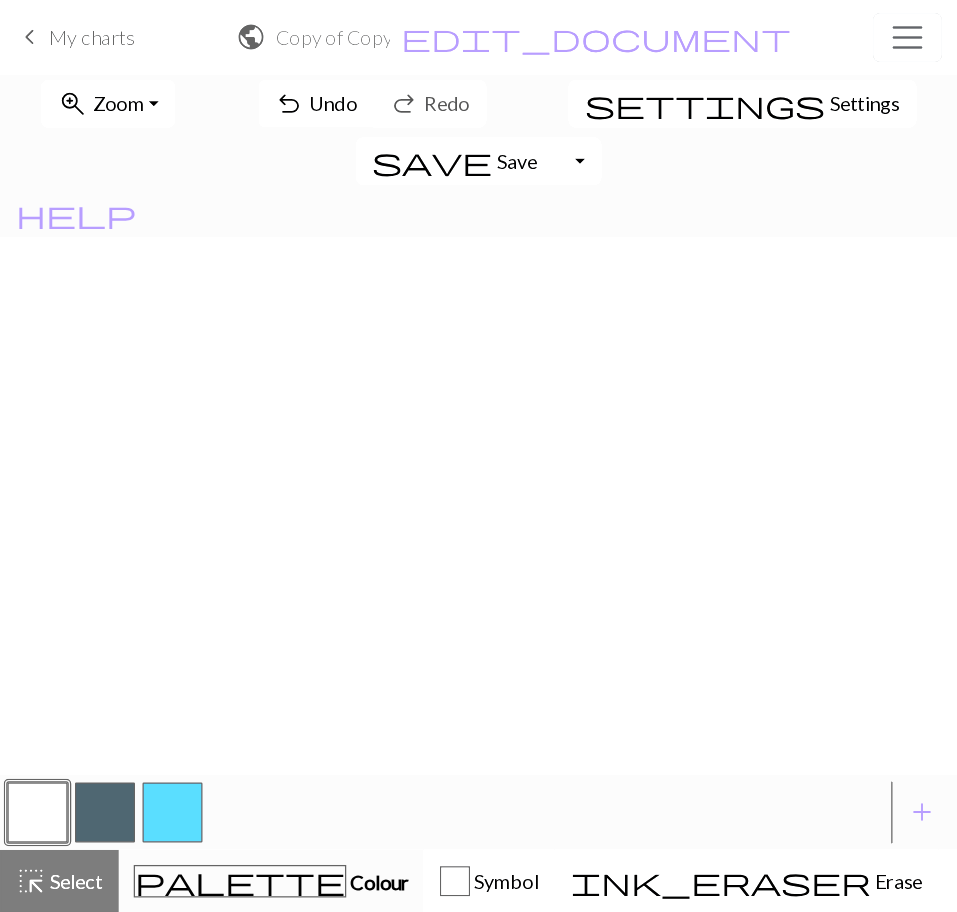 scroll, scrollTop: 0, scrollLeft: 0, axis: both 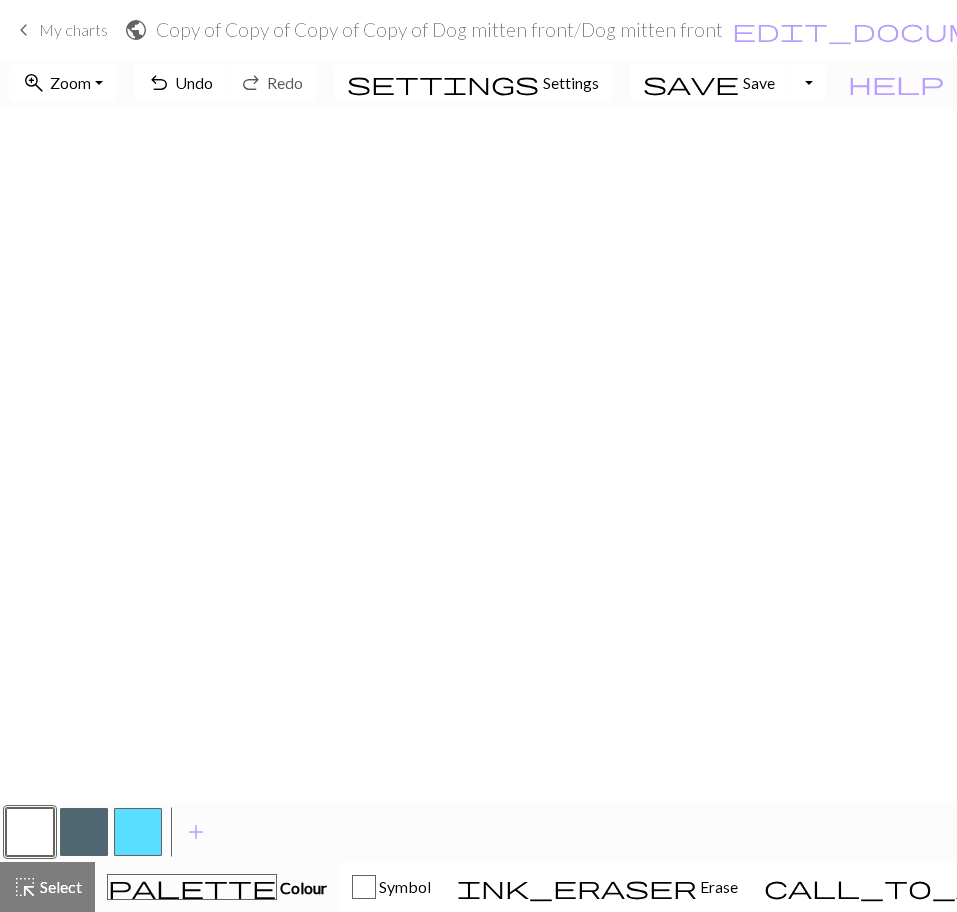 click at bounding box center (84, 832) 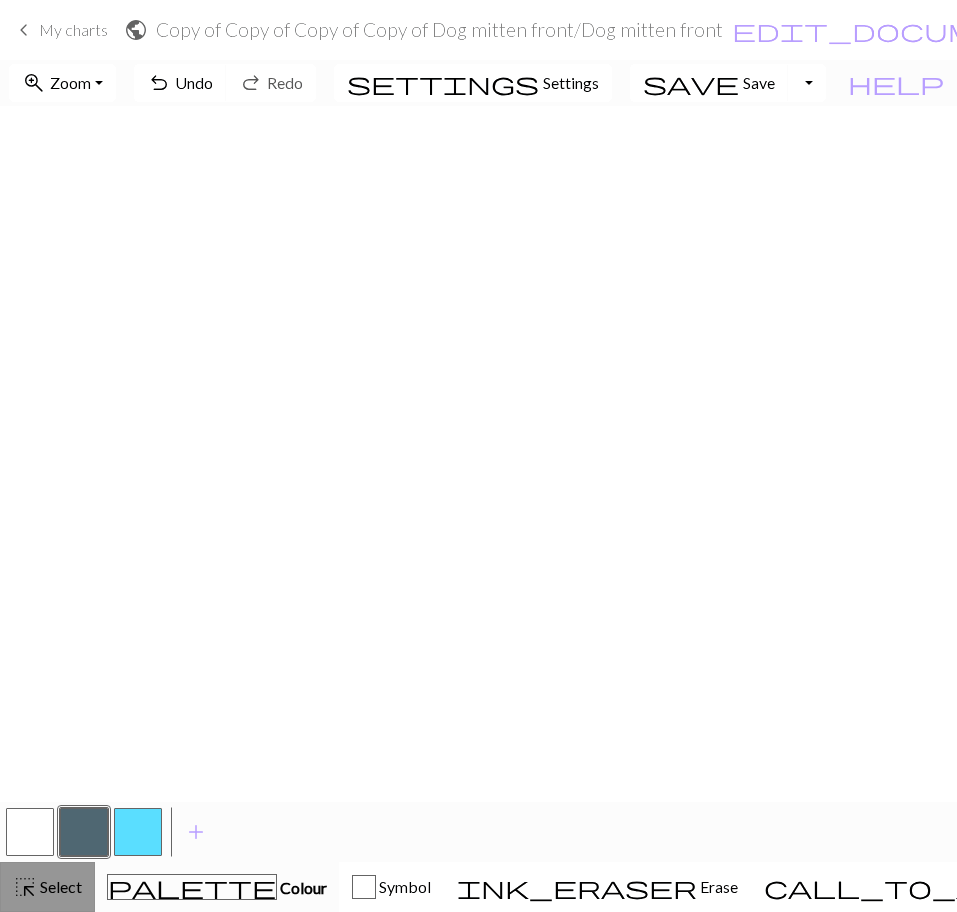 click on "highlight_alt" at bounding box center [25, 887] 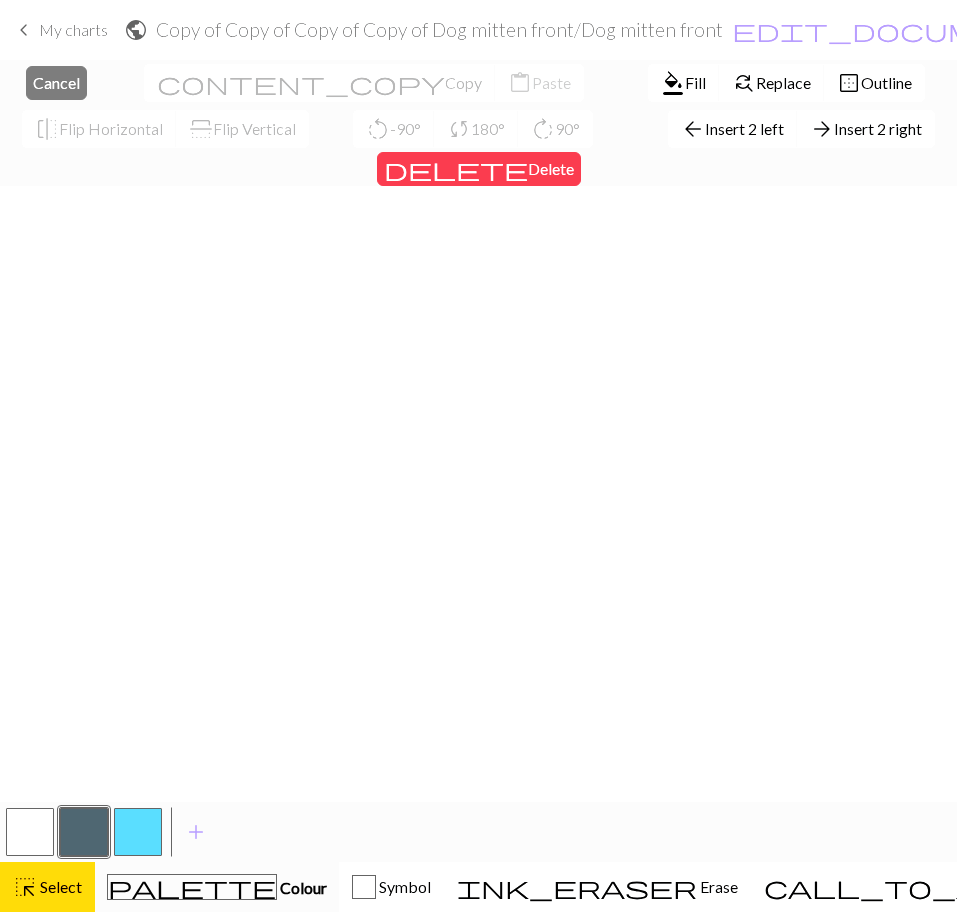 click at bounding box center [84, 832] 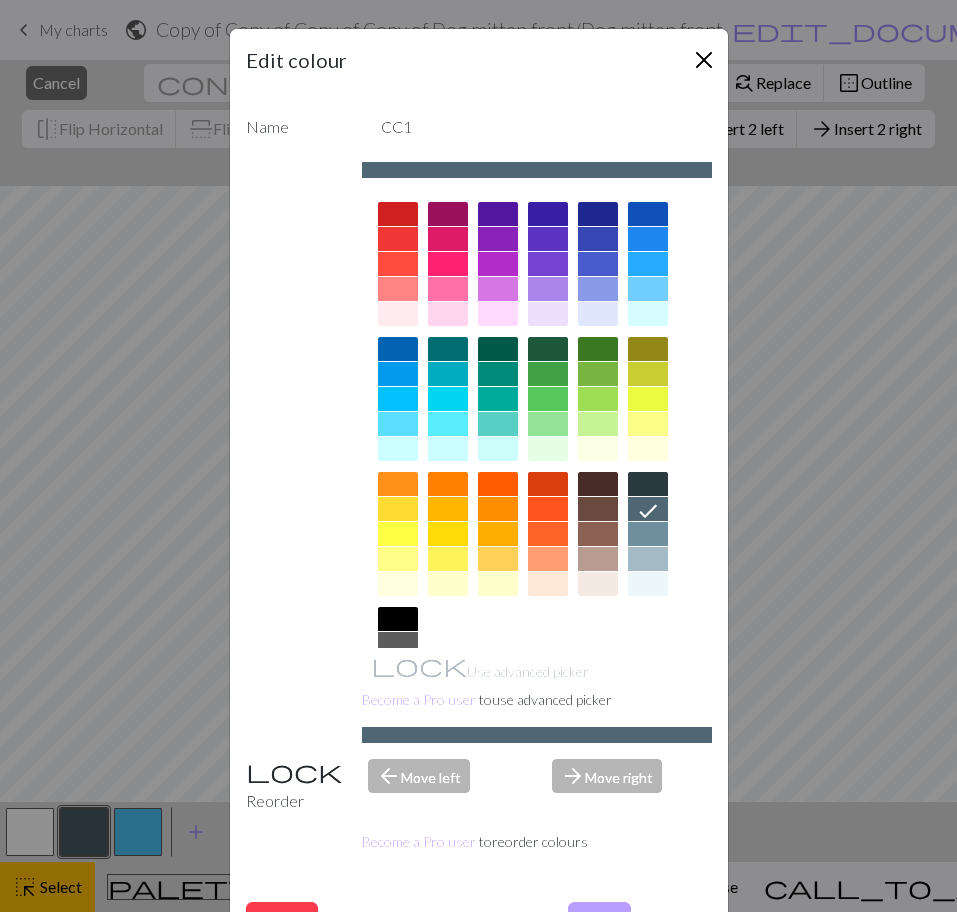 click at bounding box center [704, 60] 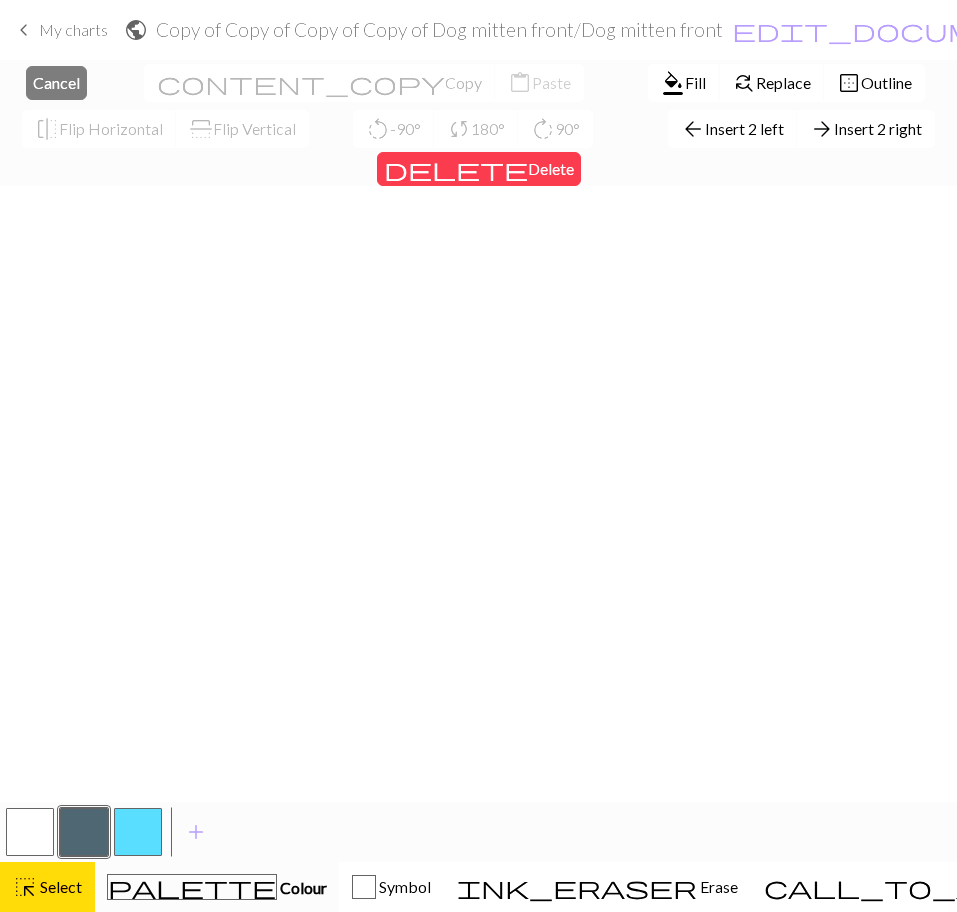 click on "format_color_fill" at bounding box center [673, 83] 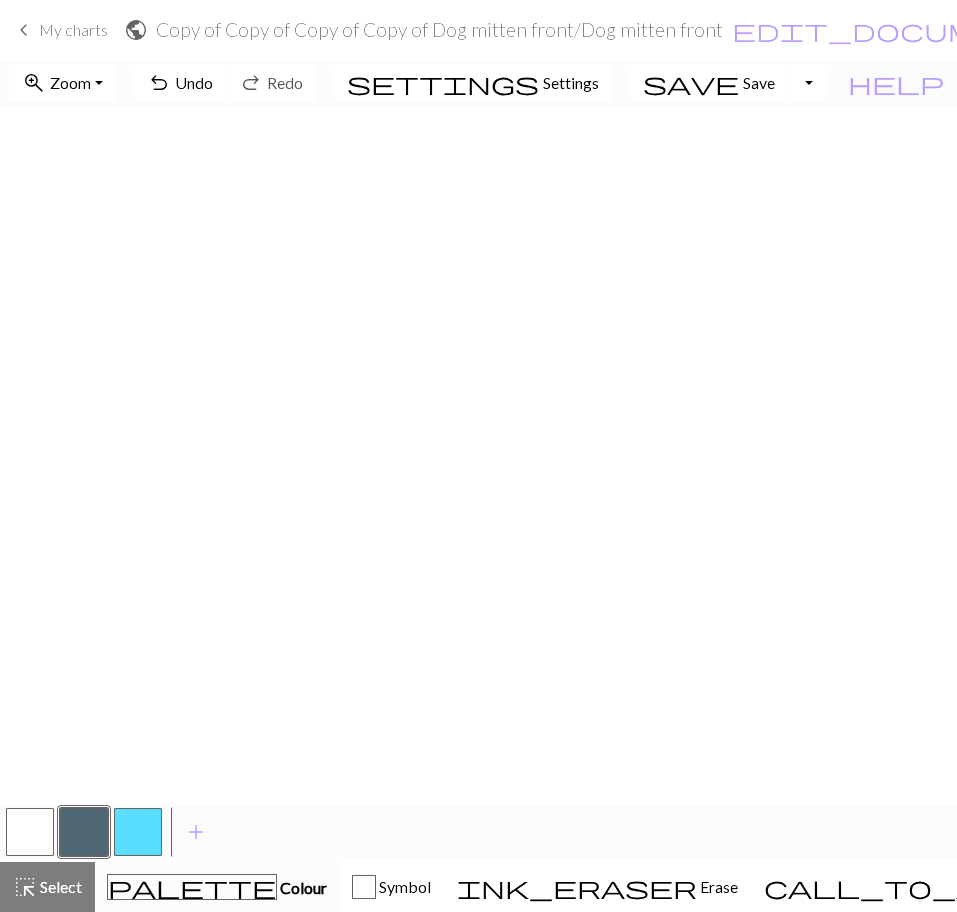 scroll, scrollTop: 0, scrollLeft: 0, axis: both 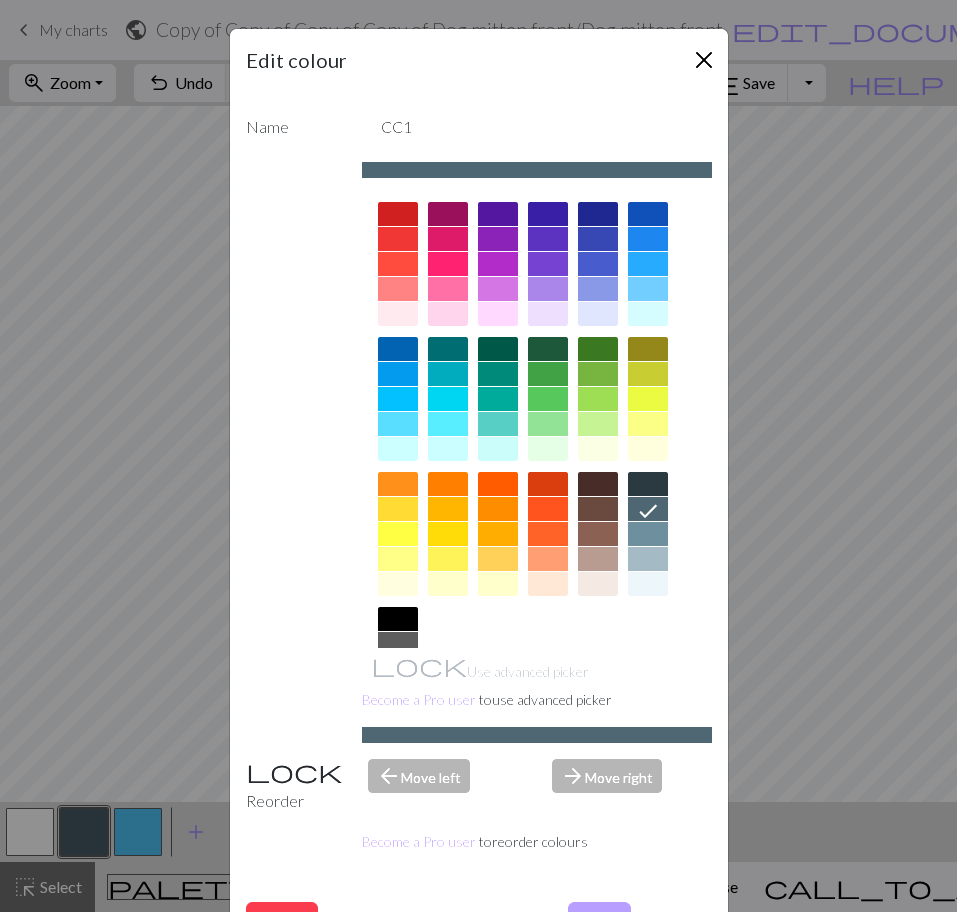 click at bounding box center (704, 60) 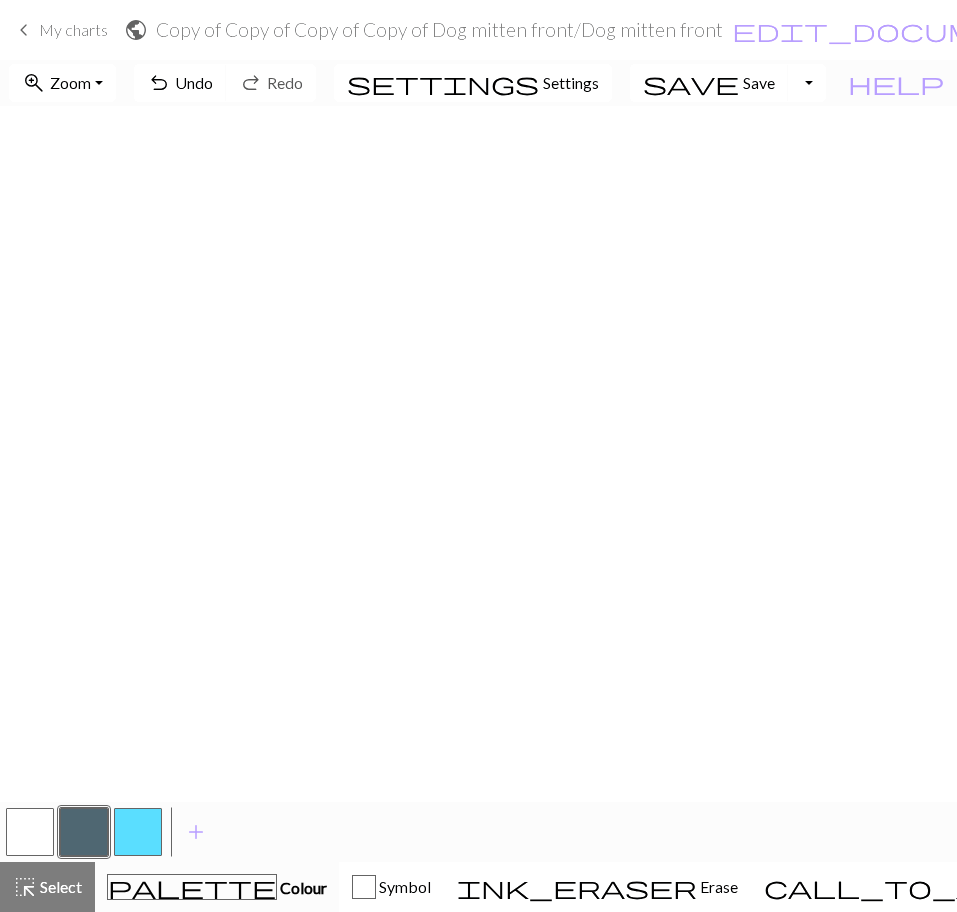click at bounding box center [30, 832] 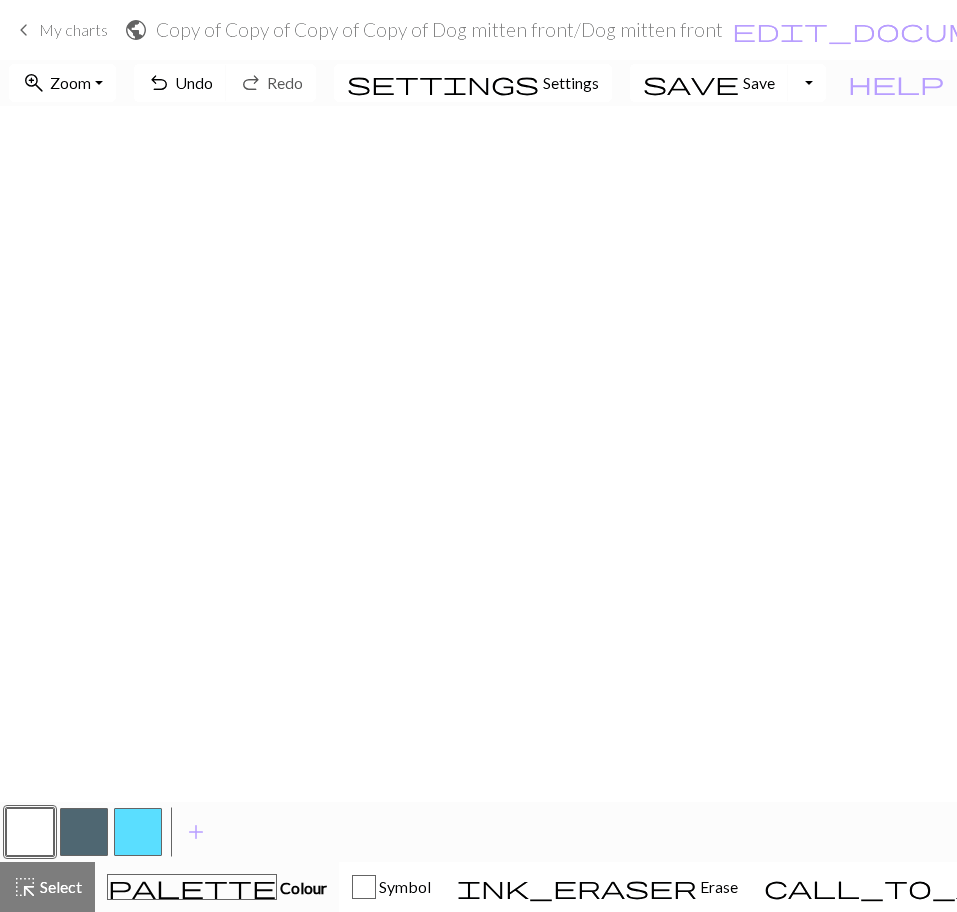 scroll, scrollTop: 0, scrollLeft: 0, axis: both 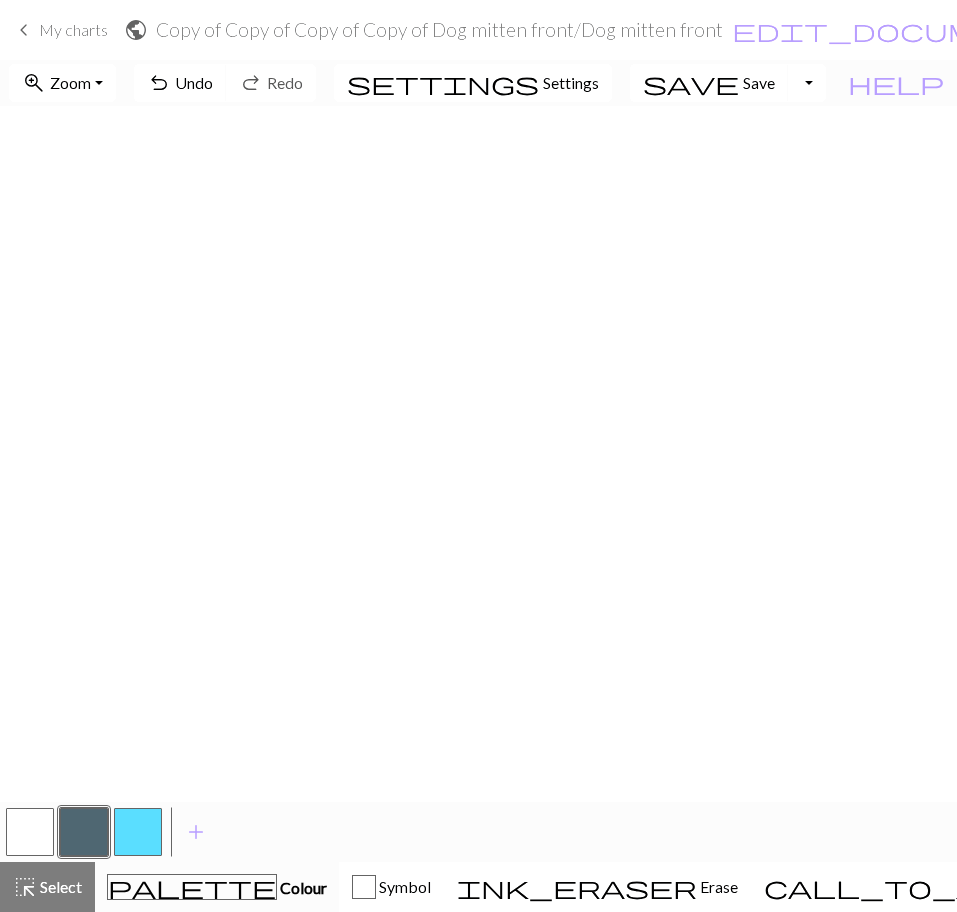 click at bounding box center (84, 832) 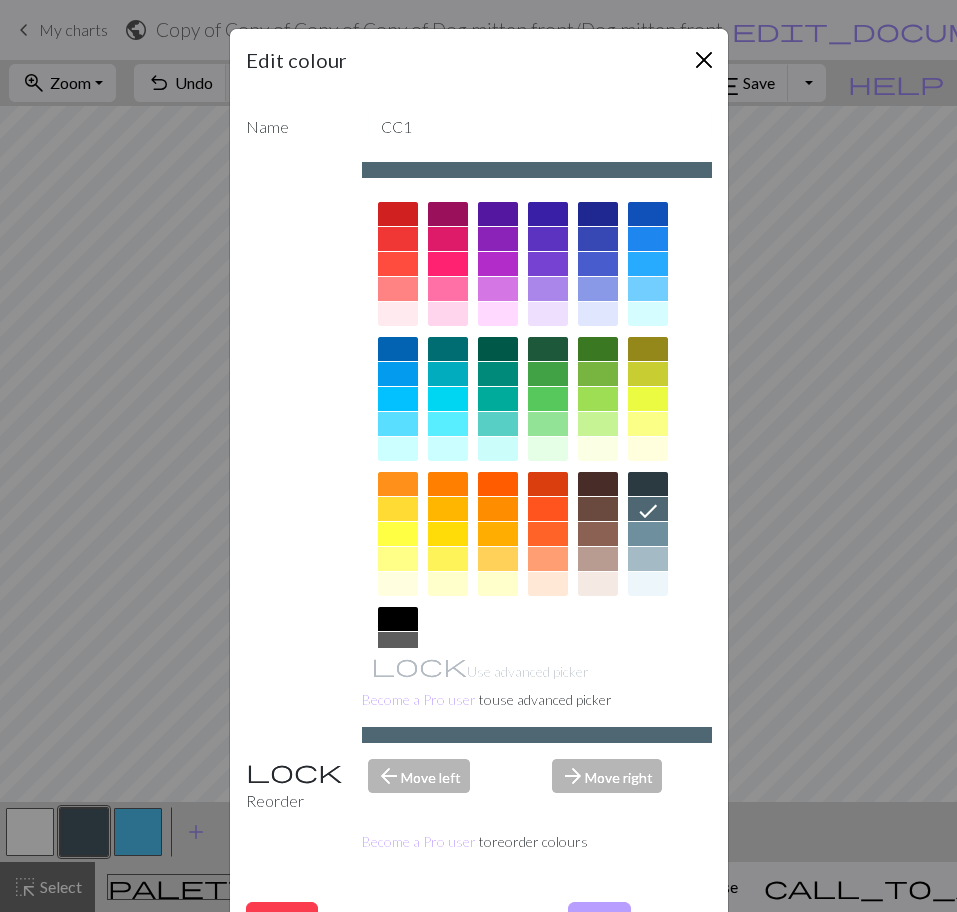 click at bounding box center [704, 60] 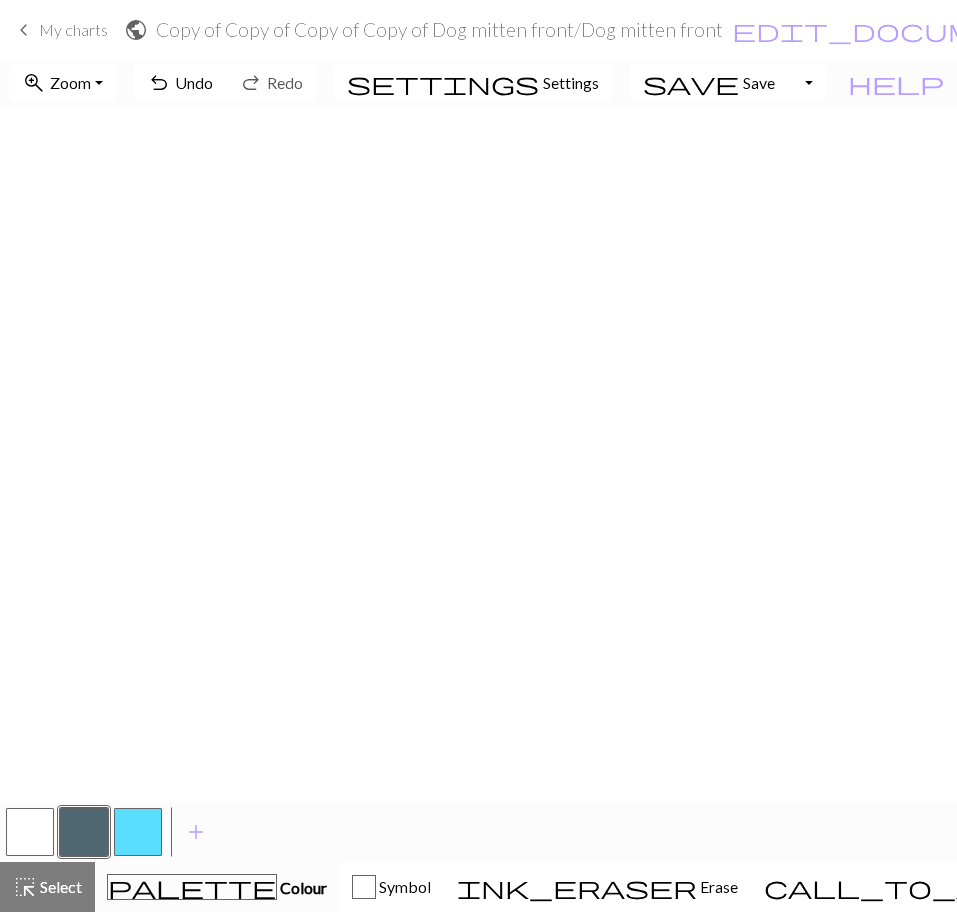 click at bounding box center [30, 832] 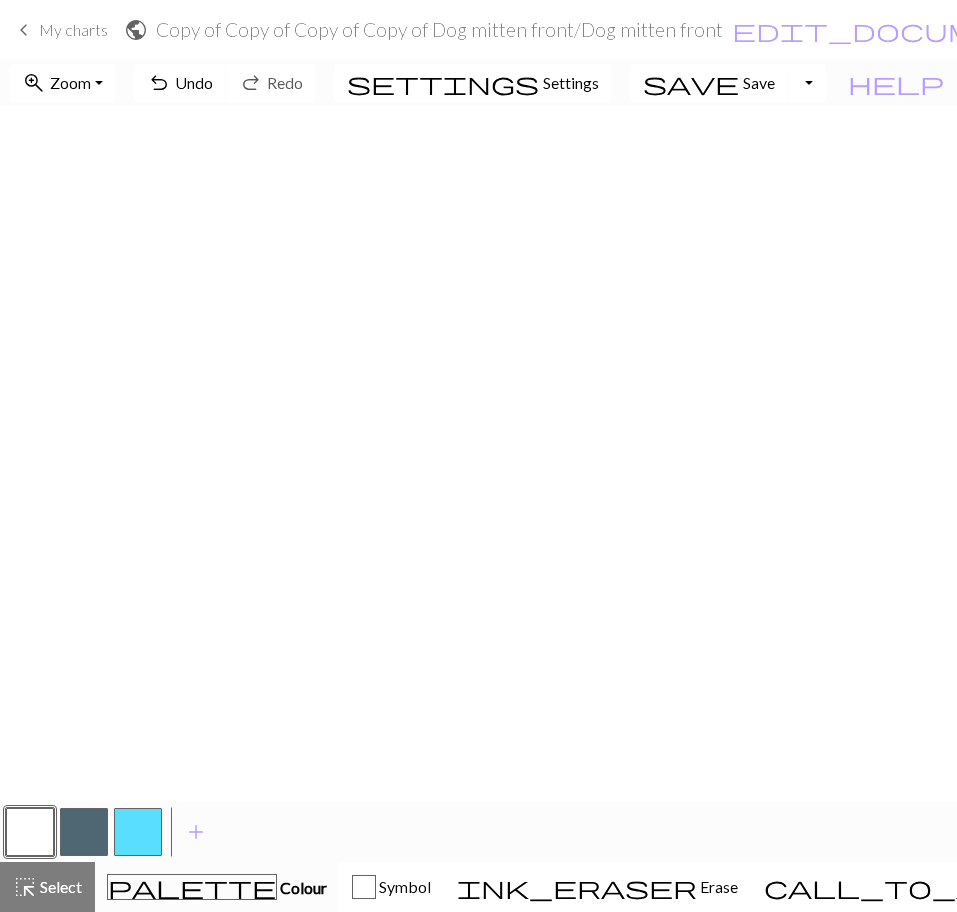 click at bounding box center (84, 832) 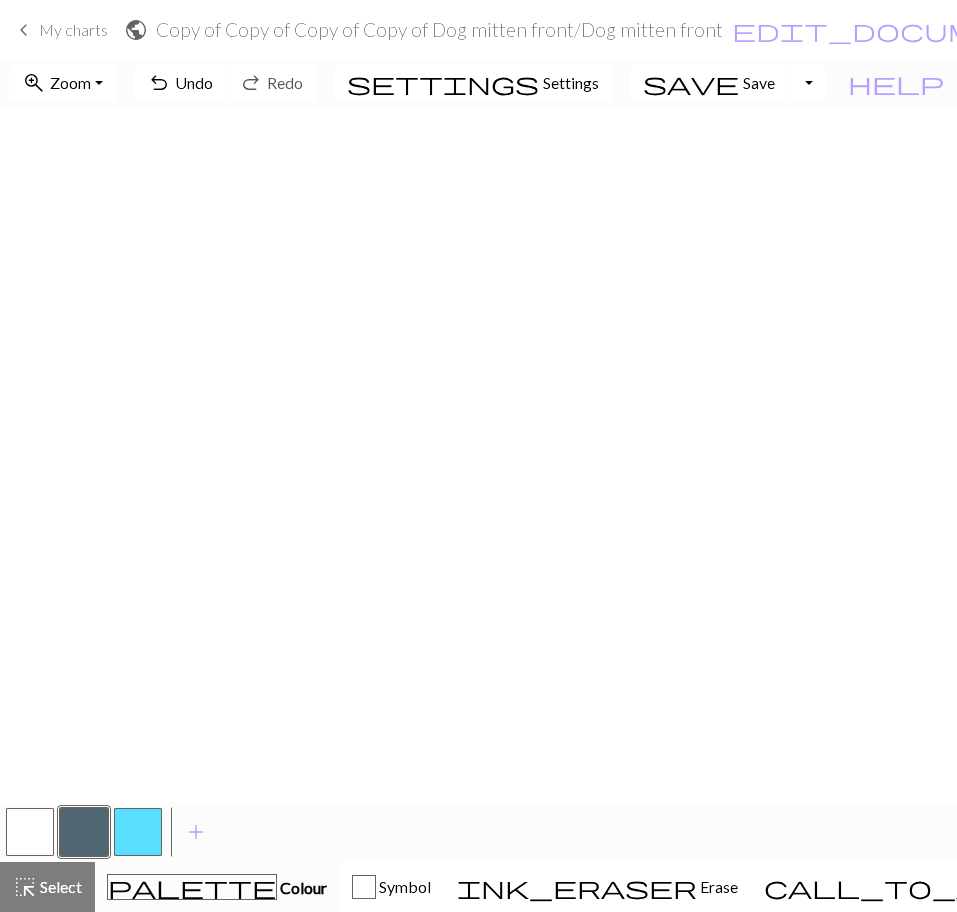 scroll, scrollTop: 306, scrollLeft: 0, axis: vertical 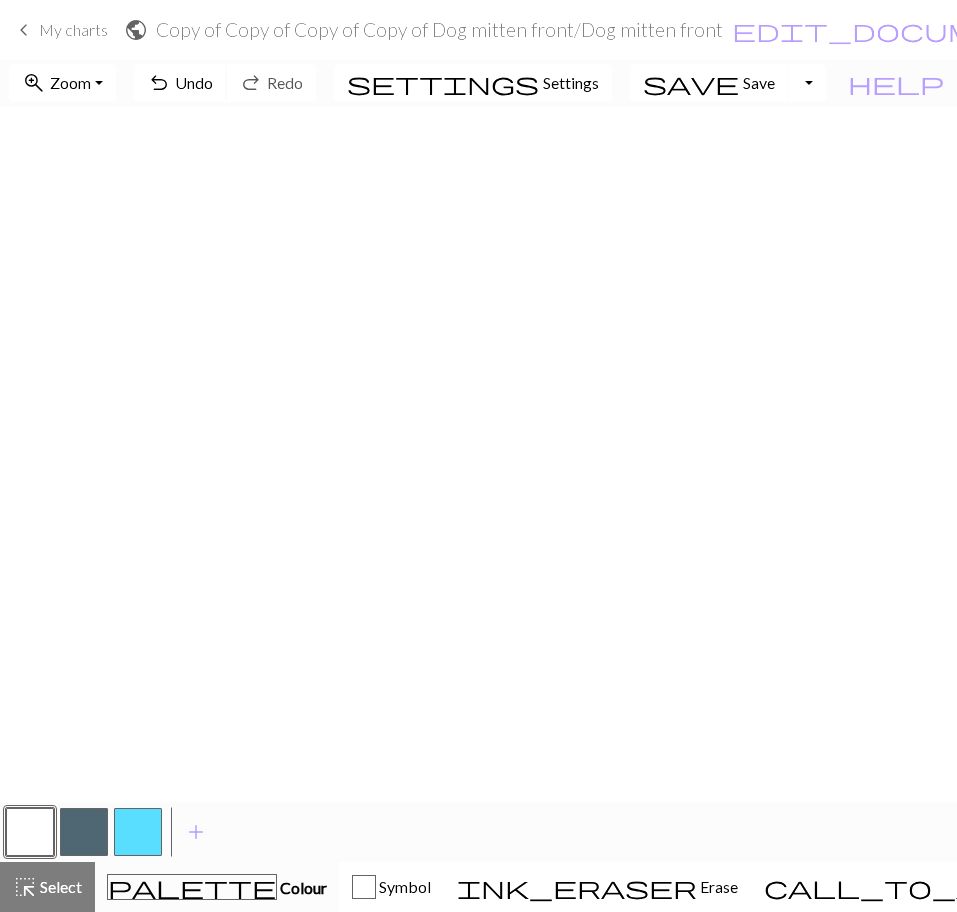 click on "undo" at bounding box center (159, 83) 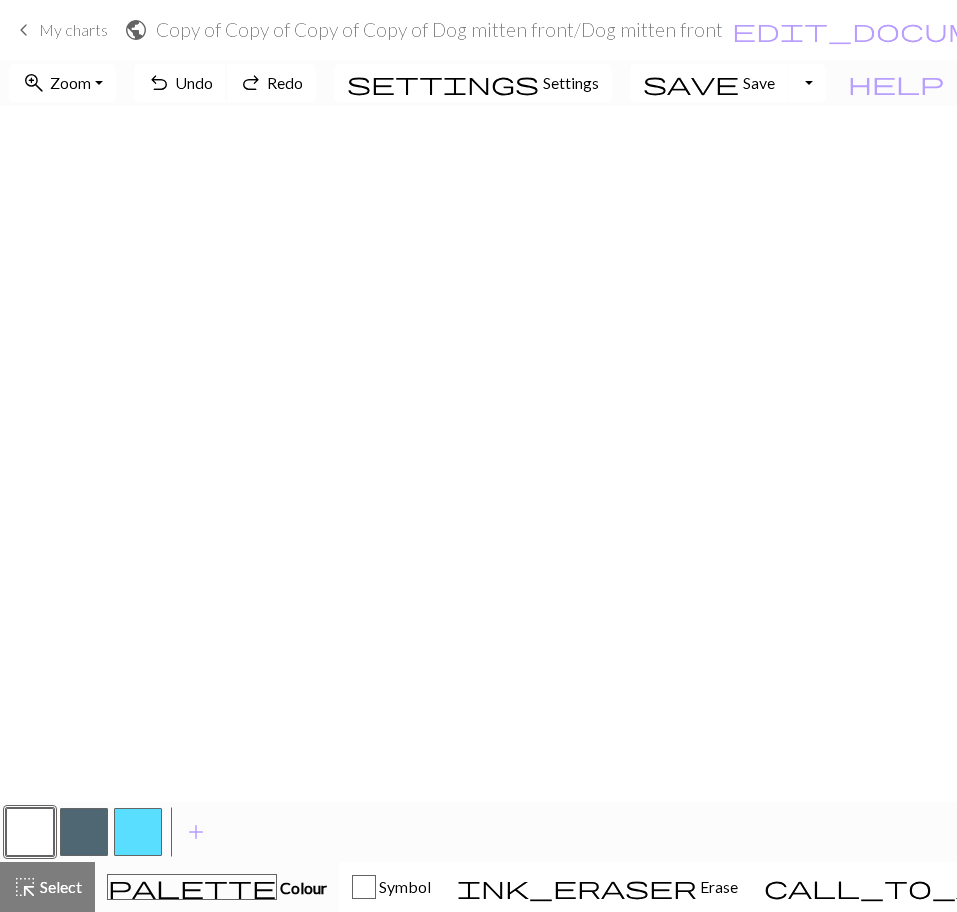click on "undo" at bounding box center (159, 83) 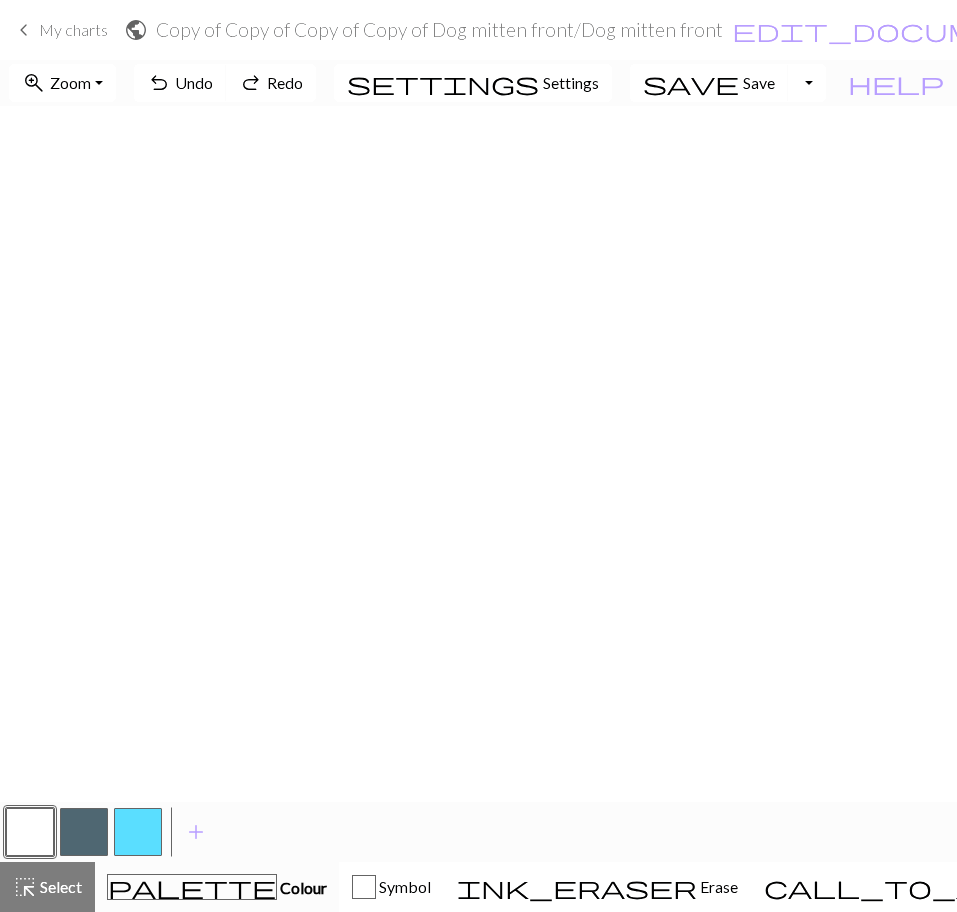 click on "redo" at bounding box center (251, 83) 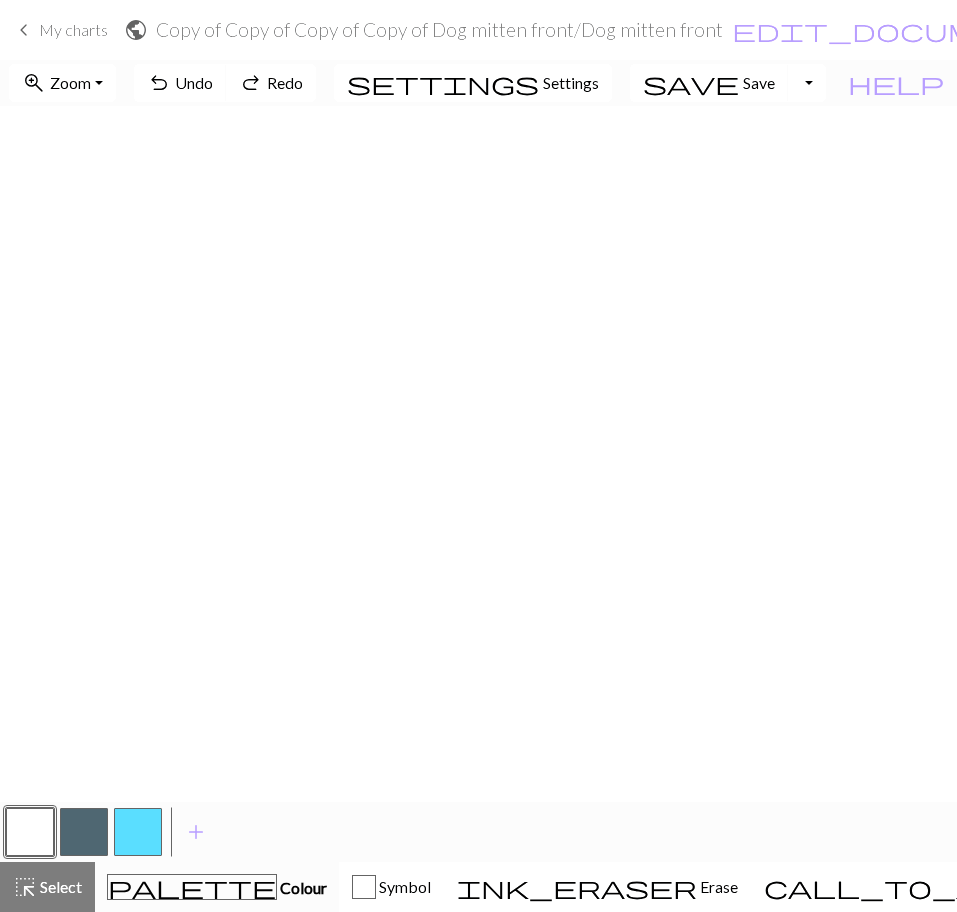 click at bounding box center (84, 832) 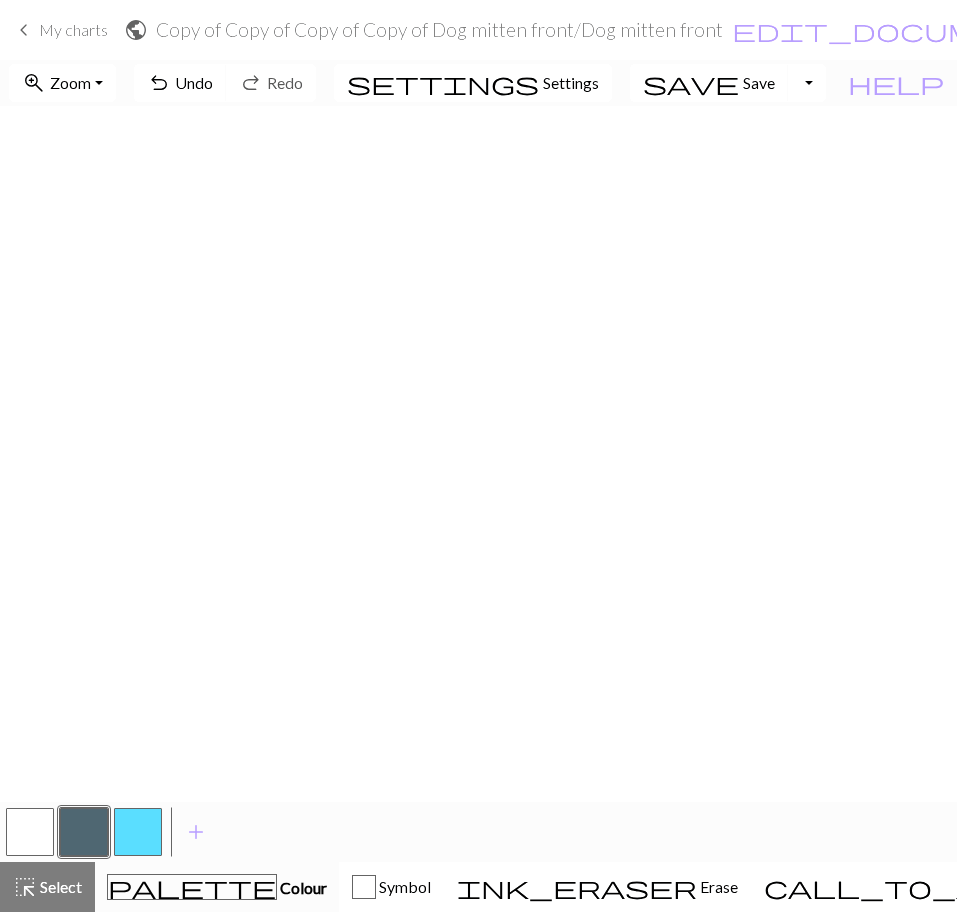 scroll, scrollTop: 193, scrollLeft: 0, axis: vertical 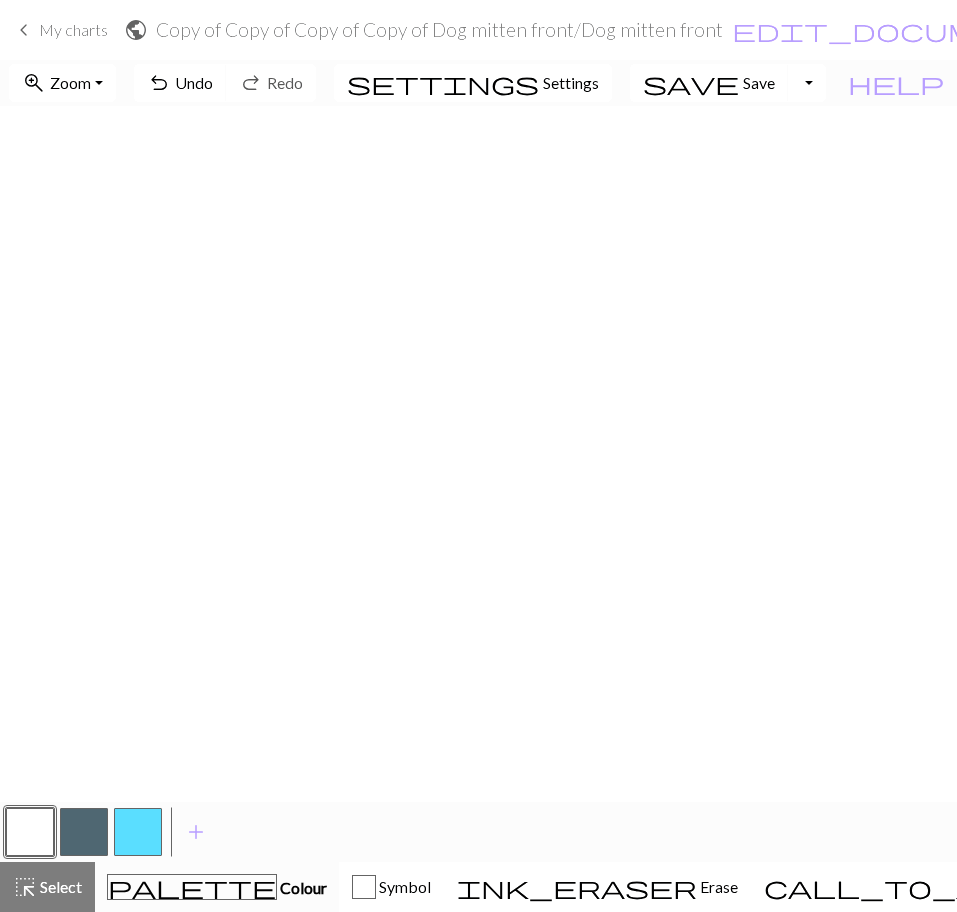 click at bounding box center (84, 832) 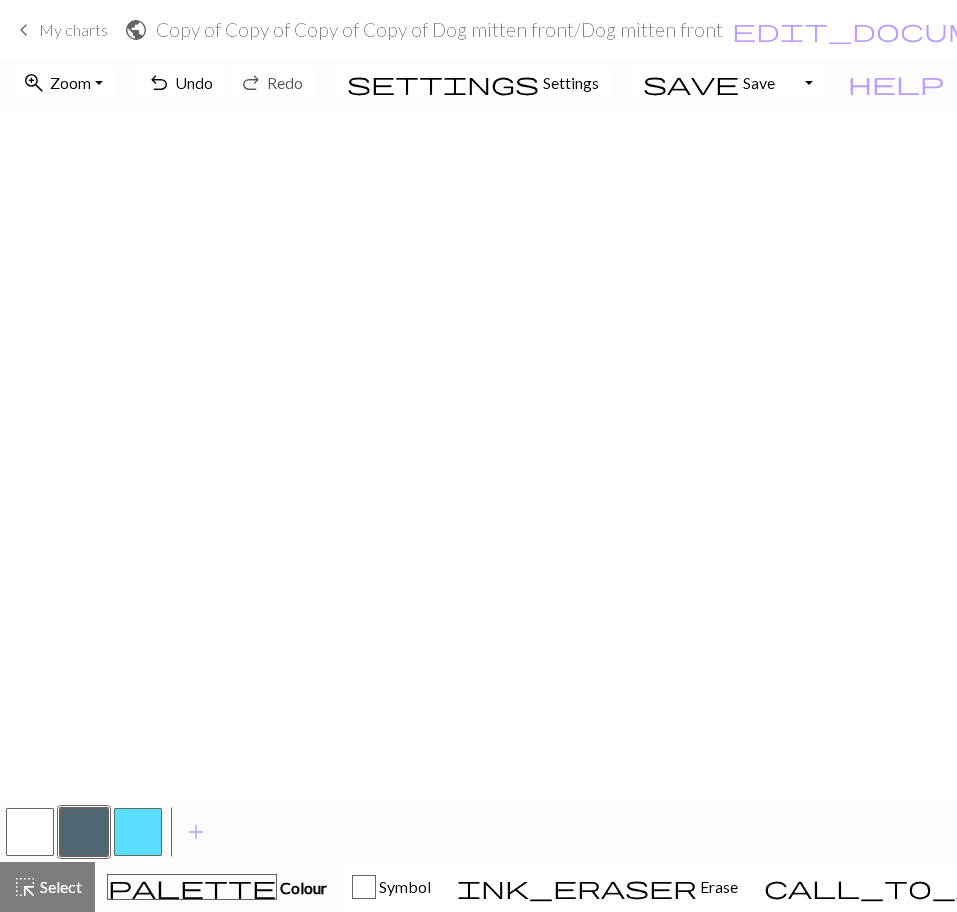 scroll, scrollTop: 43, scrollLeft: 0, axis: vertical 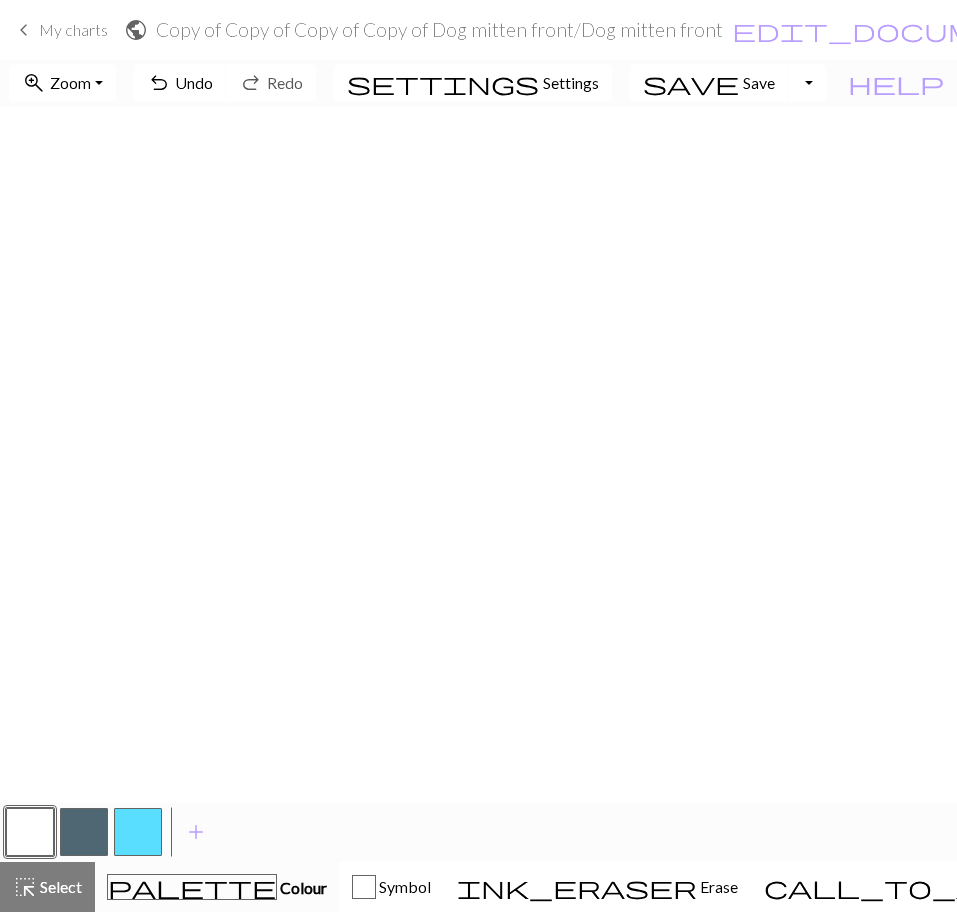 click at bounding box center (84, 832) 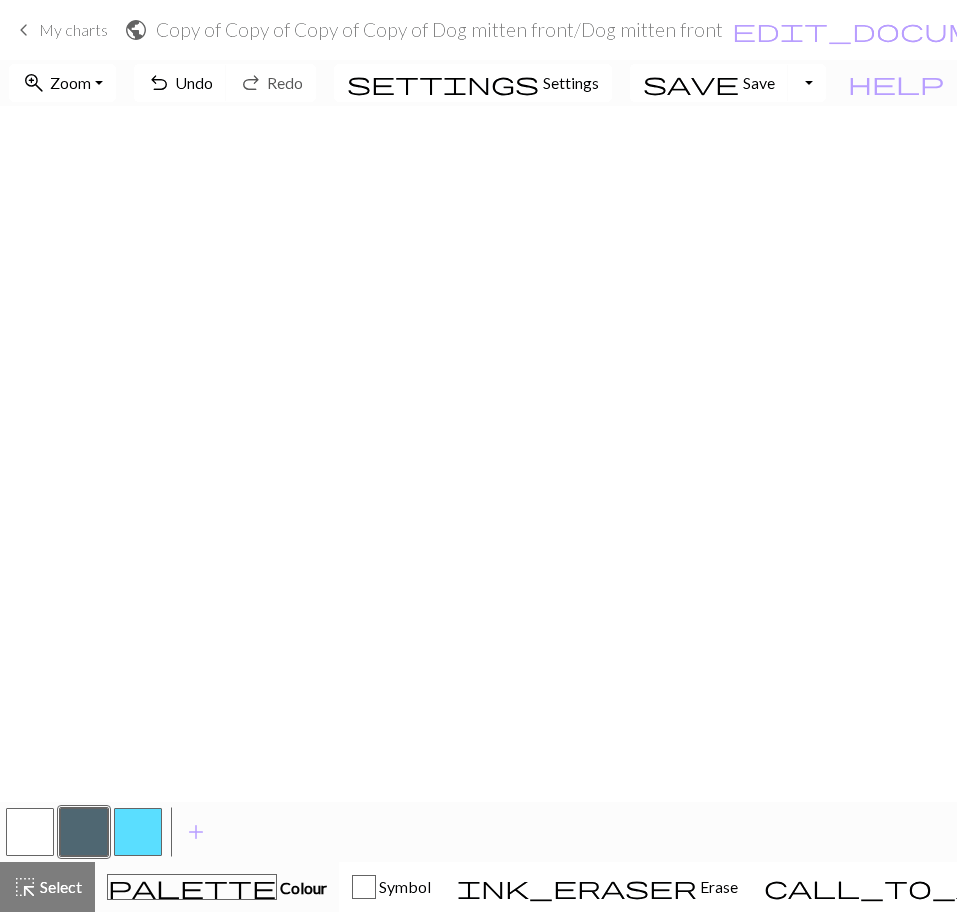 scroll, scrollTop: 0, scrollLeft: 0, axis: both 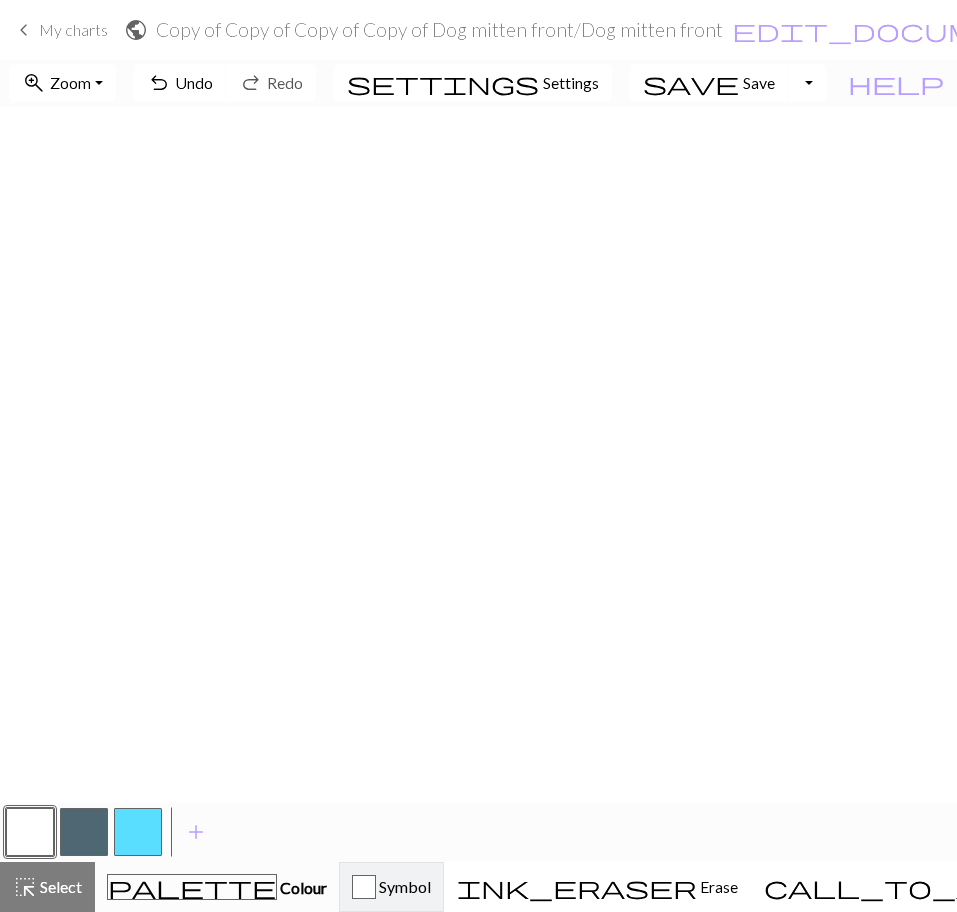 click on "Symbol" at bounding box center [403, 886] 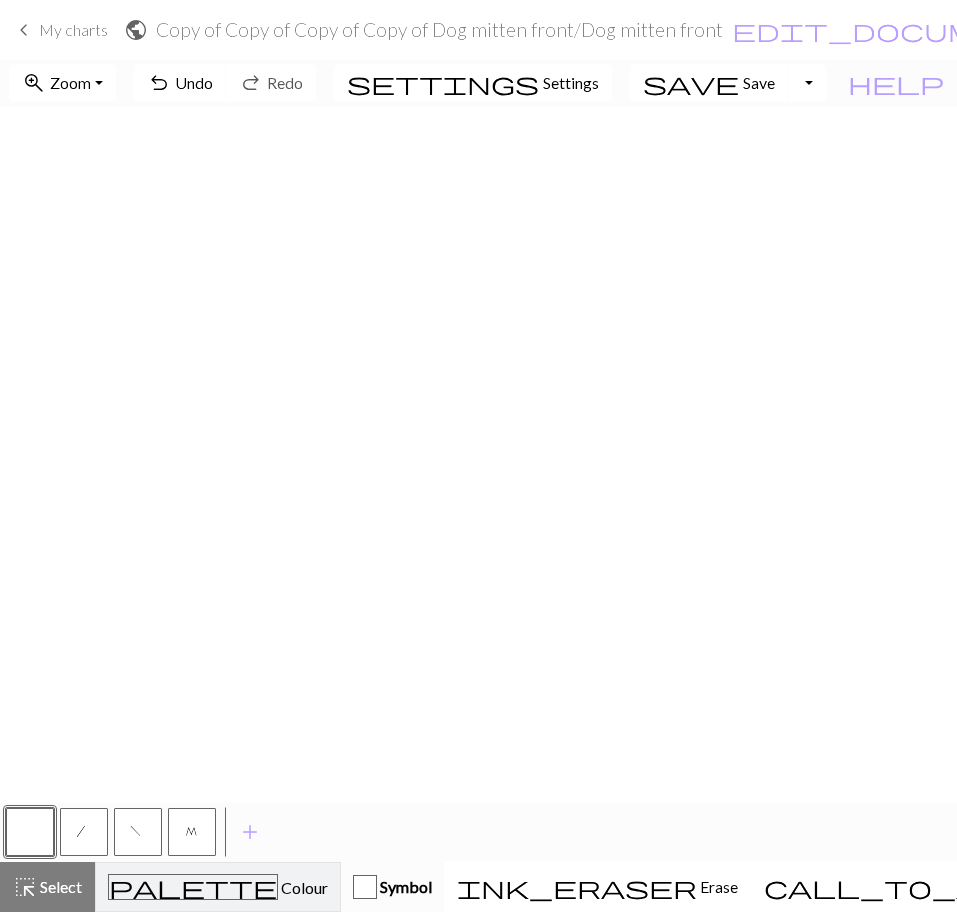 click on "Colour" at bounding box center [303, 887] 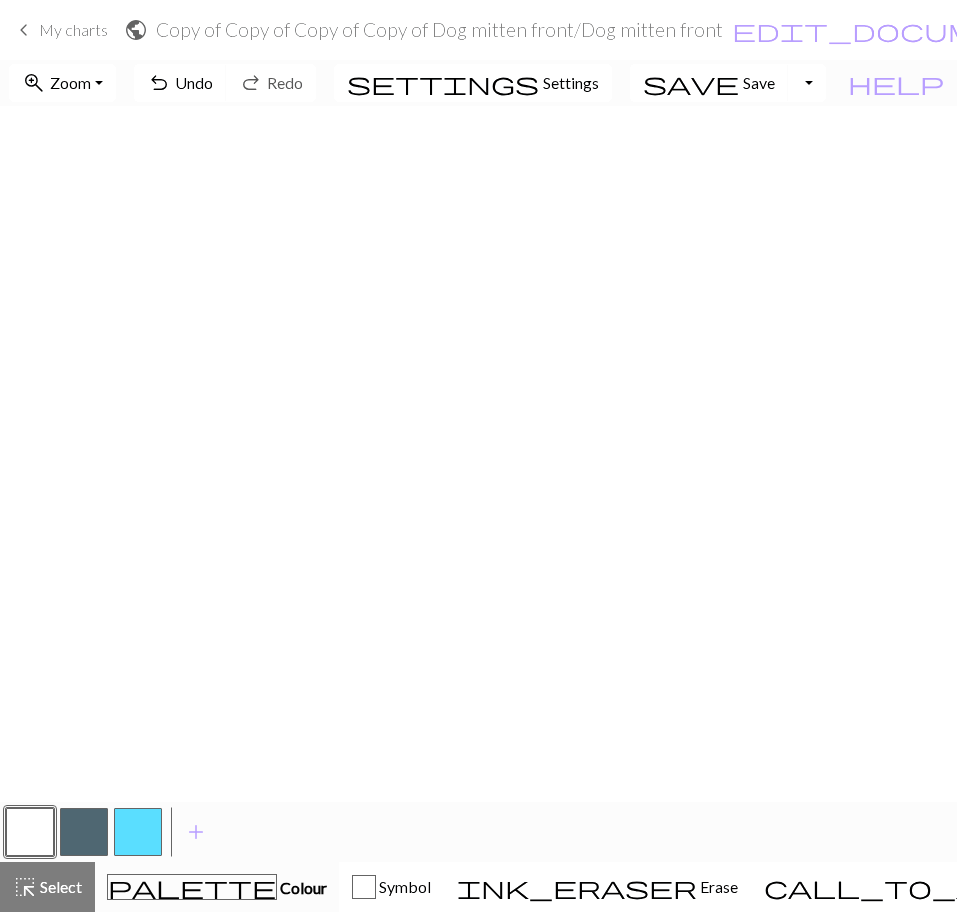 click at bounding box center [84, 832] 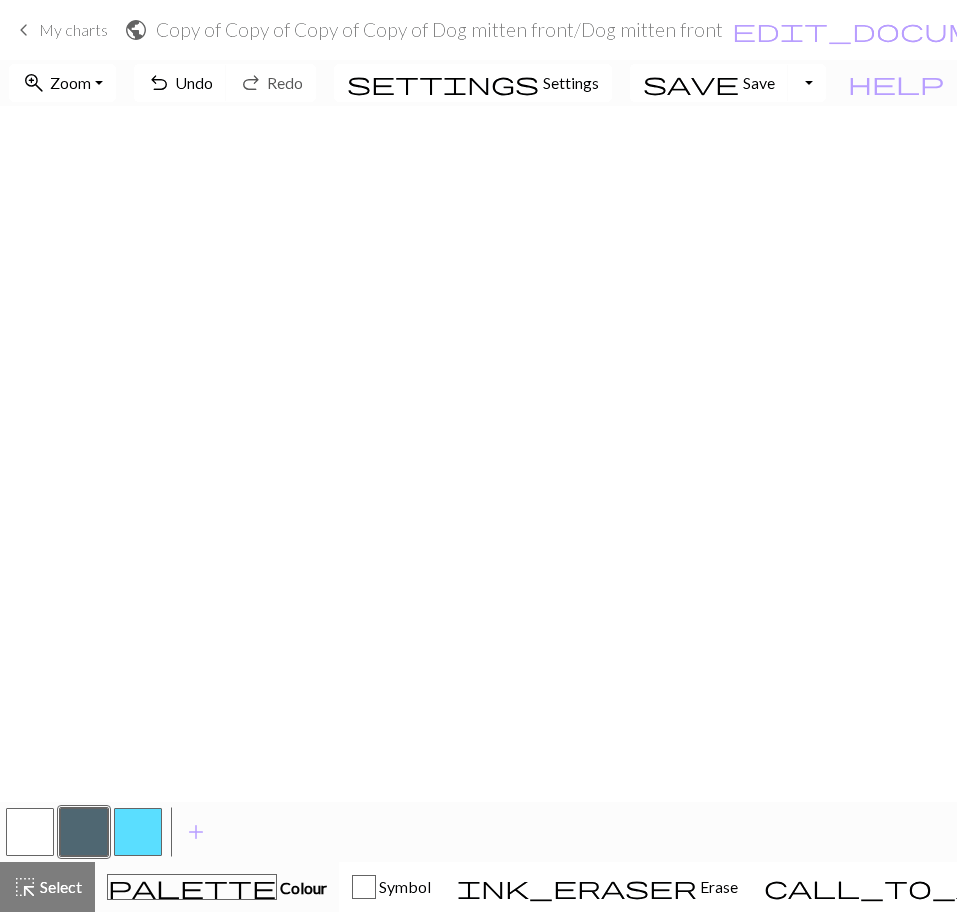 click at bounding box center [84, 832] 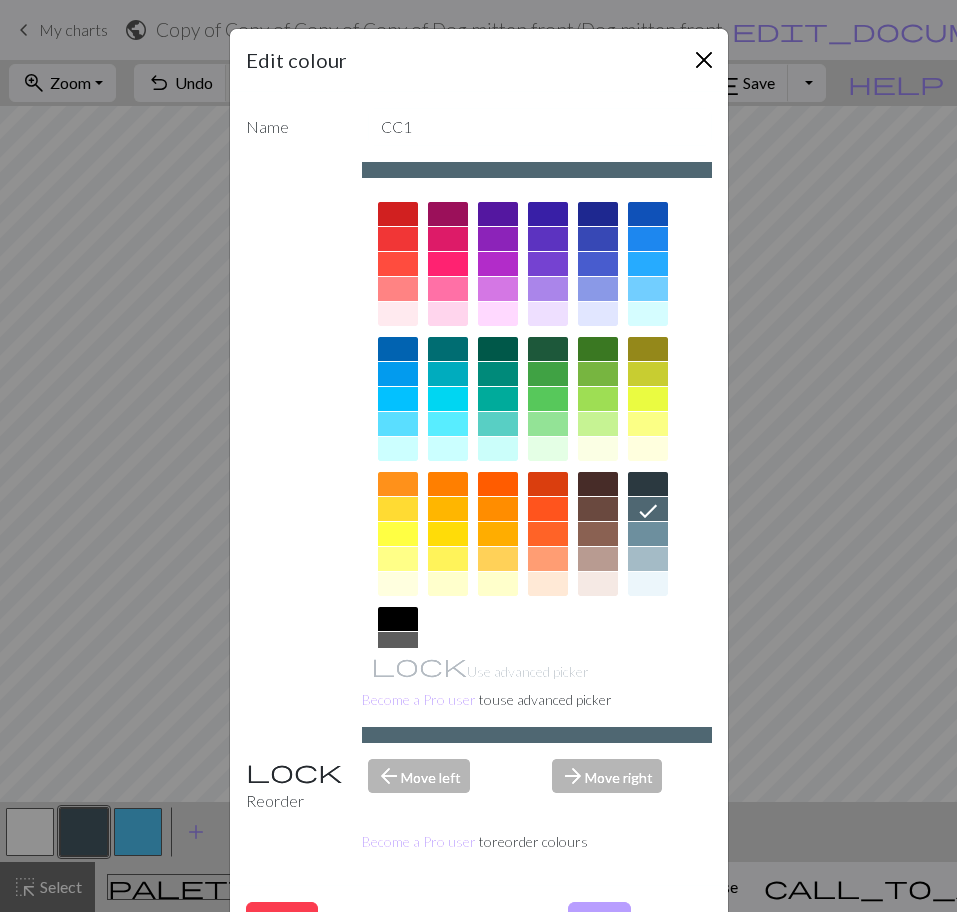 click at bounding box center (704, 60) 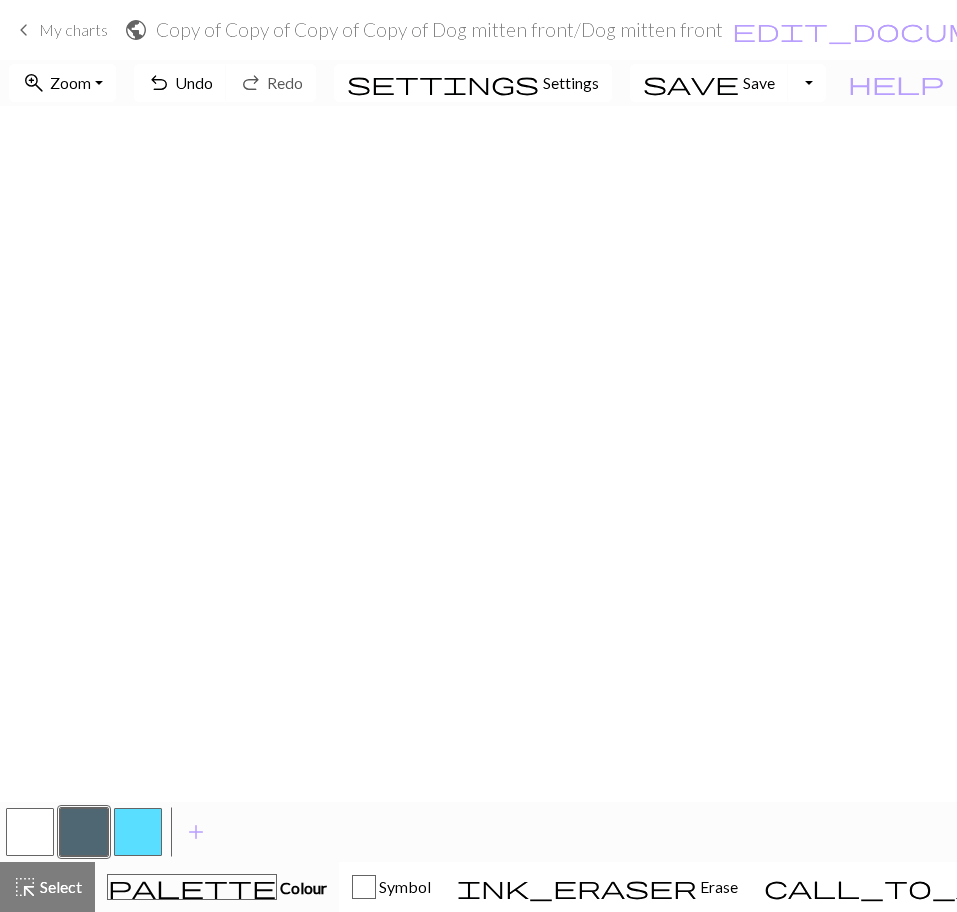 click at bounding box center (30, 832) 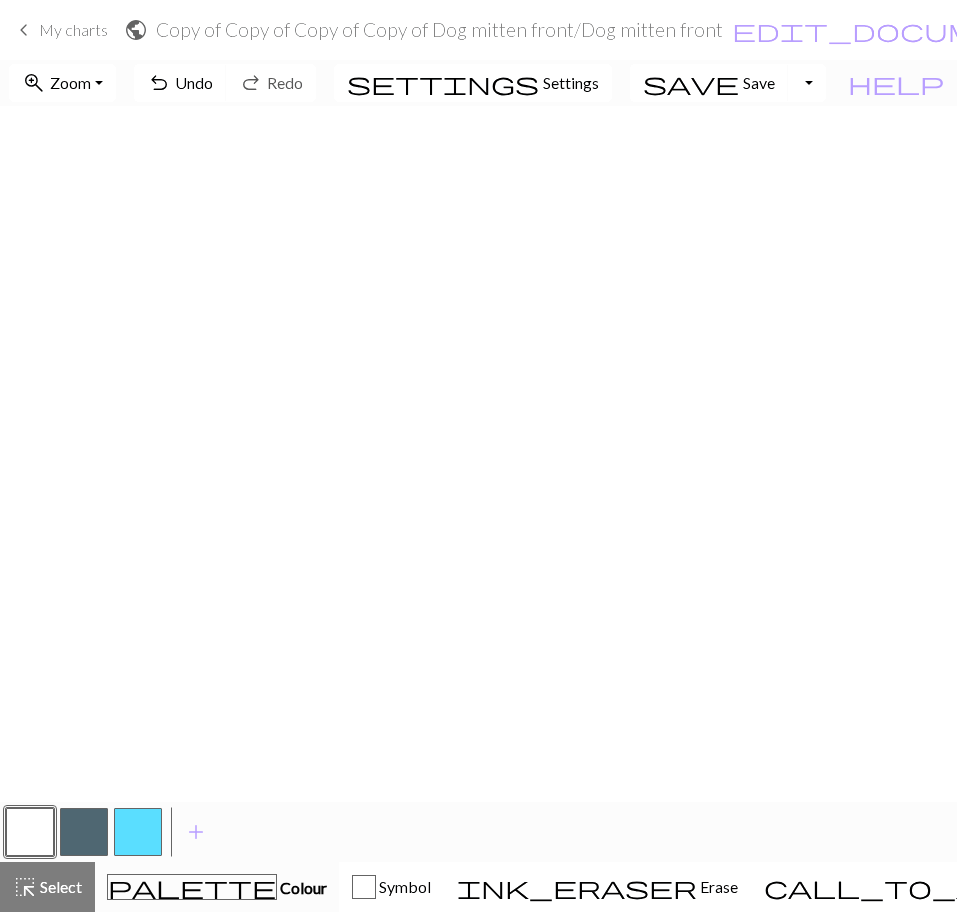 click at bounding box center [84, 832] 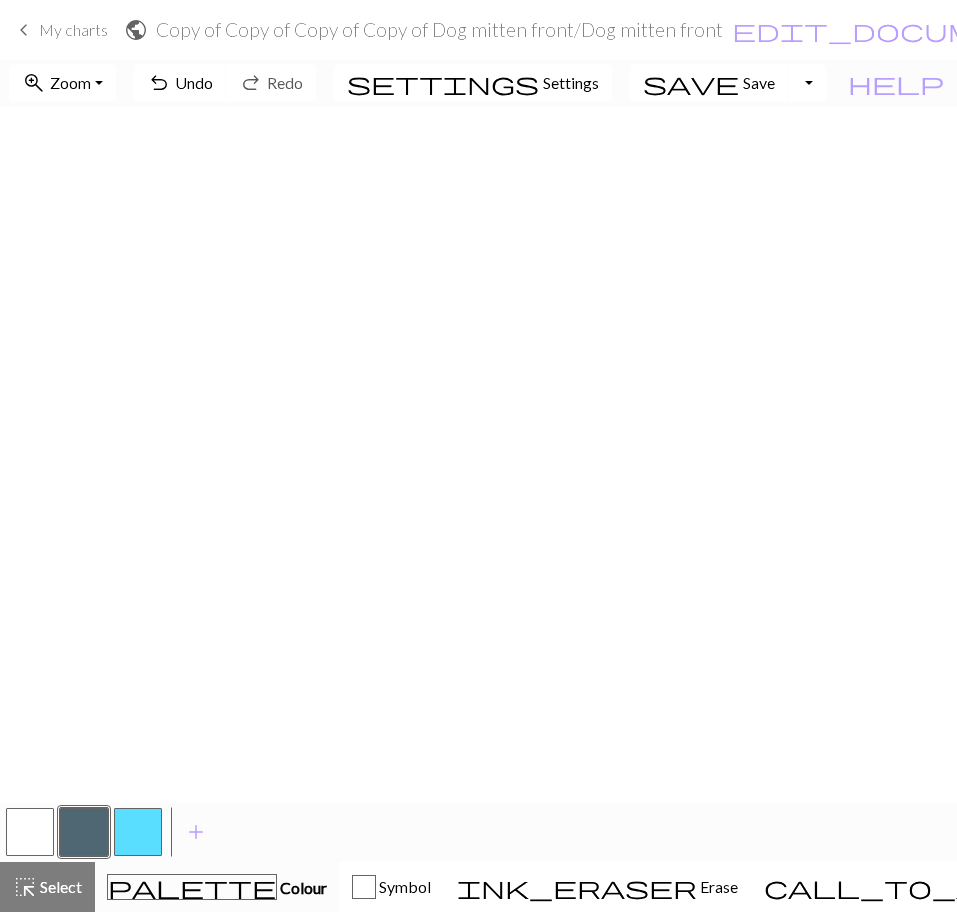 click at bounding box center [30, 832] 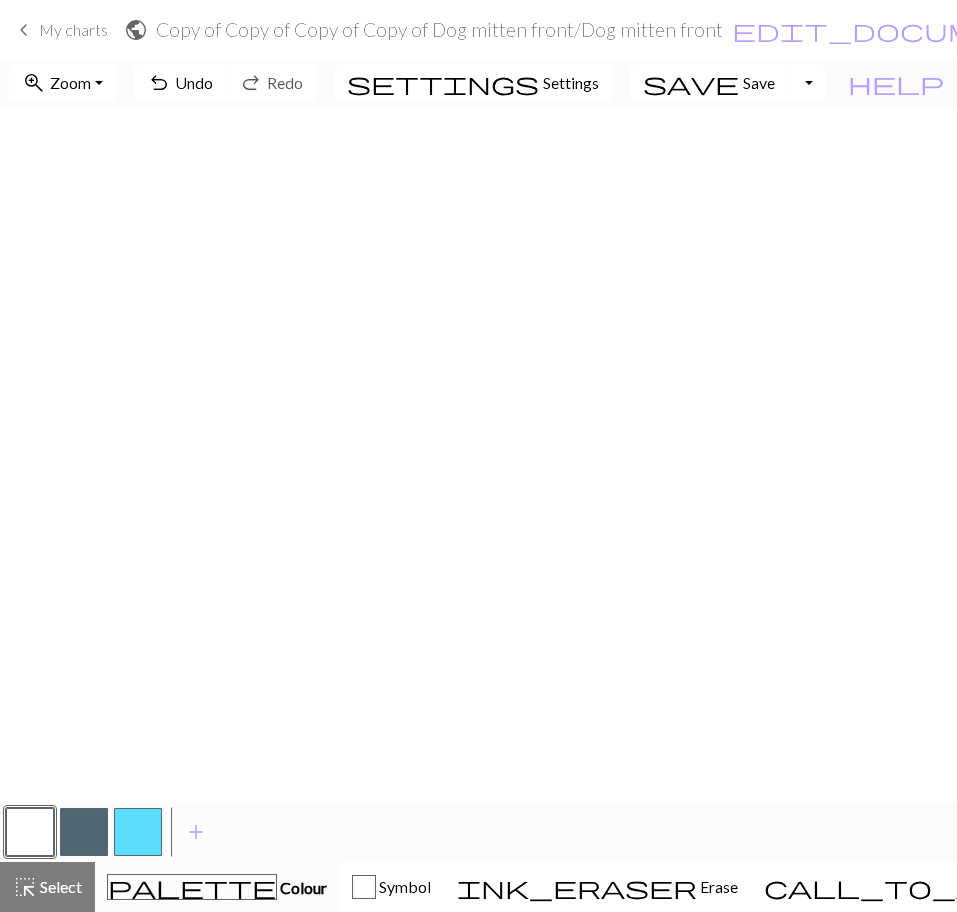 scroll, scrollTop: 0, scrollLeft: 7, axis: horizontal 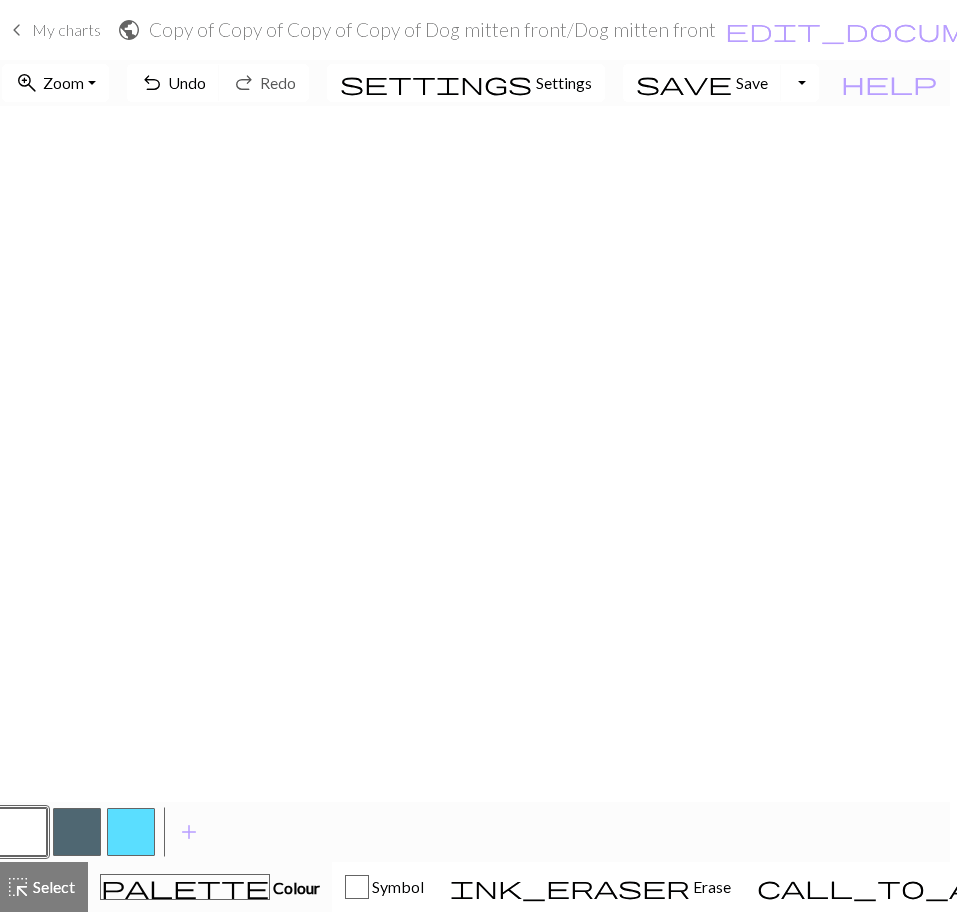 click at bounding box center [77, 832] 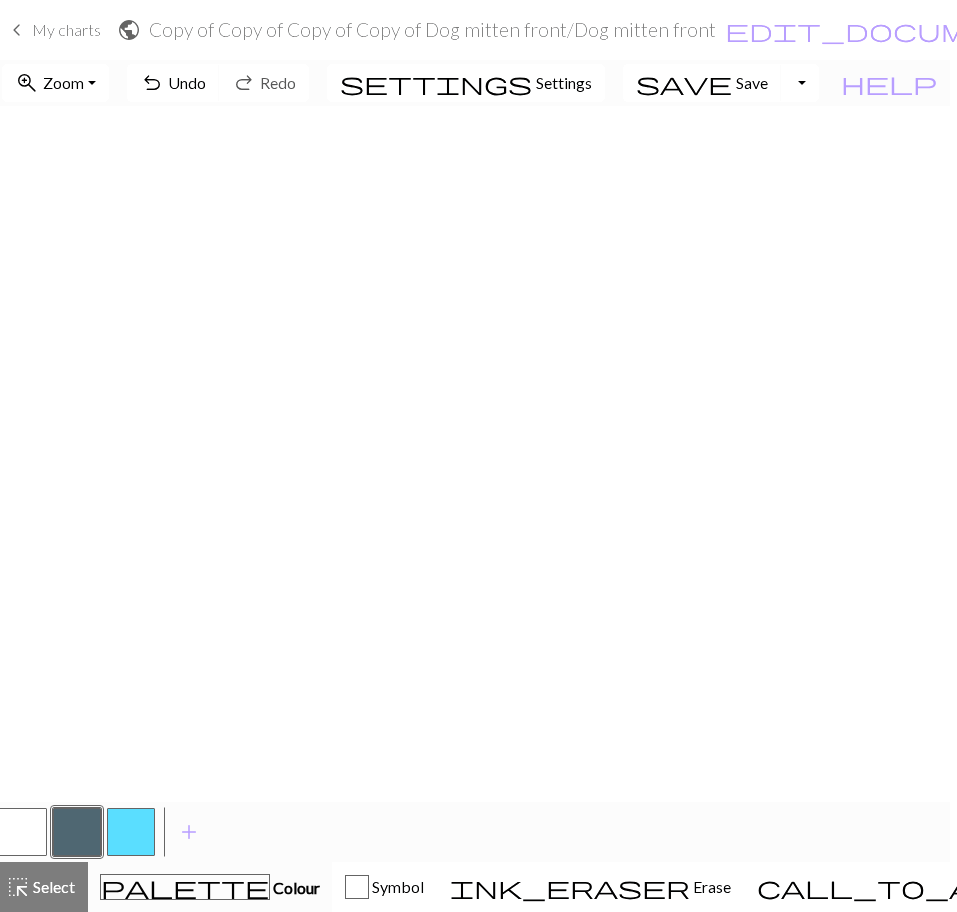 scroll, scrollTop: 0, scrollLeft: 0, axis: both 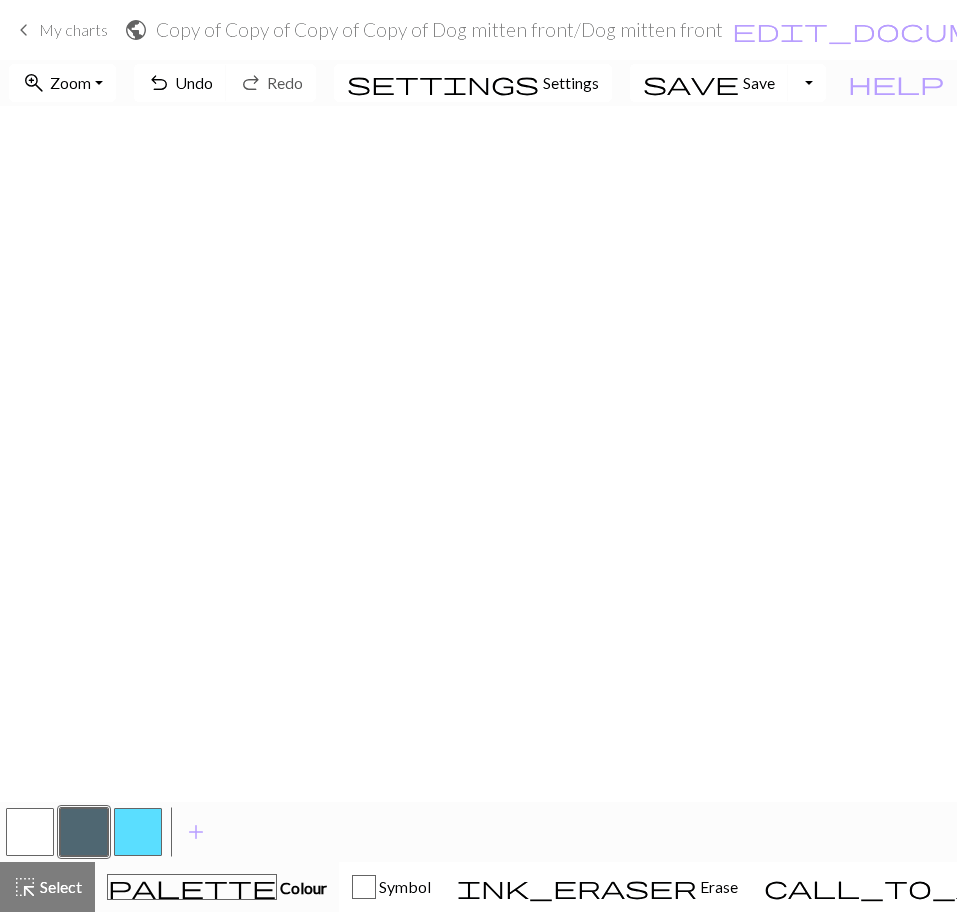 click at bounding box center [30, 832] 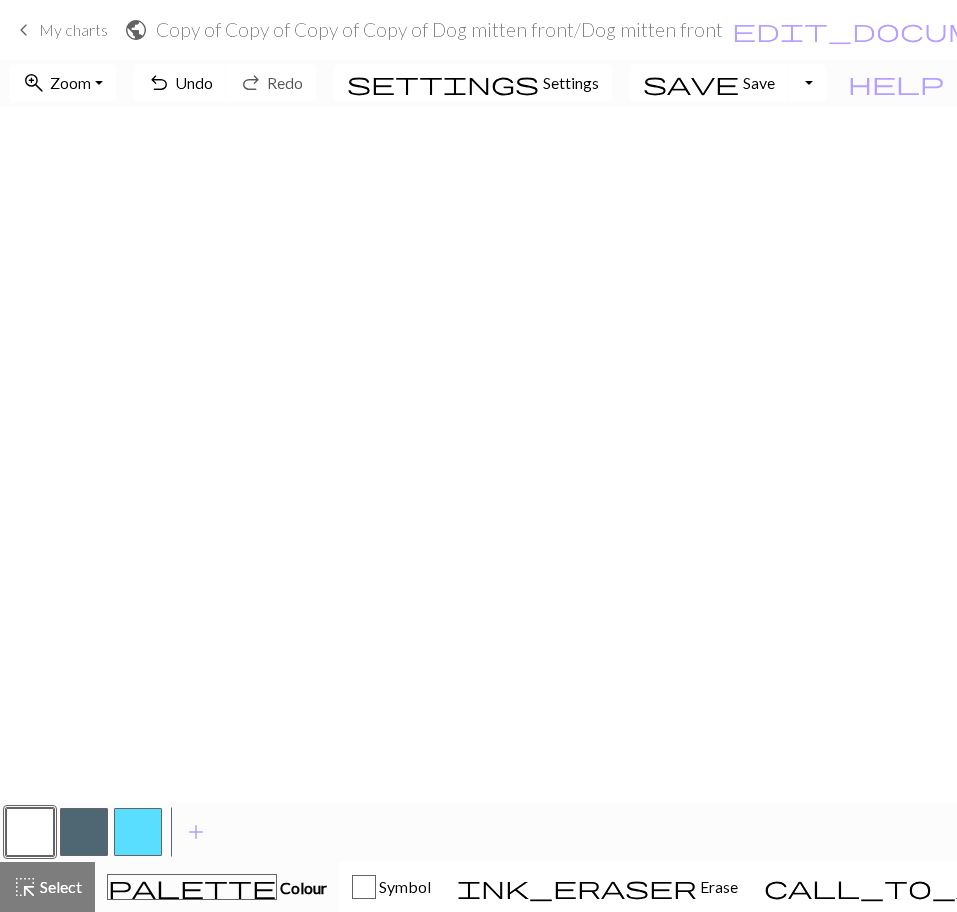 click at bounding box center (84, 832) 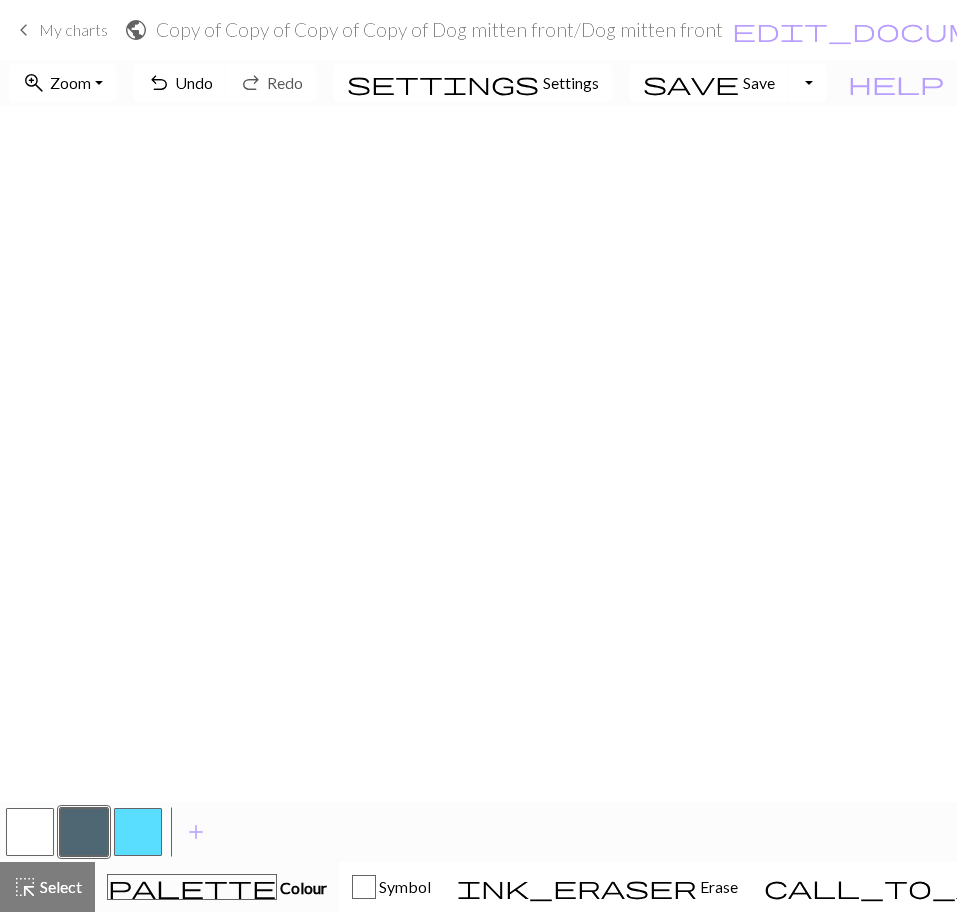 scroll, scrollTop: 376, scrollLeft: 0, axis: vertical 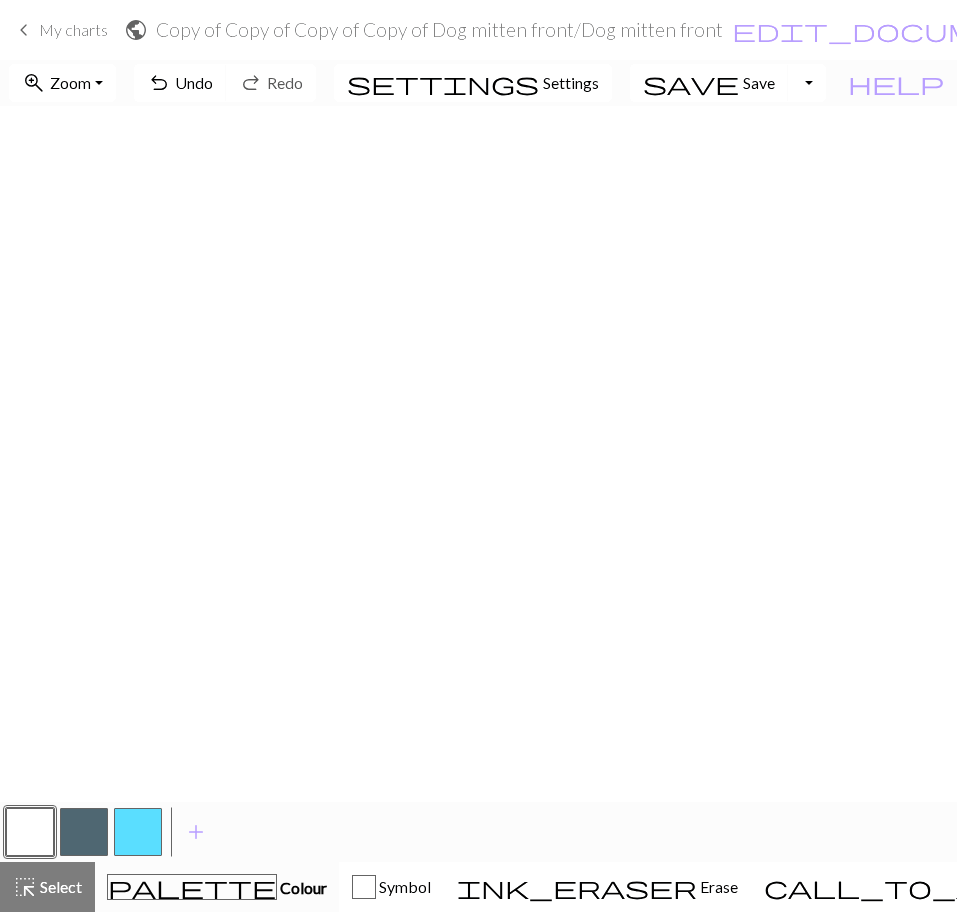 click at bounding box center [30, 832] 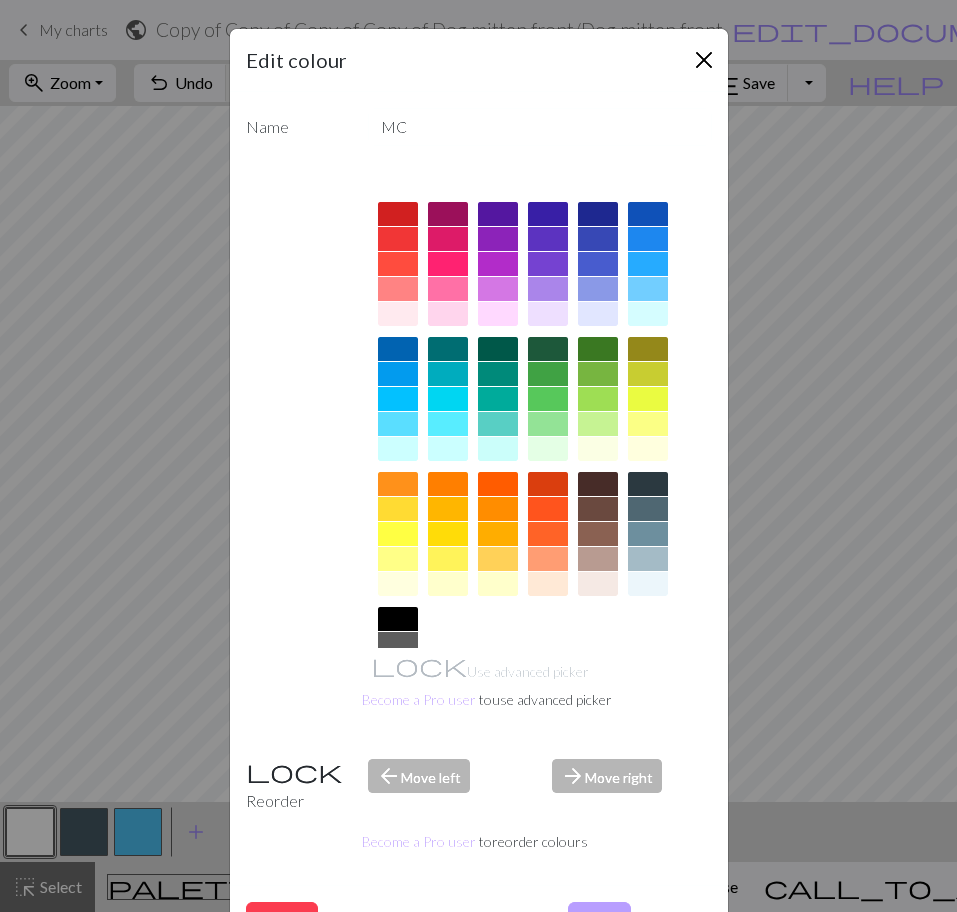 click at bounding box center (704, 60) 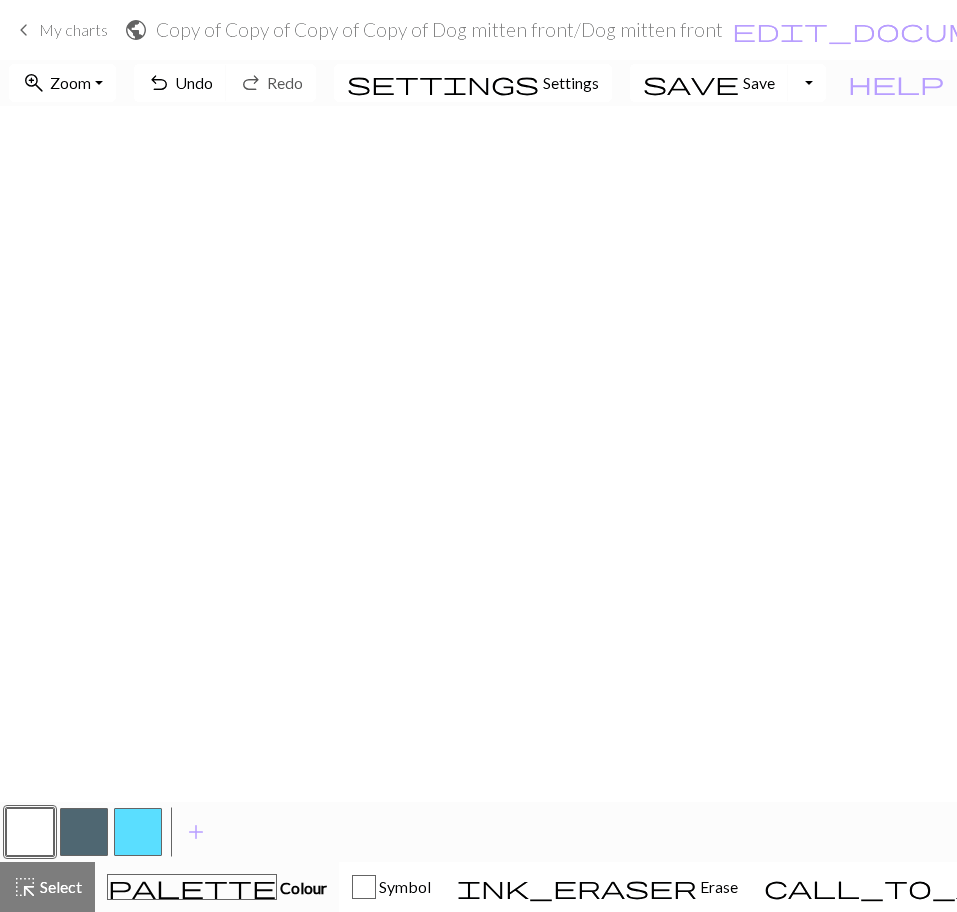 click at bounding box center [84, 832] 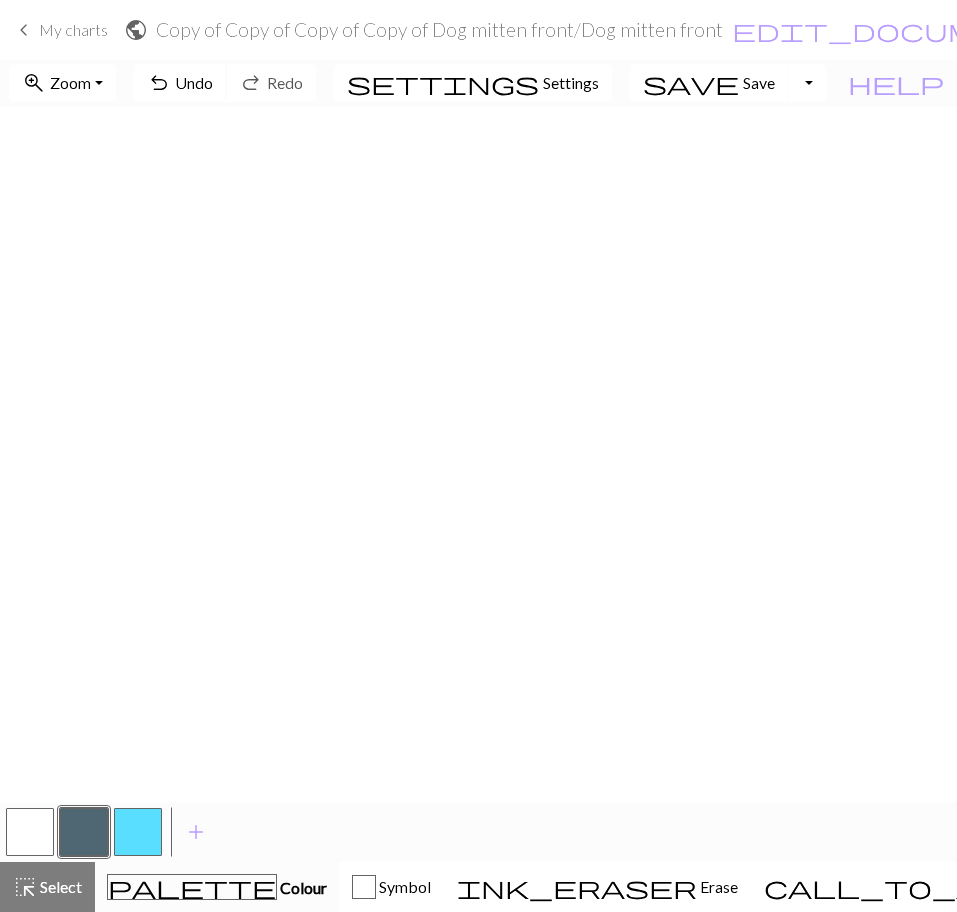 click on "undo" at bounding box center (159, 83) 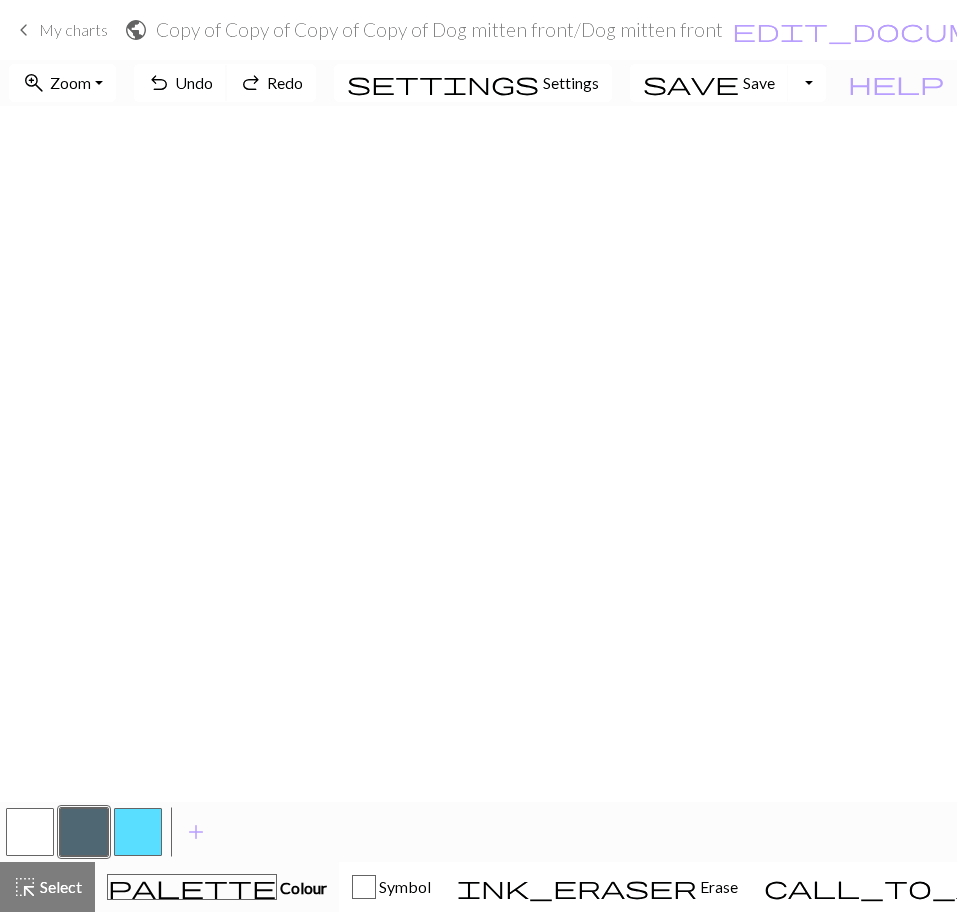 click on "undo" at bounding box center [159, 83] 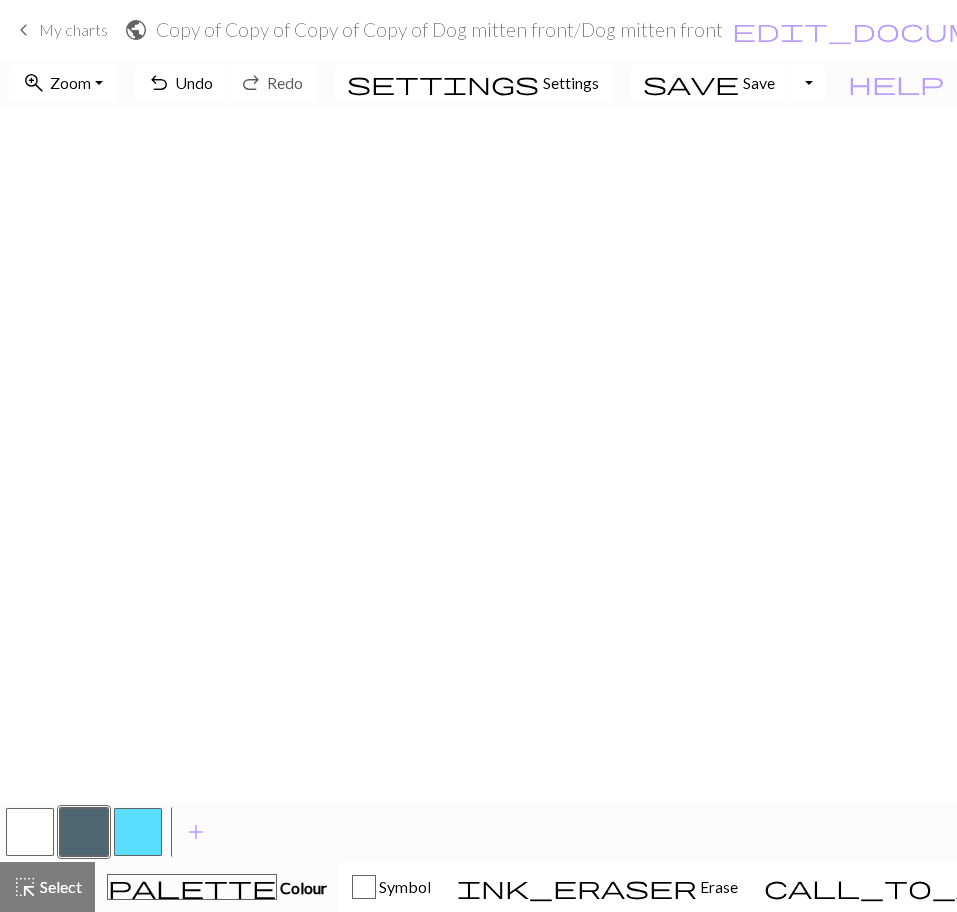 click at bounding box center (30, 832) 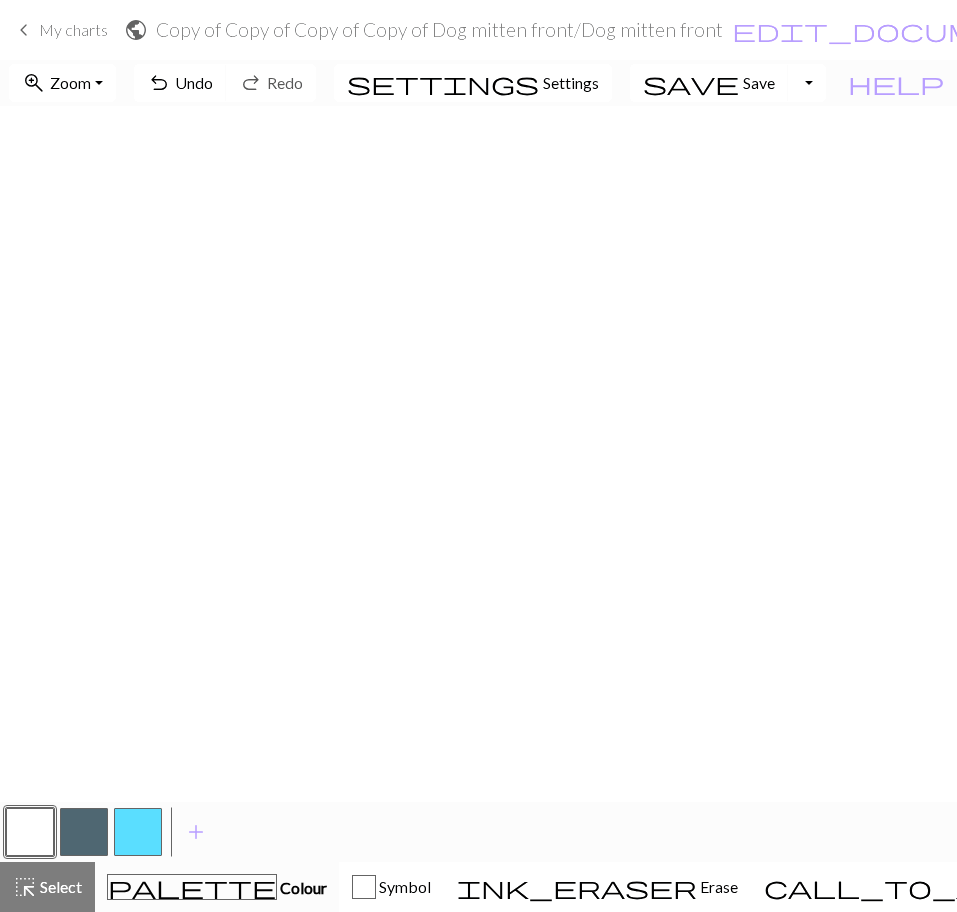 click at bounding box center (84, 832) 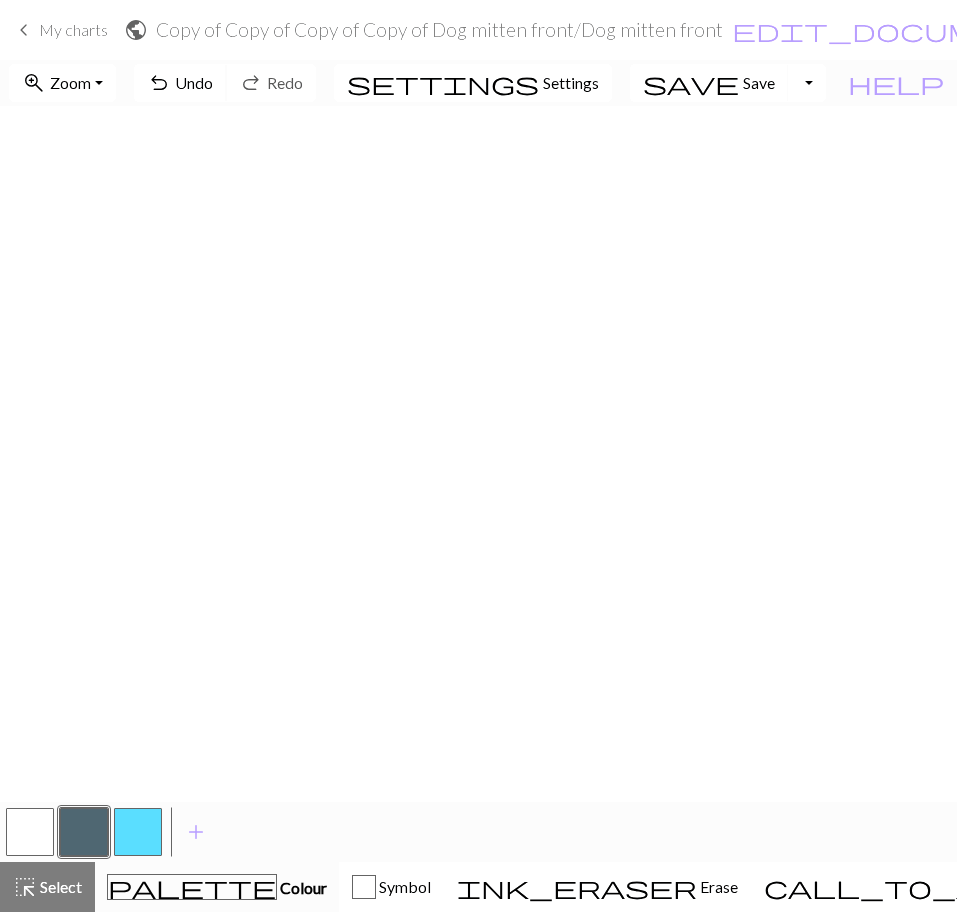 click on "Undo" at bounding box center (194, 82) 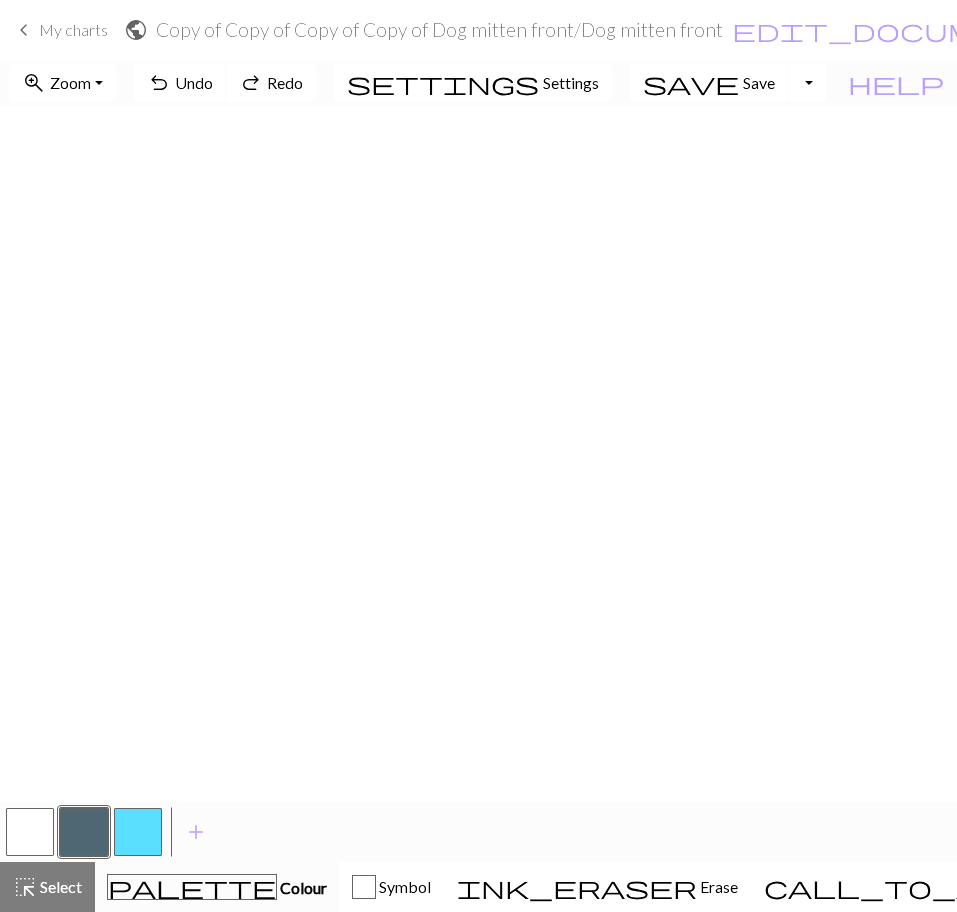 click on "Undo" at bounding box center [194, 82] 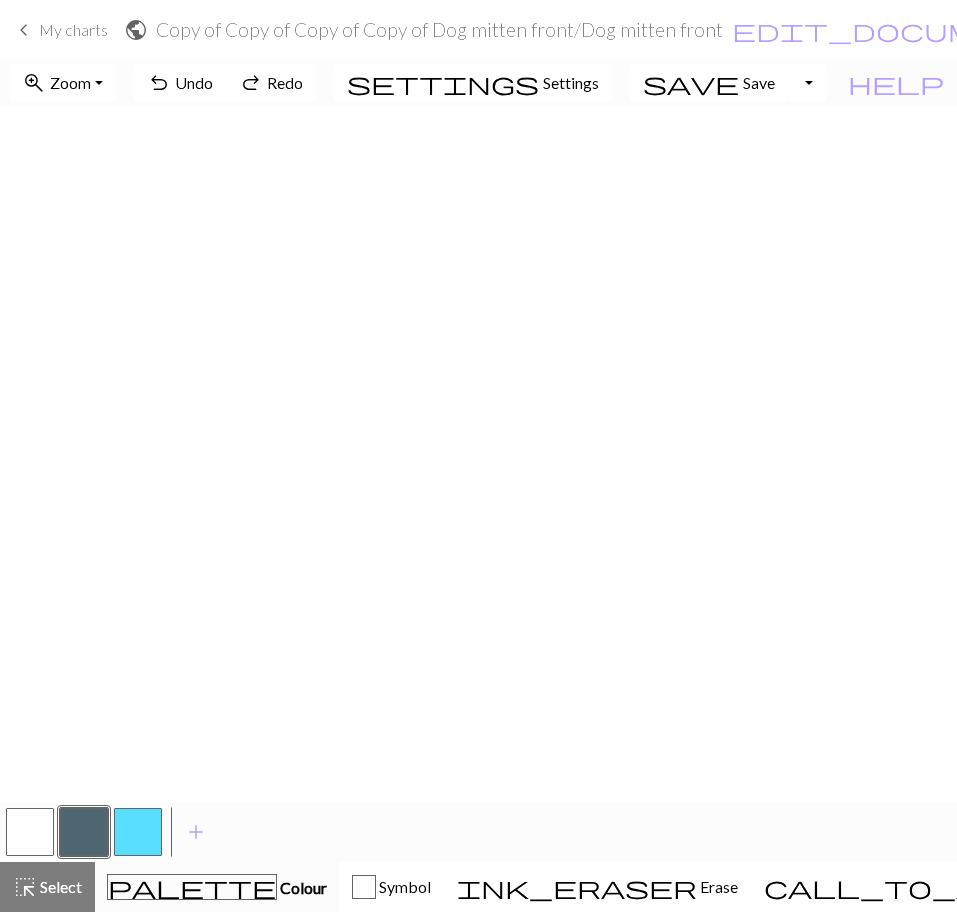 click at bounding box center (30, 832) 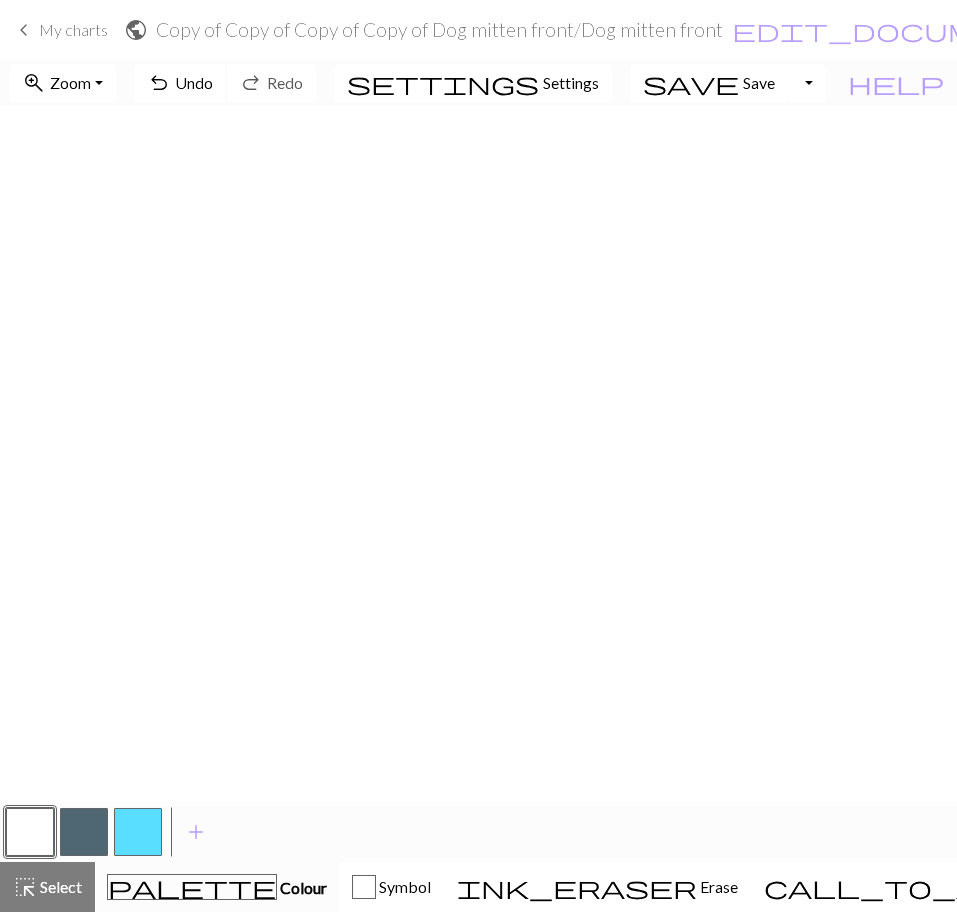 click on "undo Undo Undo" at bounding box center [180, 83] 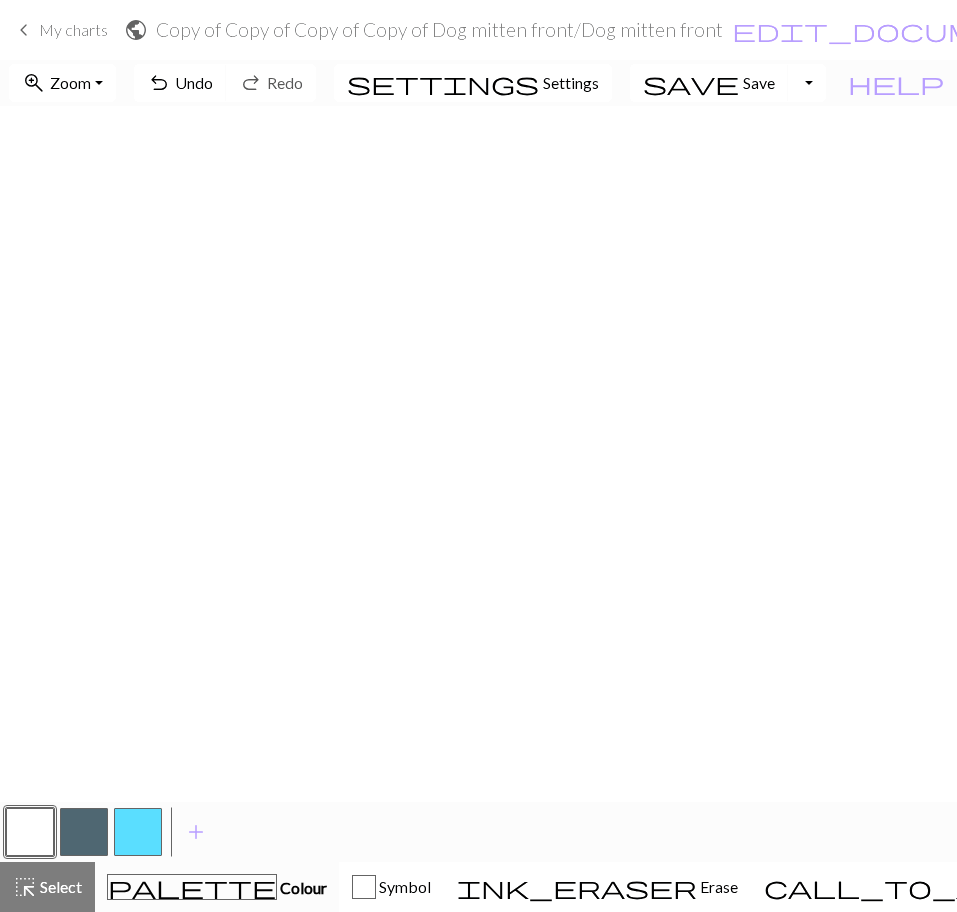 click at bounding box center (84, 832) 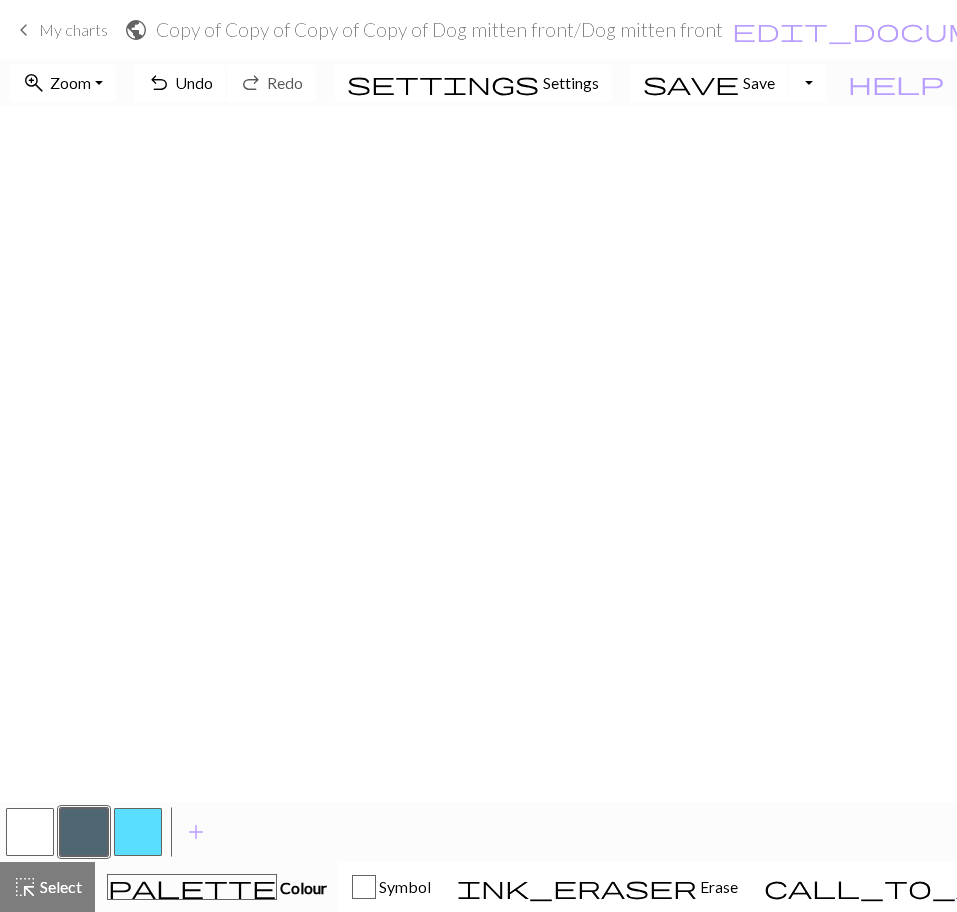 click on "undo Undo Undo" at bounding box center [180, 83] 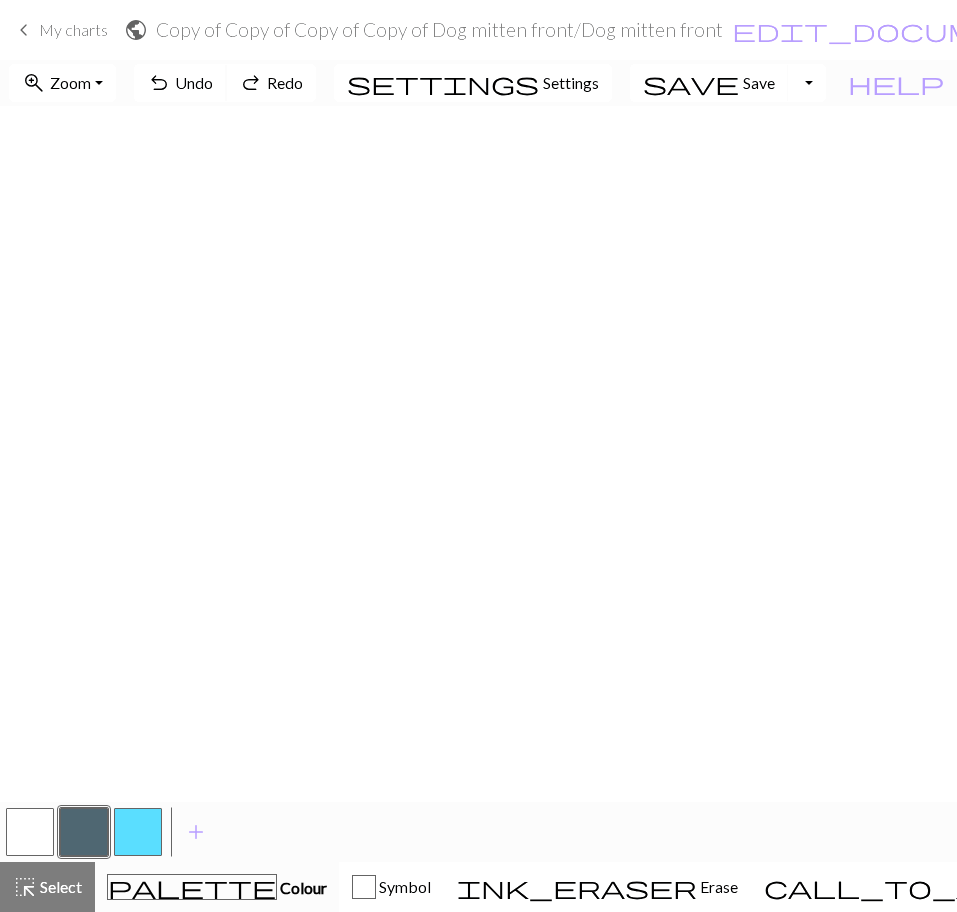click on "undo Undo Undo" at bounding box center (180, 83) 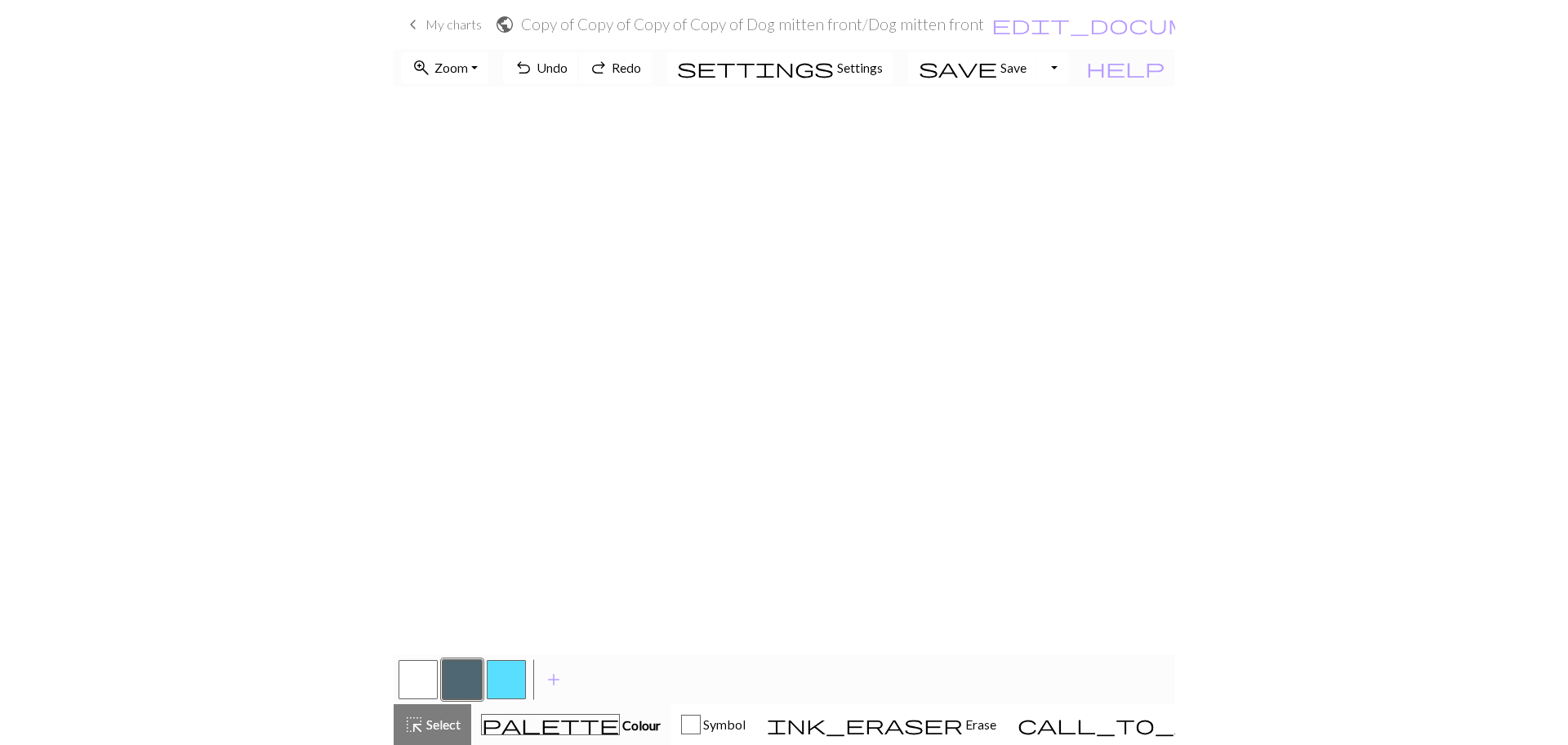 scroll, scrollTop: 283, scrollLeft: 0, axis: vertical 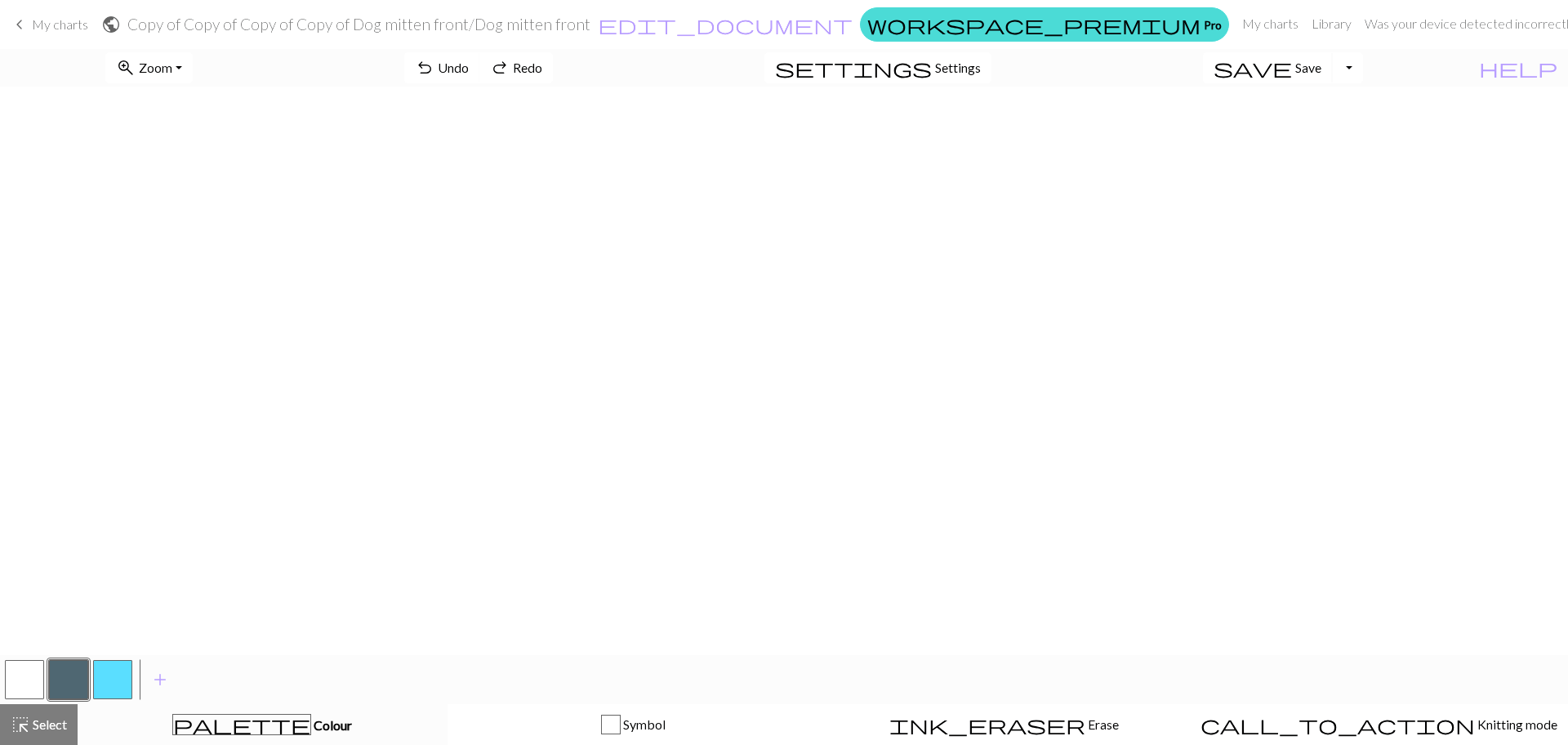click on "Save" at bounding box center [1308, 67] 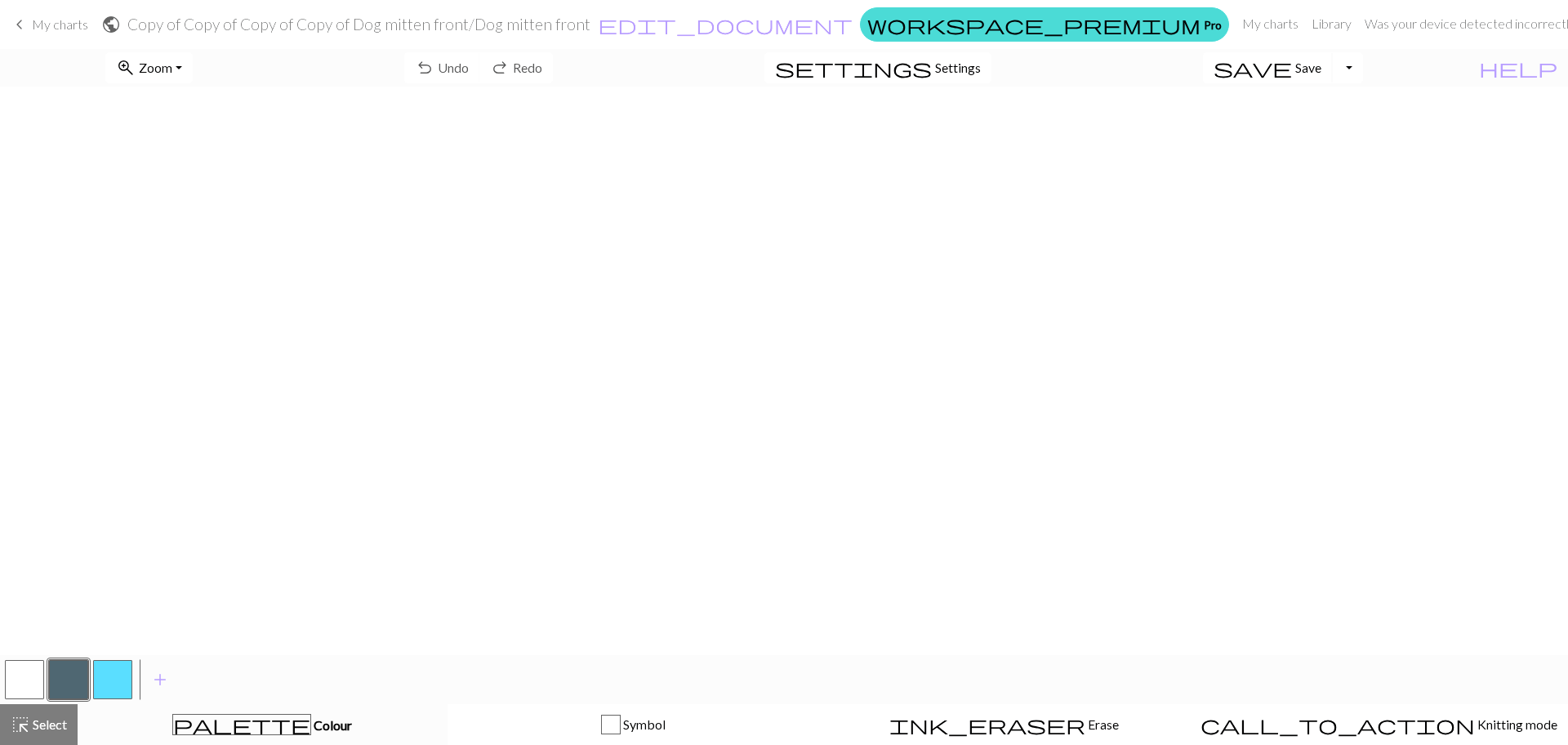 click on "Save" at bounding box center (1308, 67) 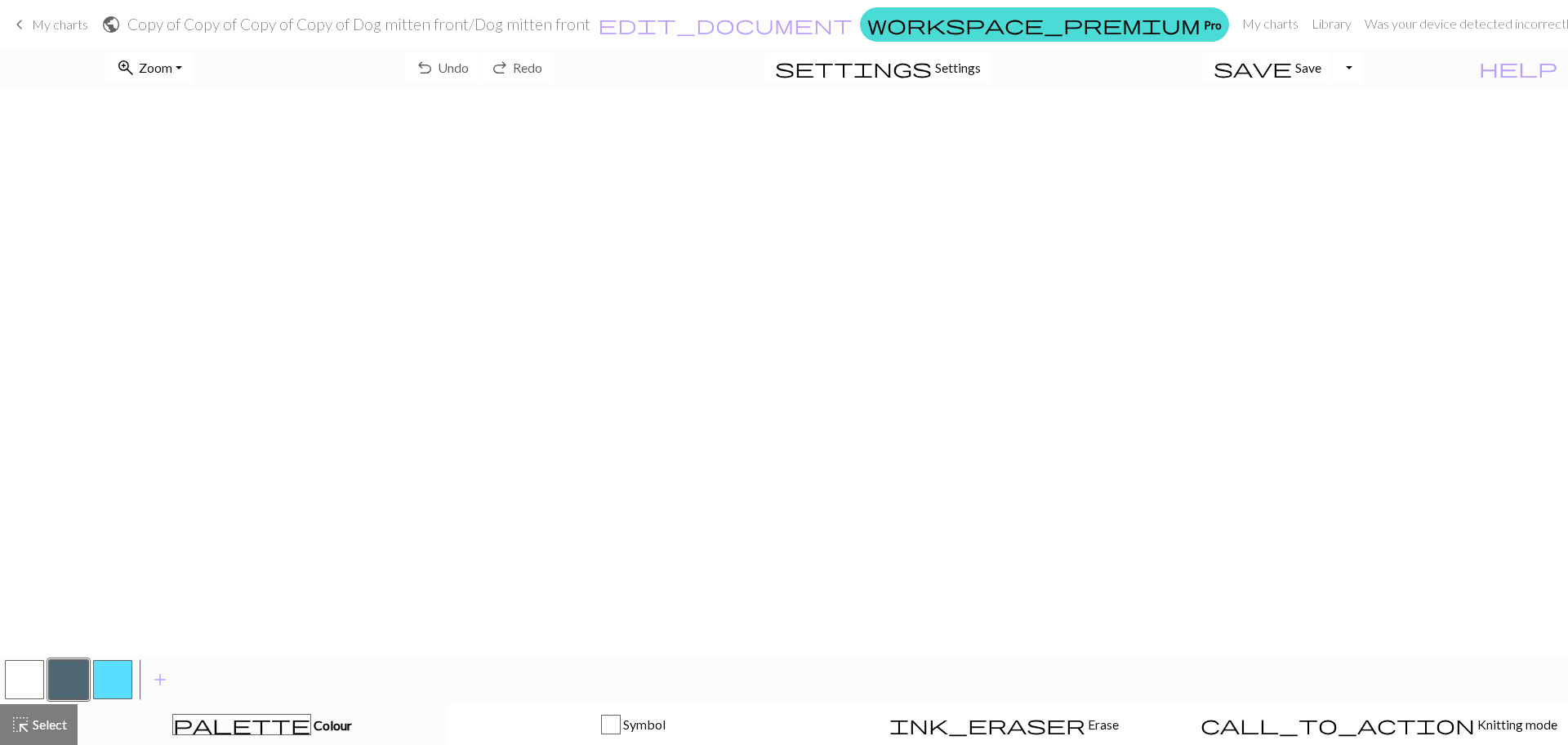 scroll, scrollTop: 81, scrollLeft: 0, axis: vertical 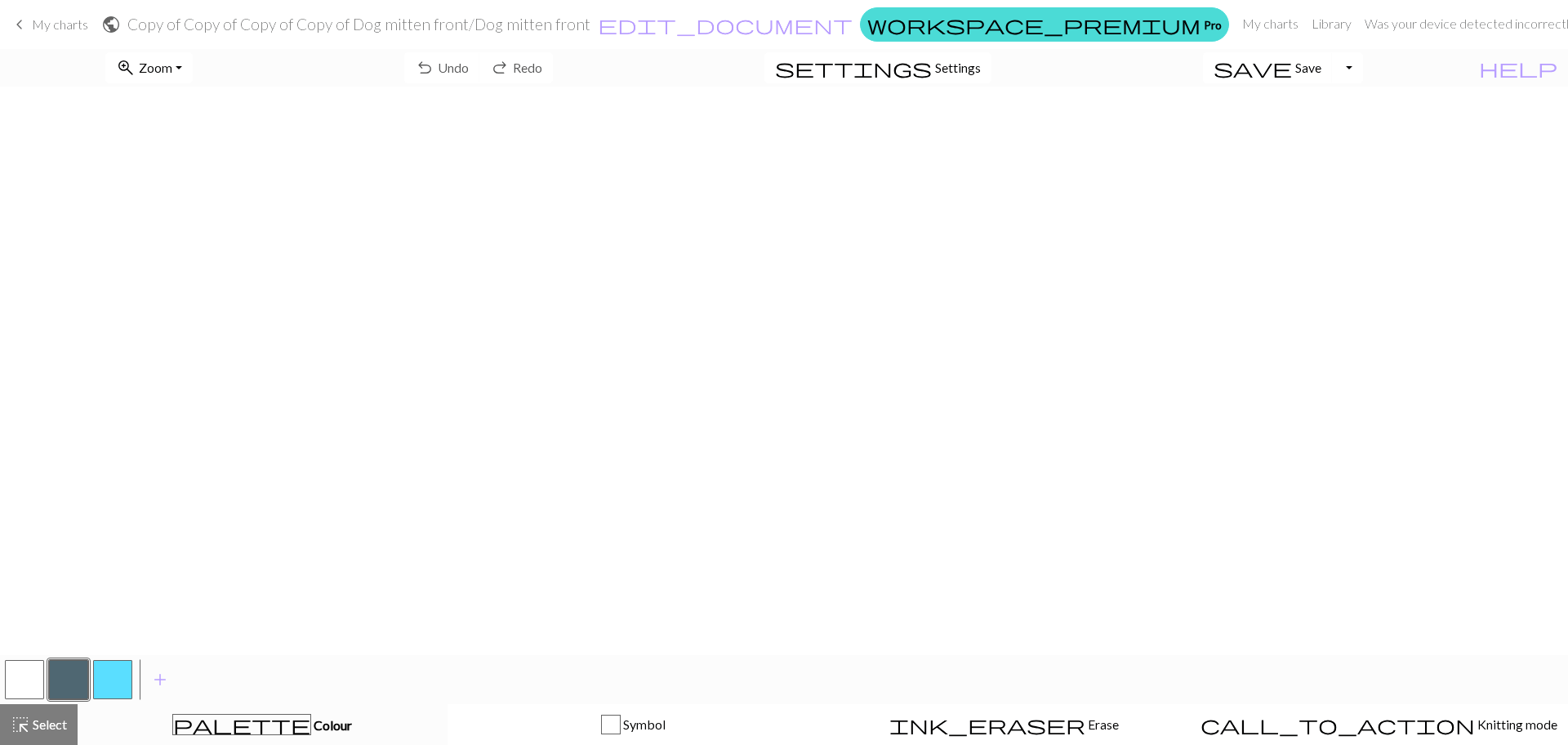 click at bounding box center (24, 680) 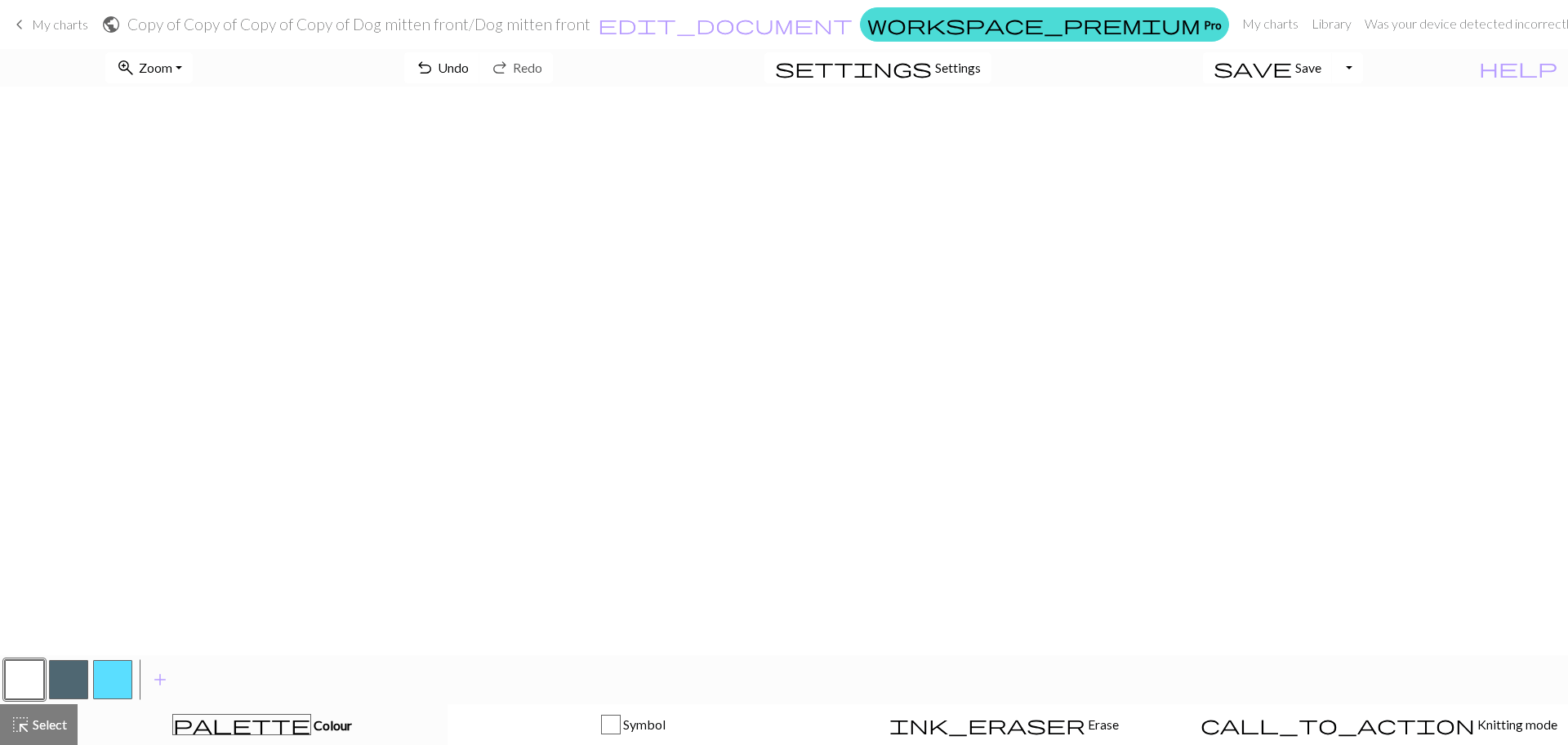 scroll, scrollTop: 197, scrollLeft: 0, axis: vertical 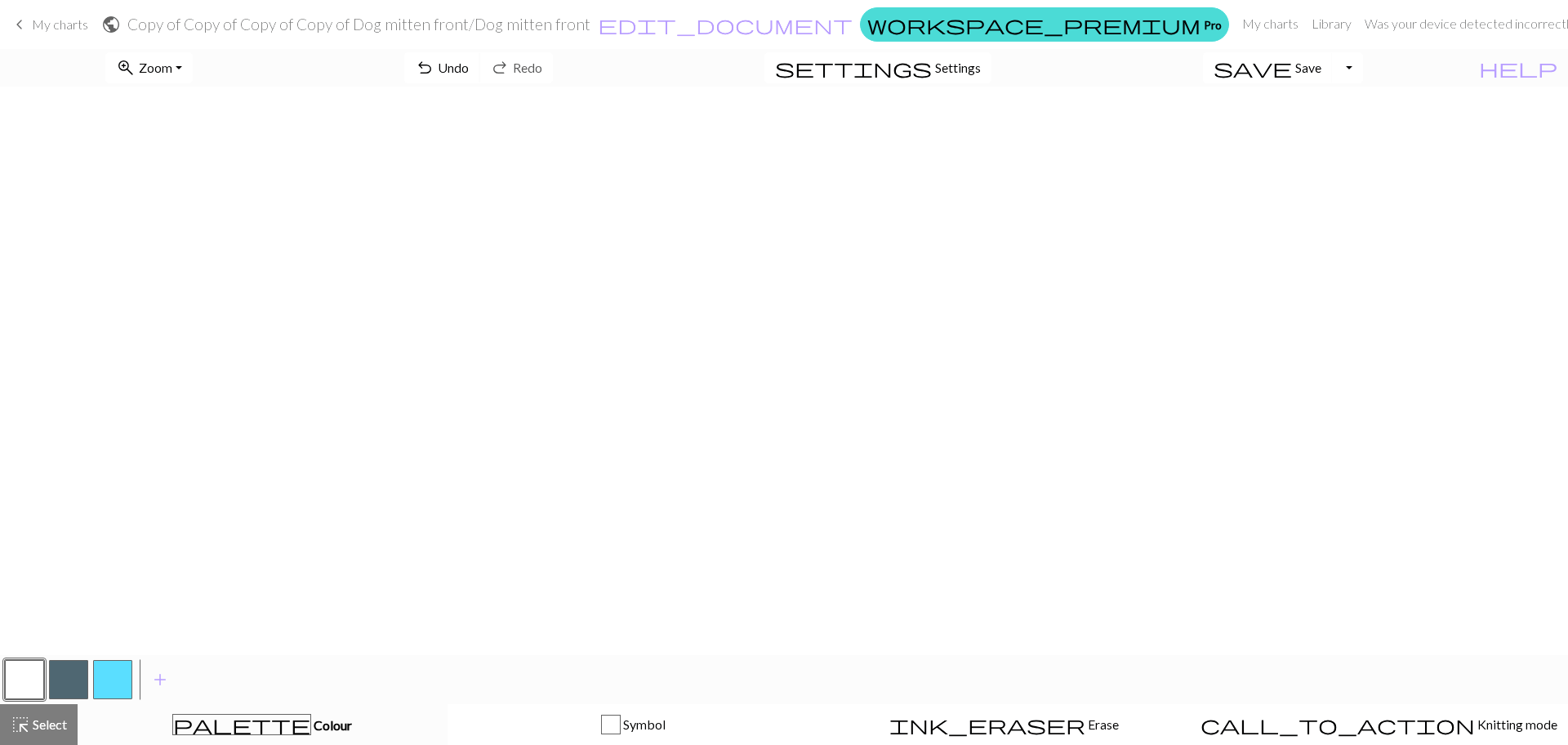 click on "undo" at bounding box center [425, 68] 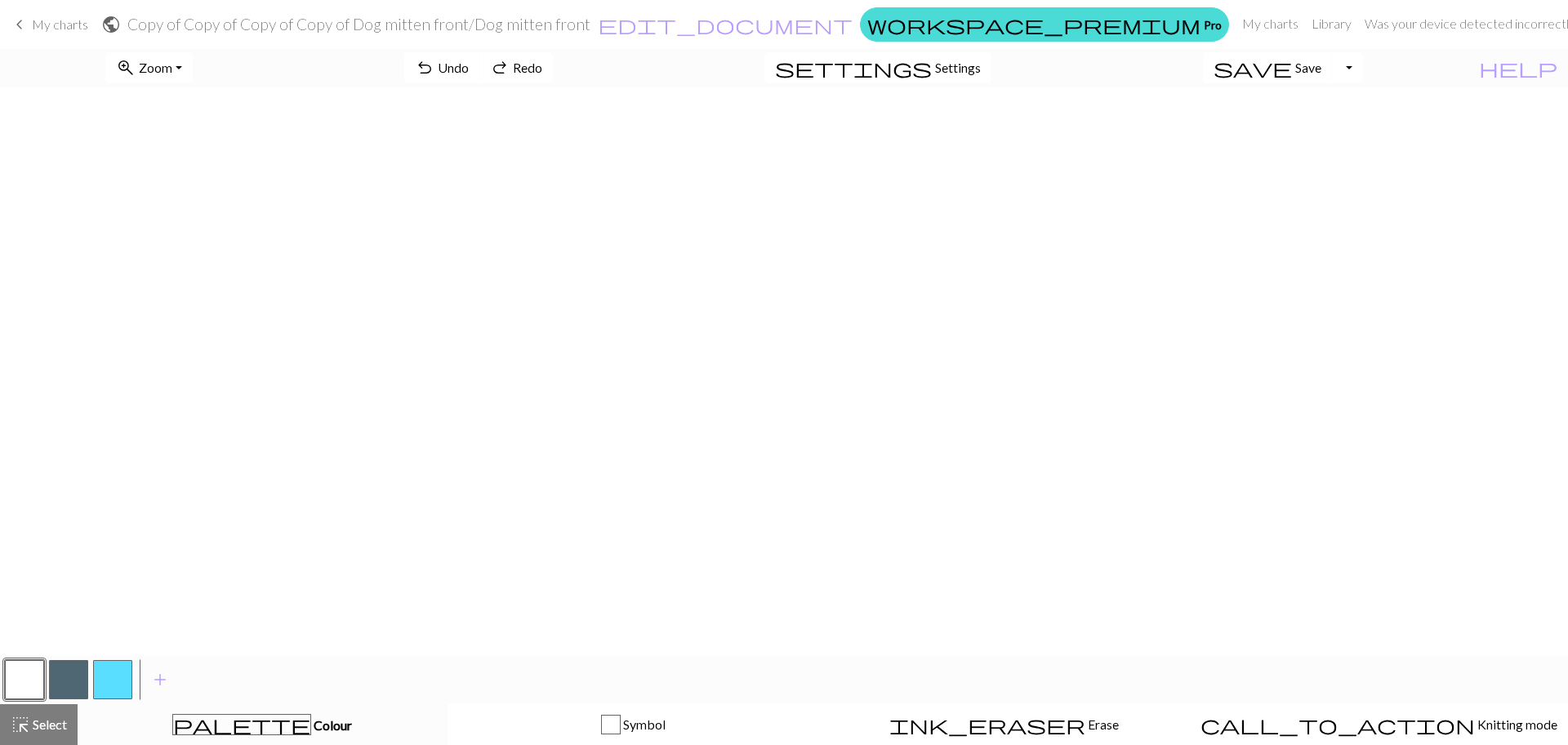scroll, scrollTop: 307, scrollLeft: 0, axis: vertical 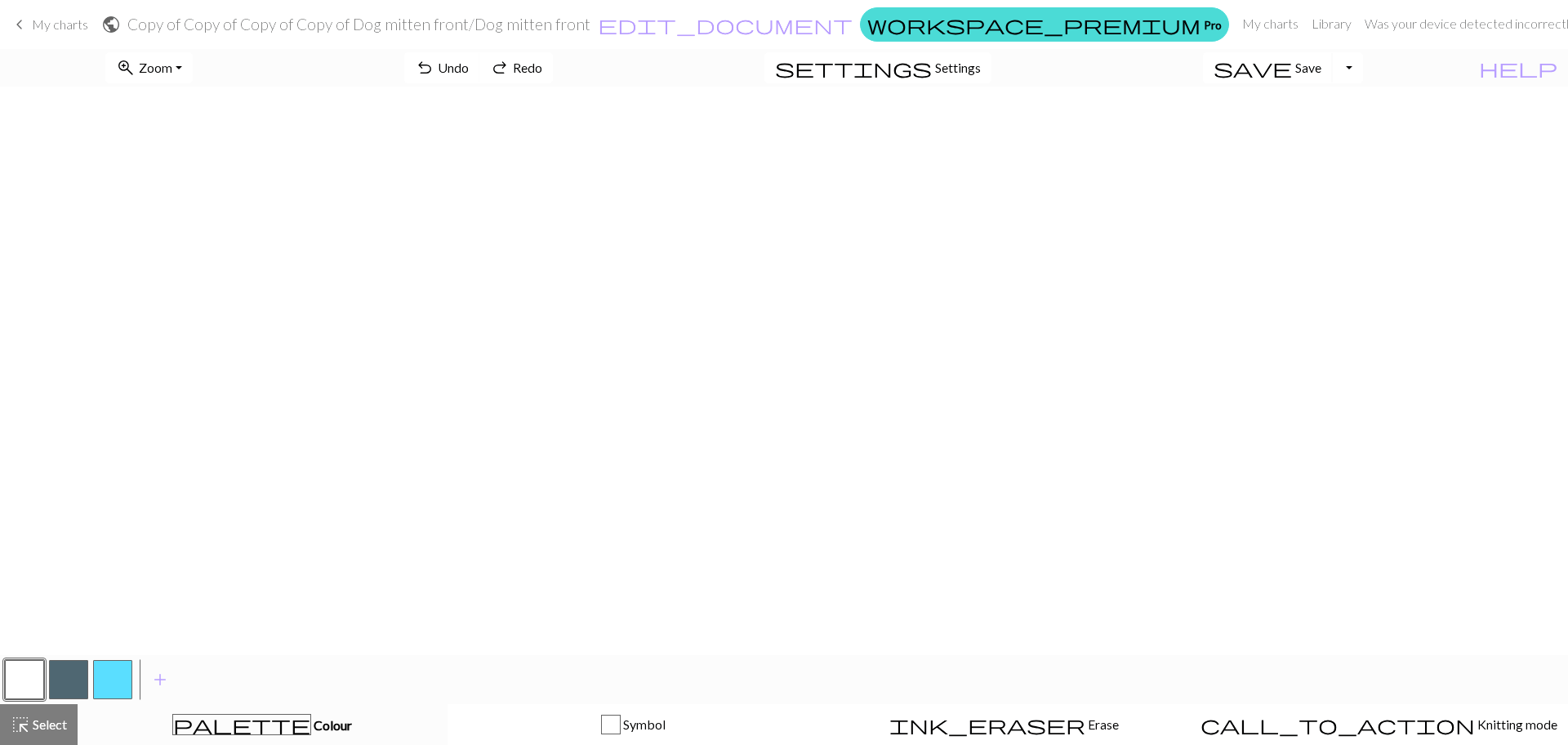 click on "save Save Save" at bounding box center (1267, 68) 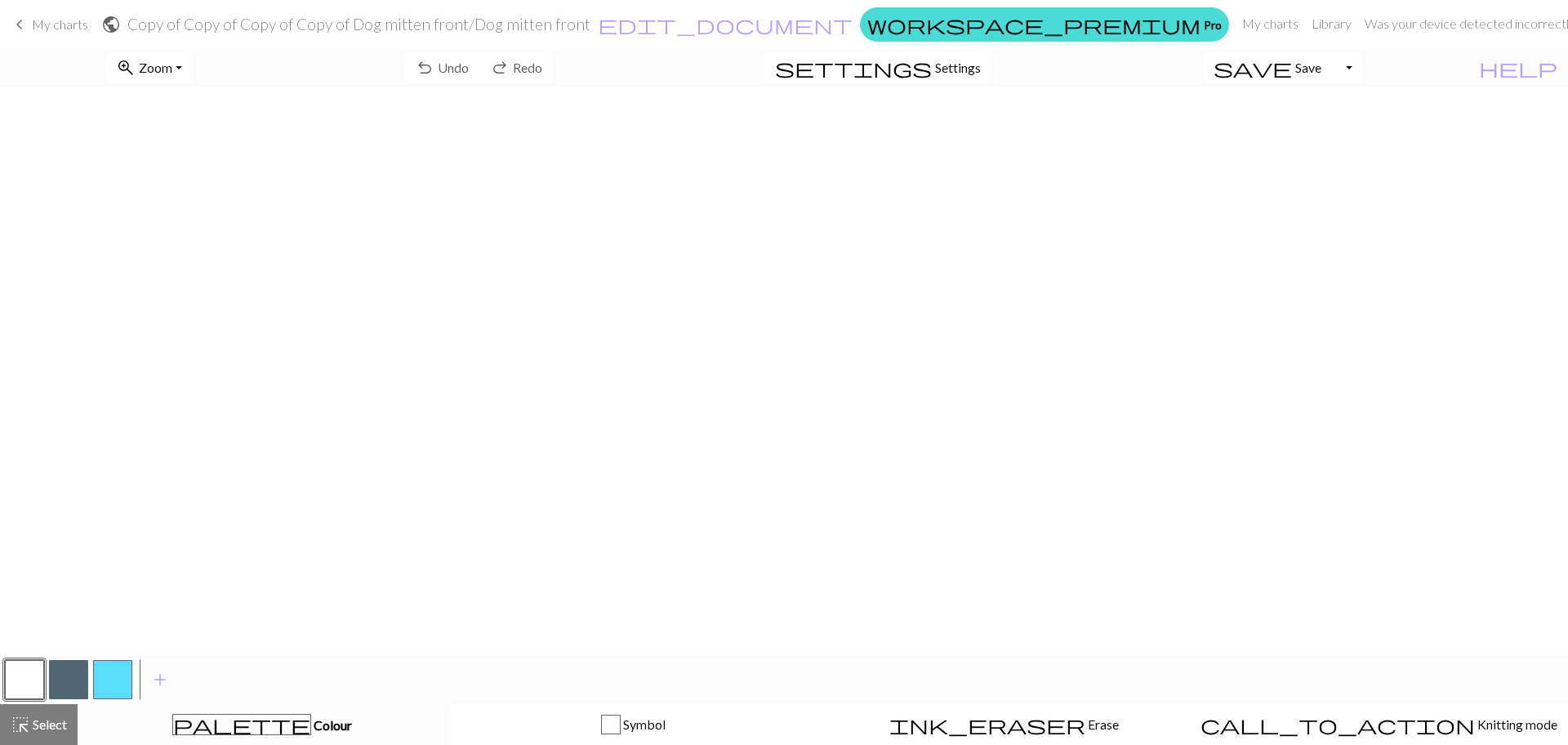 click on "Toggle Dropdown" at bounding box center [1348, 68] 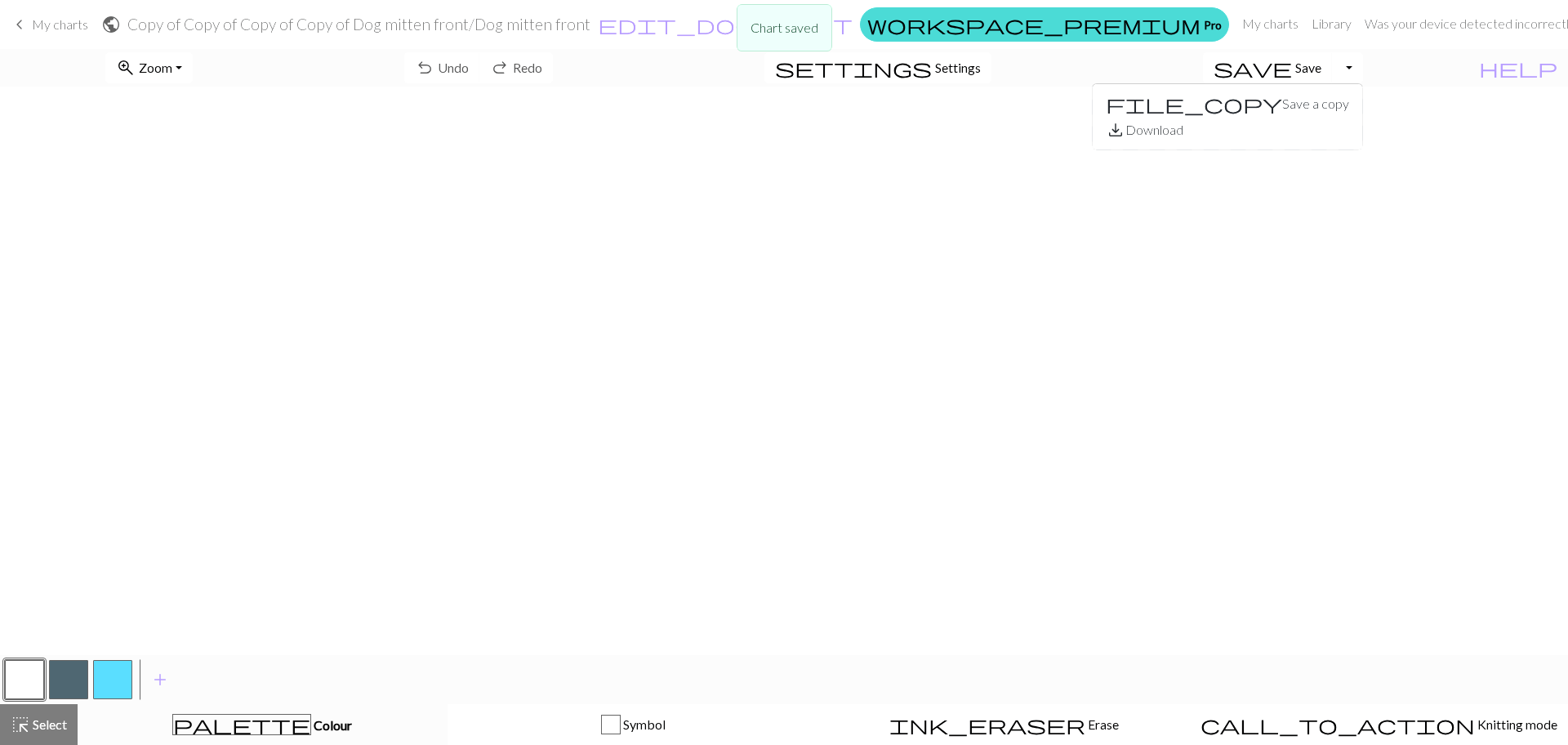 click on "file_copy  Save a copy" at bounding box center (1227, 104) 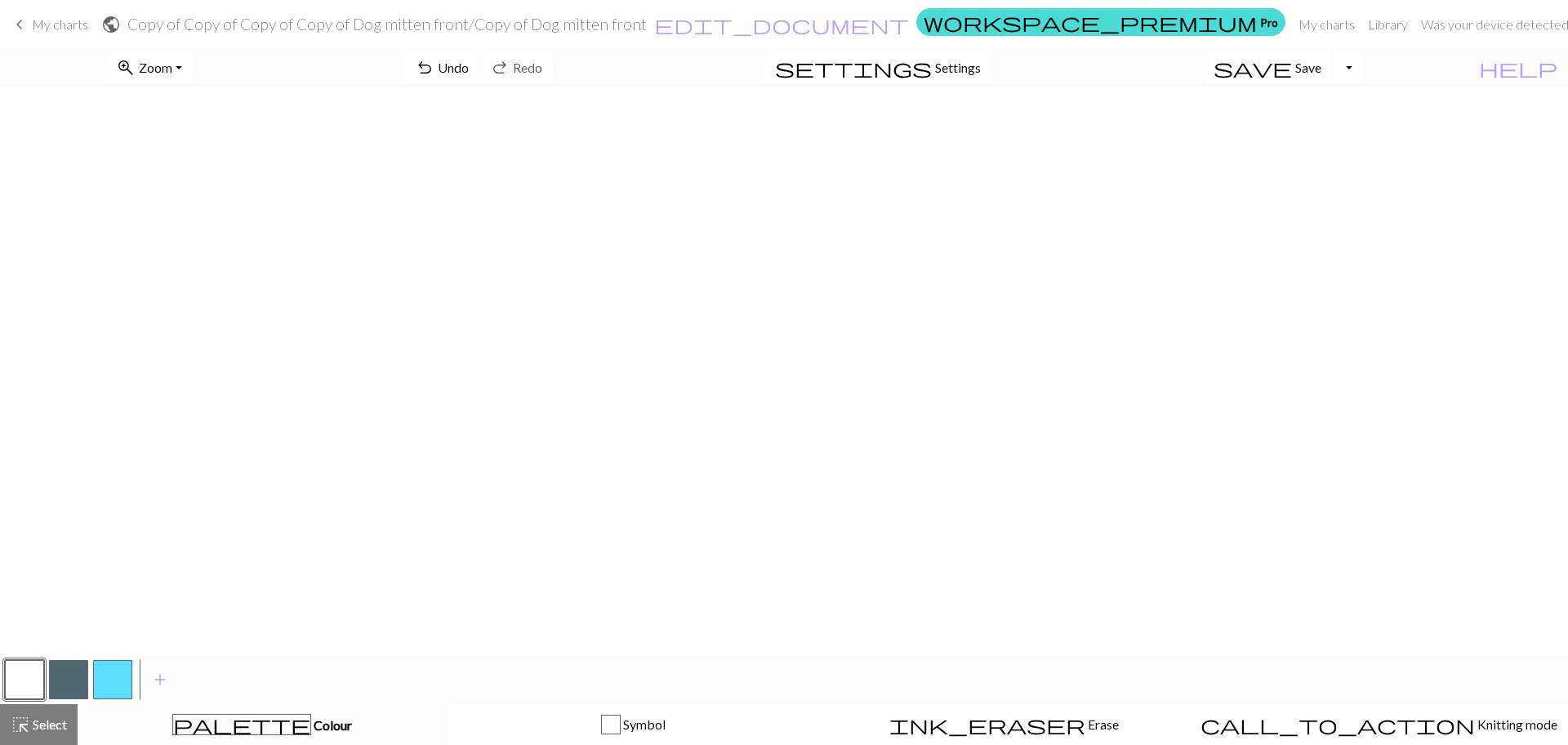 scroll, scrollTop: 188, scrollLeft: 0, axis: vertical 